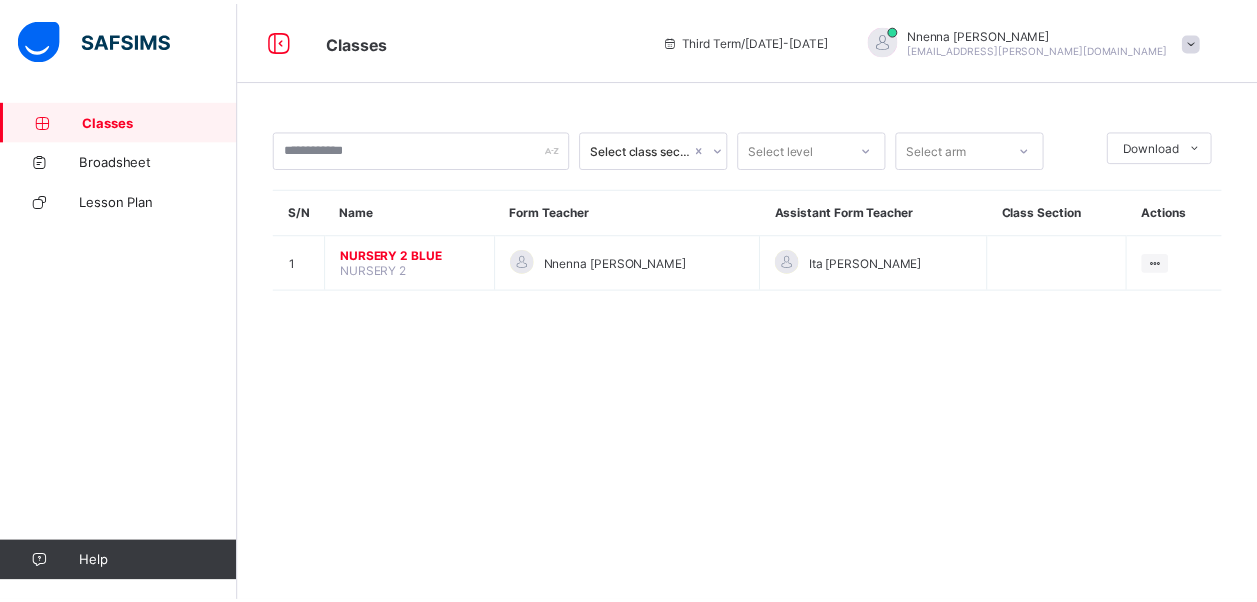 scroll, scrollTop: 0, scrollLeft: 0, axis: both 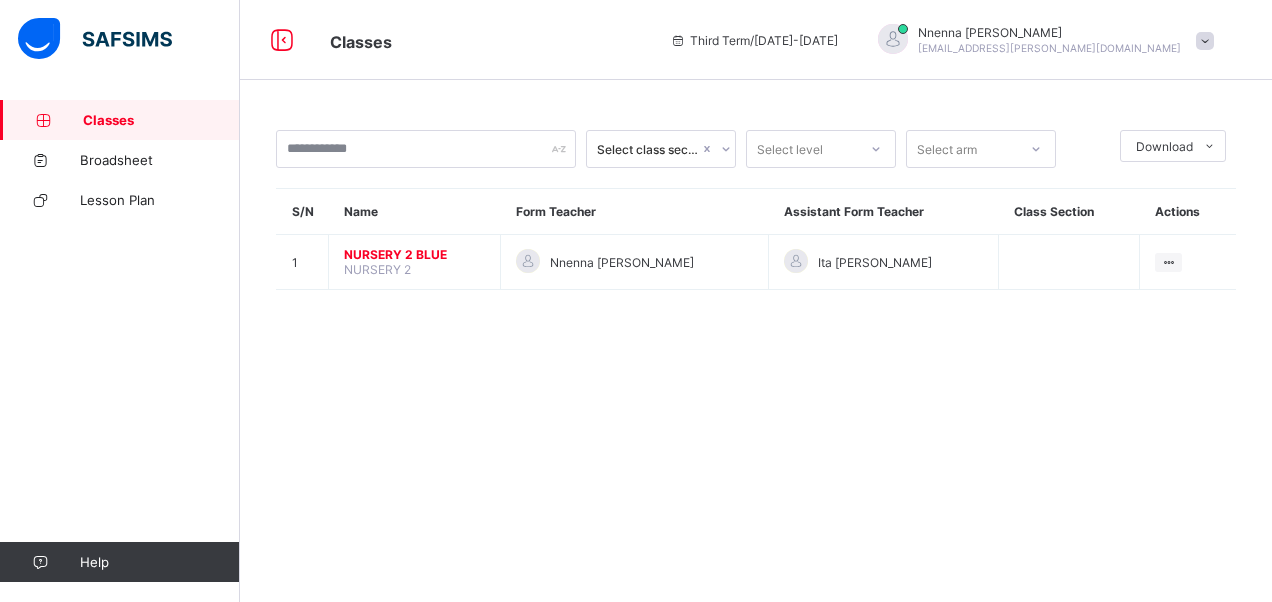 click on "Nnenna   [PERSON_NAME] [PERSON_NAME][EMAIL_ADDRESS][PERSON_NAME][DOMAIN_NAME]" at bounding box center [1041, 40] 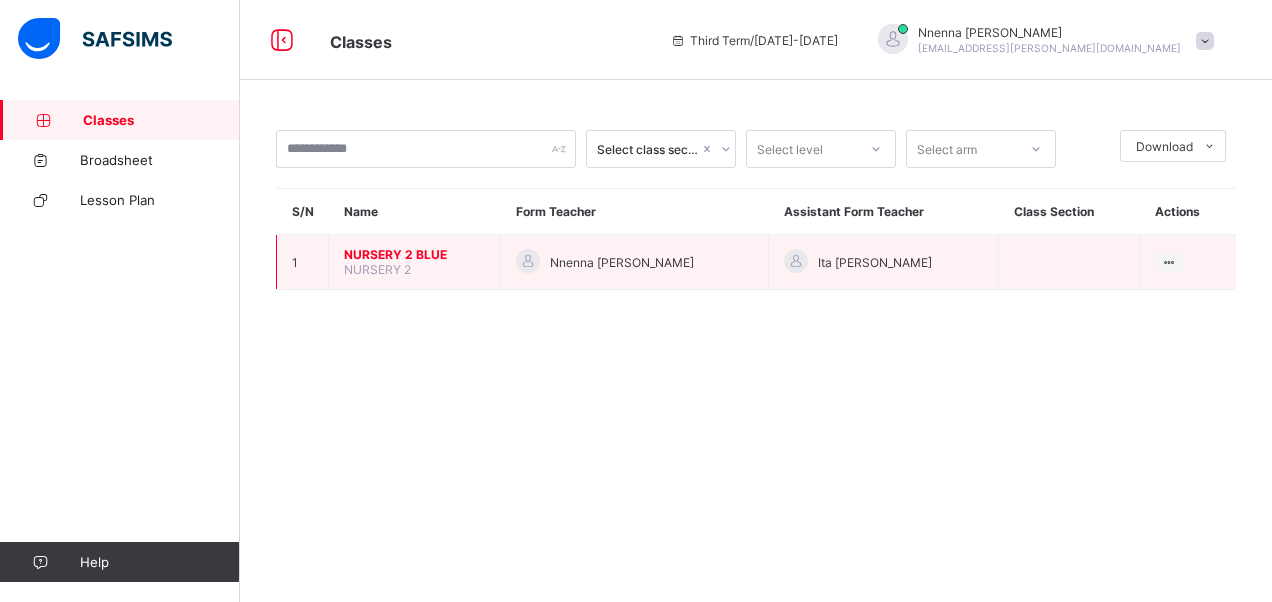 click on "NURSERY 2   BLUE" at bounding box center [414, 254] 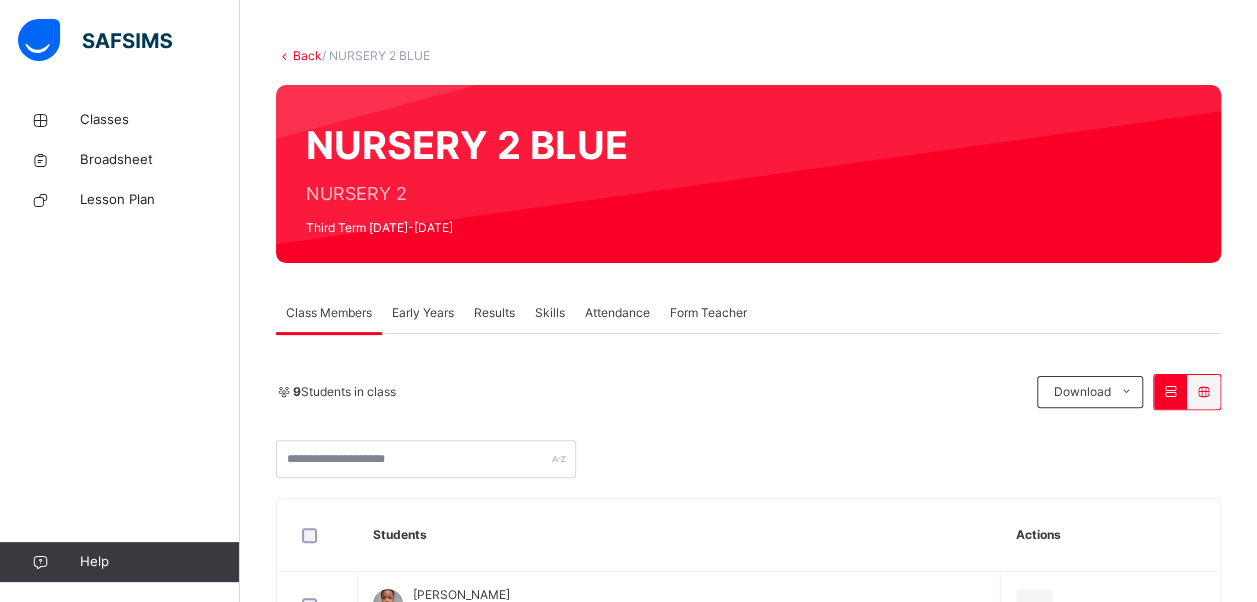 scroll, scrollTop: 0, scrollLeft: 0, axis: both 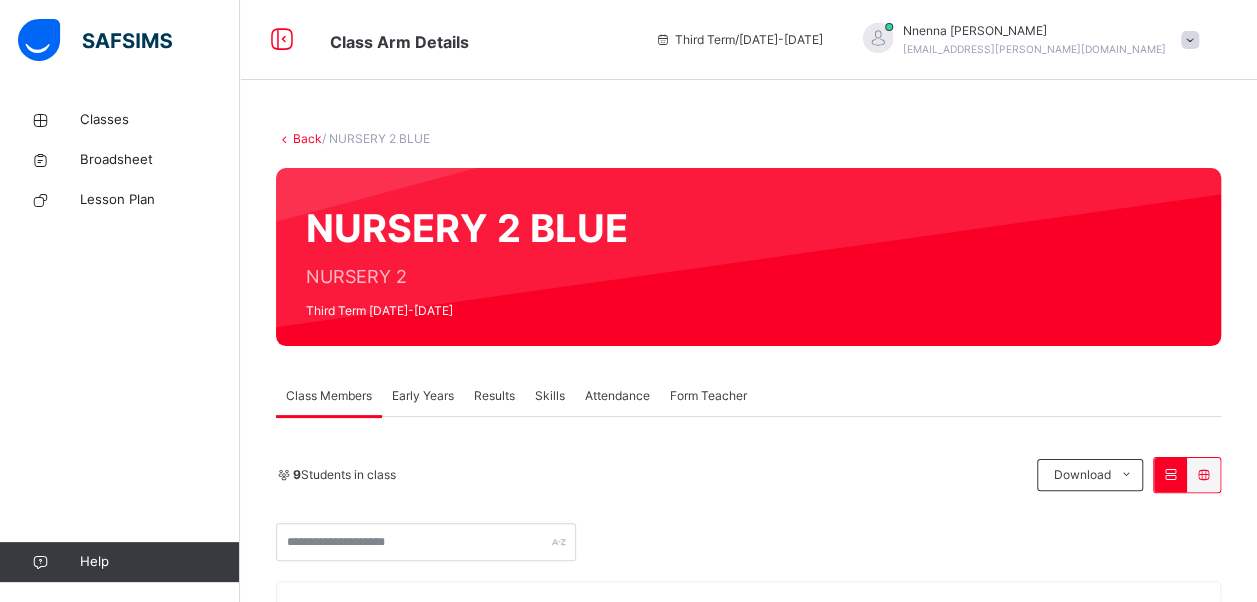 click on "Early Years" at bounding box center (423, 396) 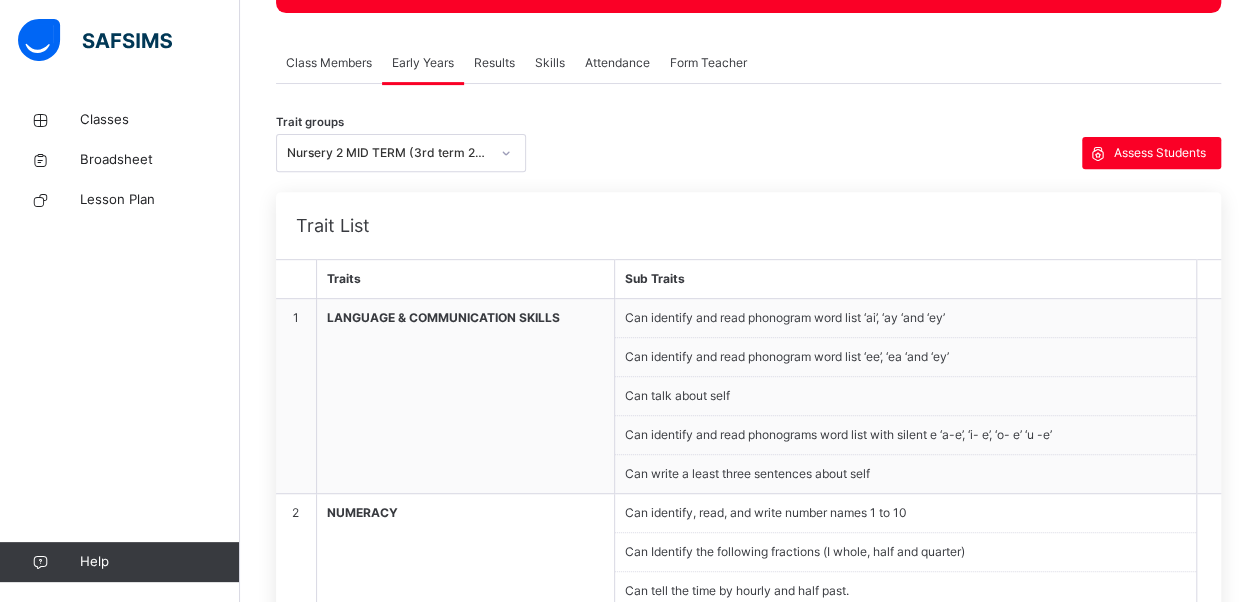 scroll, scrollTop: 326, scrollLeft: 0, axis: vertical 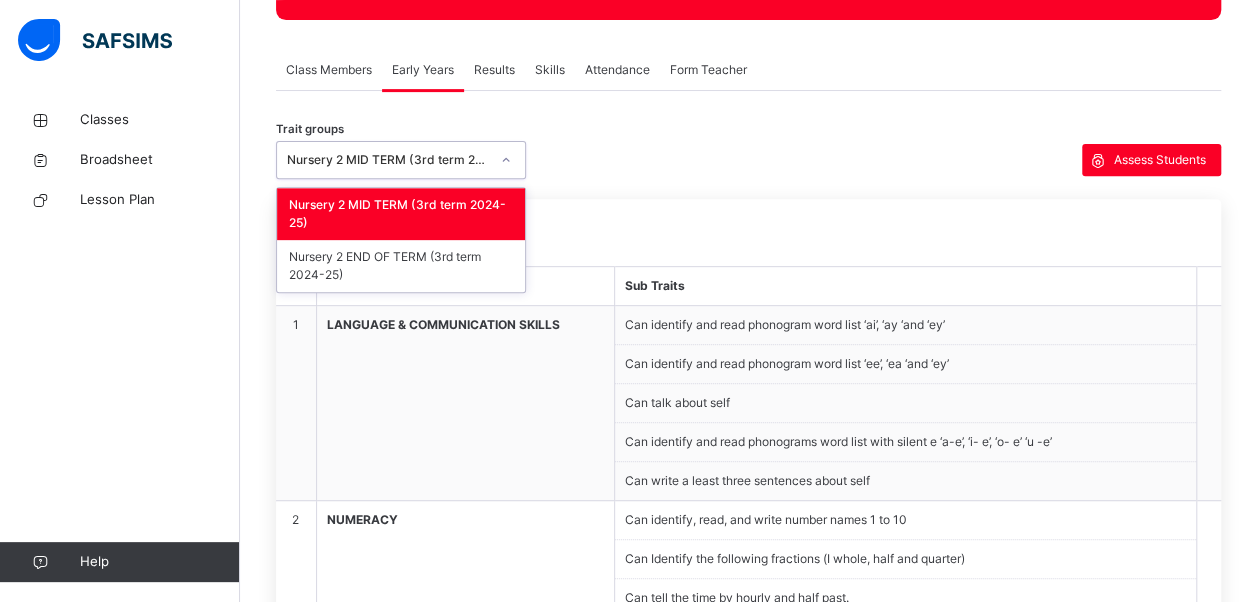 click at bounding box center [506, 160] 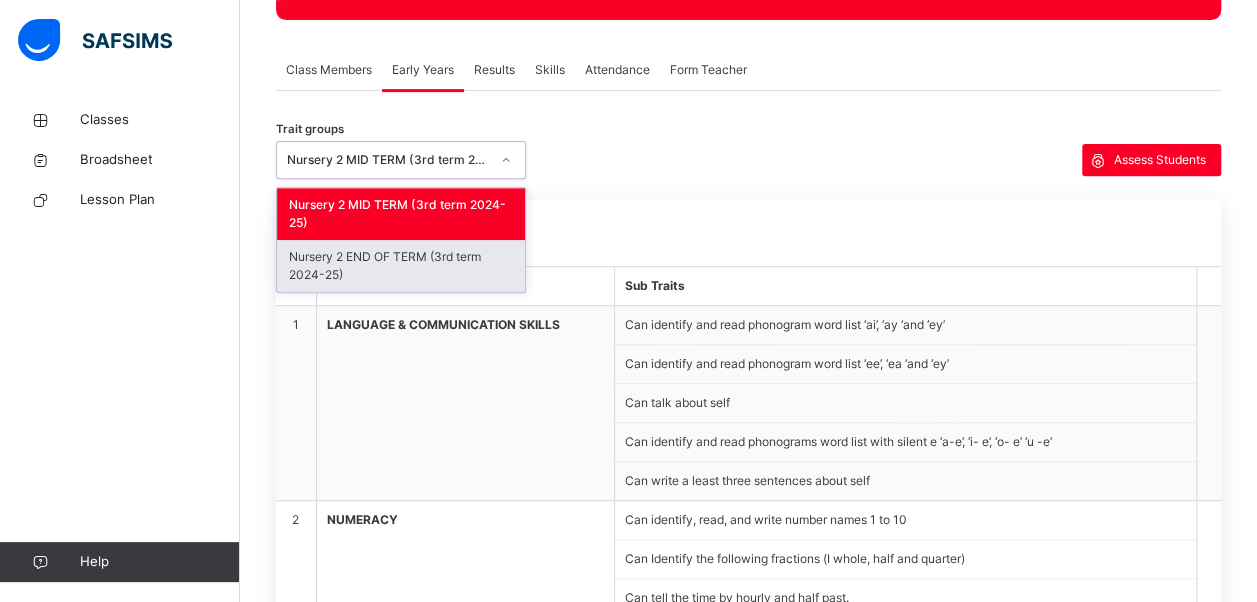 click on "Nursery 2 END OF TERM (3rd term 2024-25)" at bounding box center (401, 266) 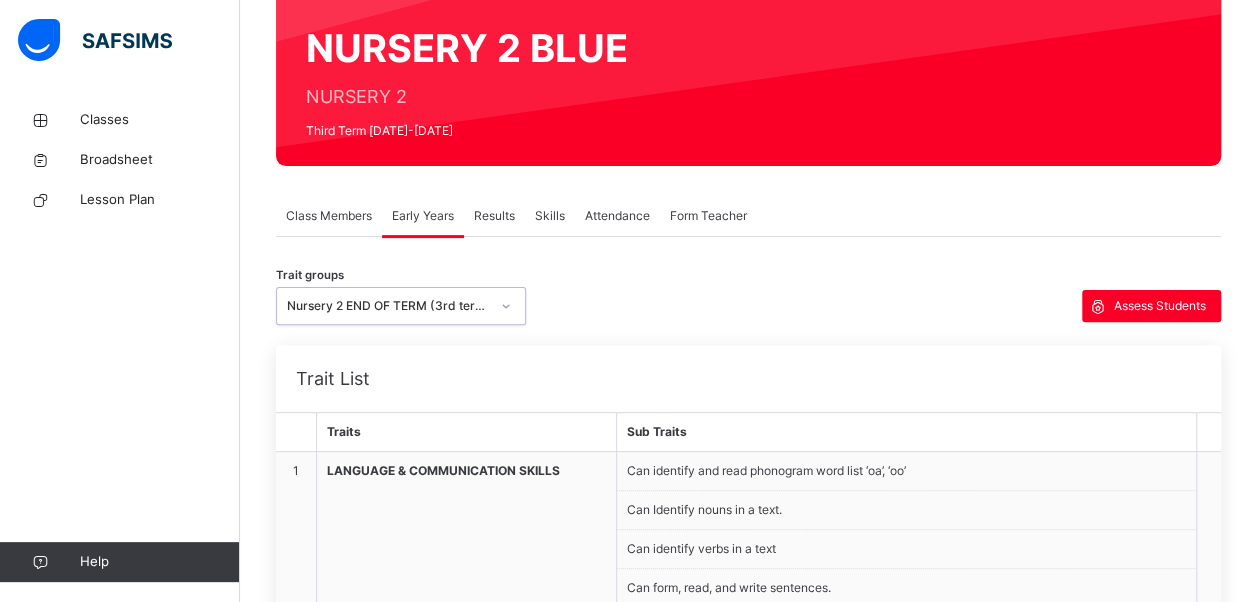 scroll, scrollTop: 195, scrollLeft: 0, axis: vertical 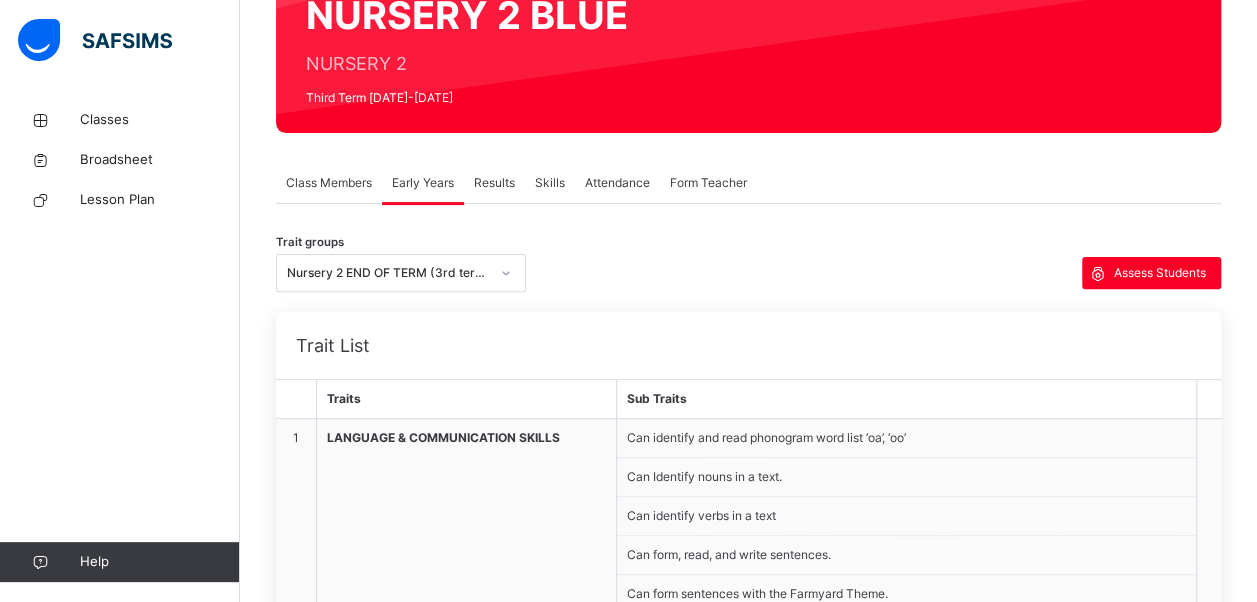 click on "Results" at bounding box center [494, 183] 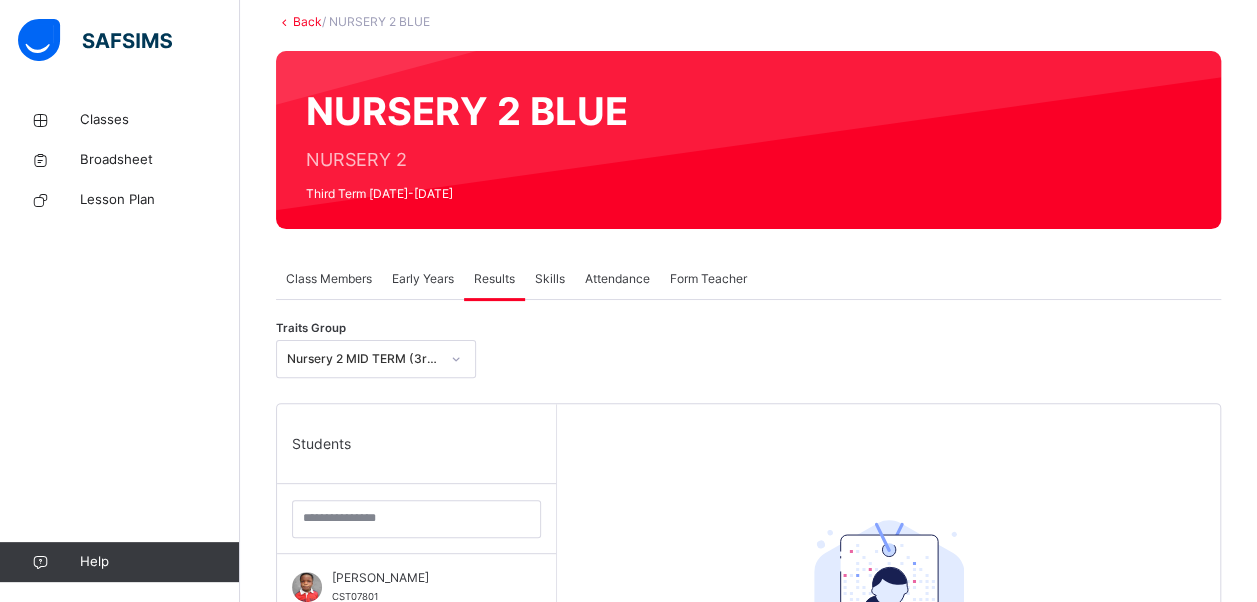 scroll, scrollTop: 0, scrollLeft: 0, axis: both 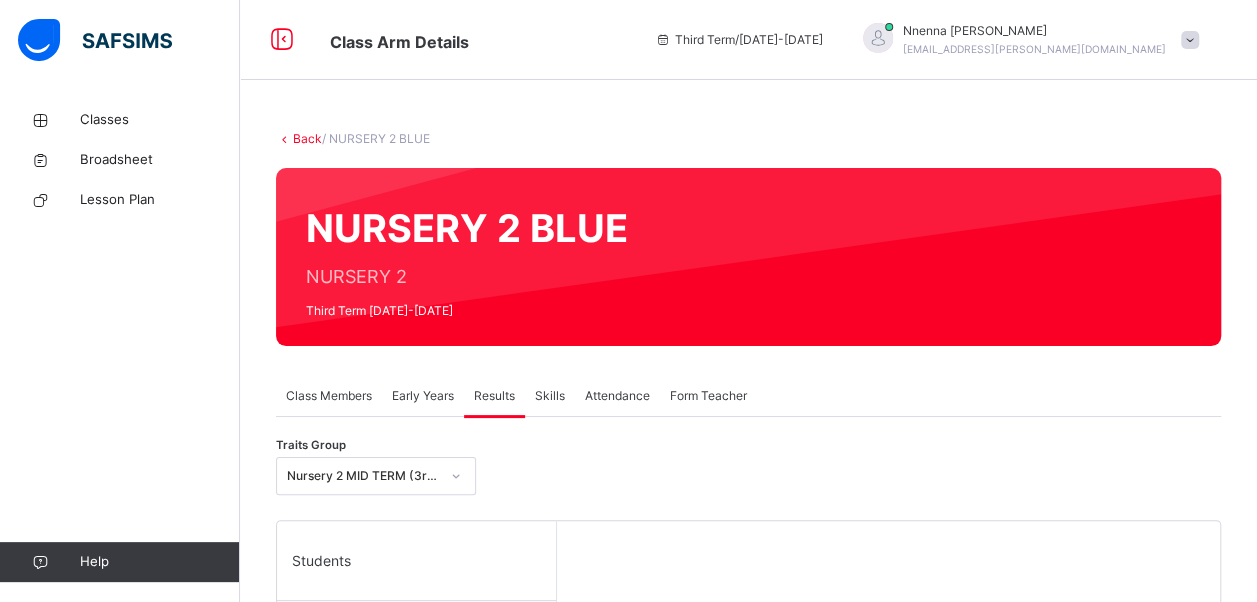 click on "Third Term  /  [DATE]-[DATE]" at bounding box center (739, 40) 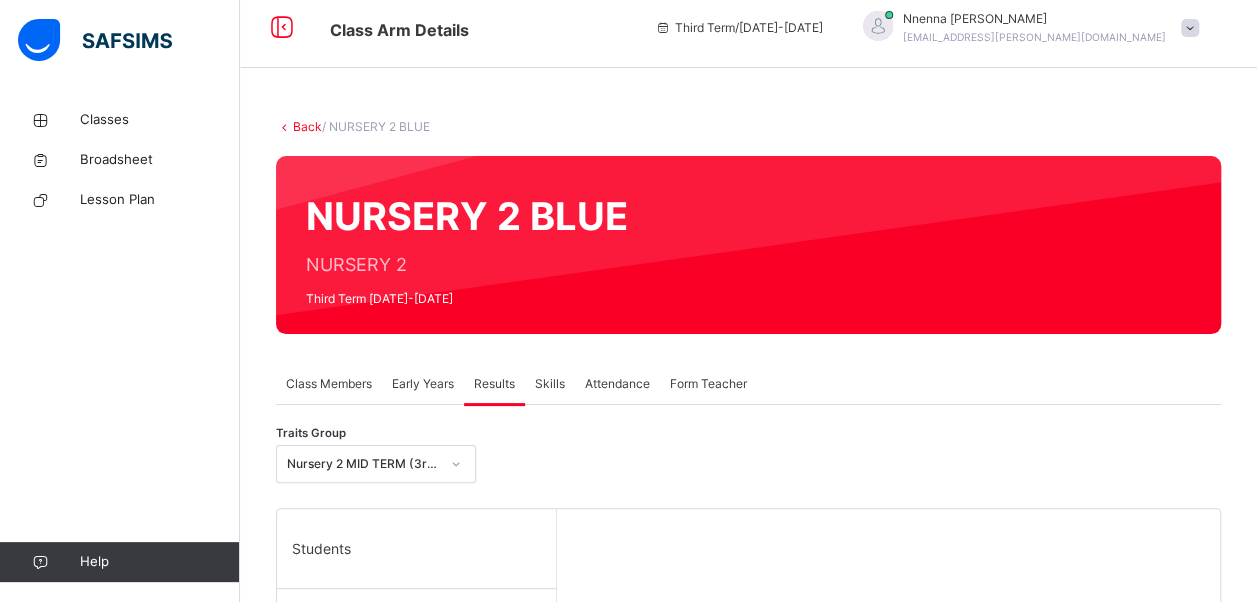 click 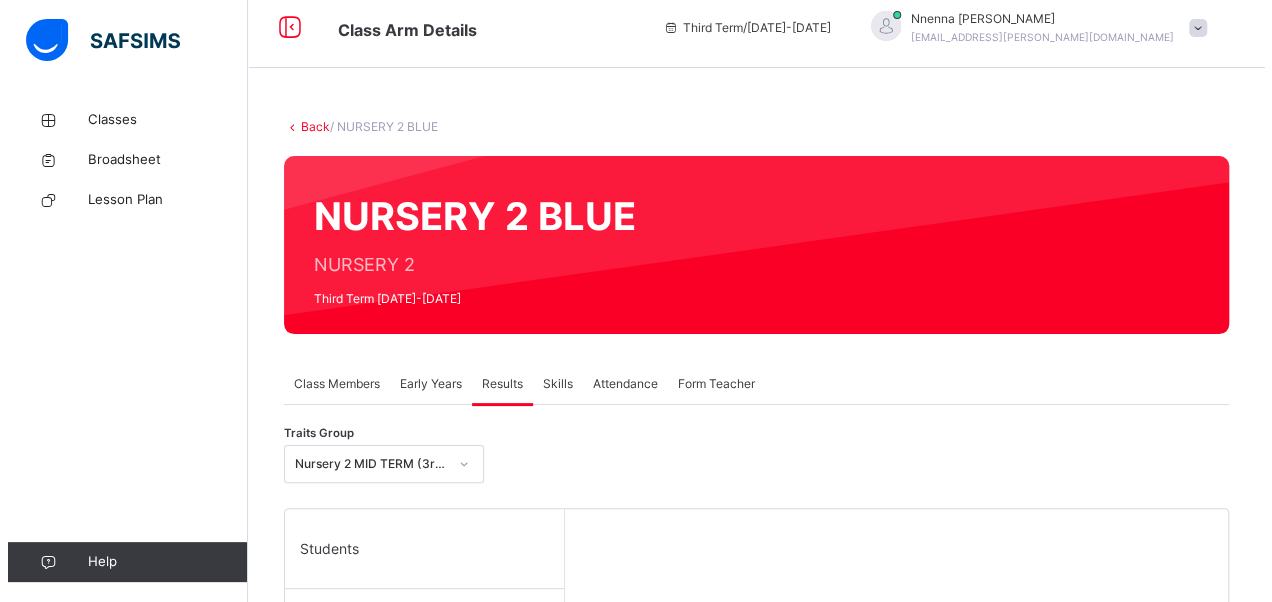 scroll, scrollTop: 14, scrollLeft: 0, axis: vertical 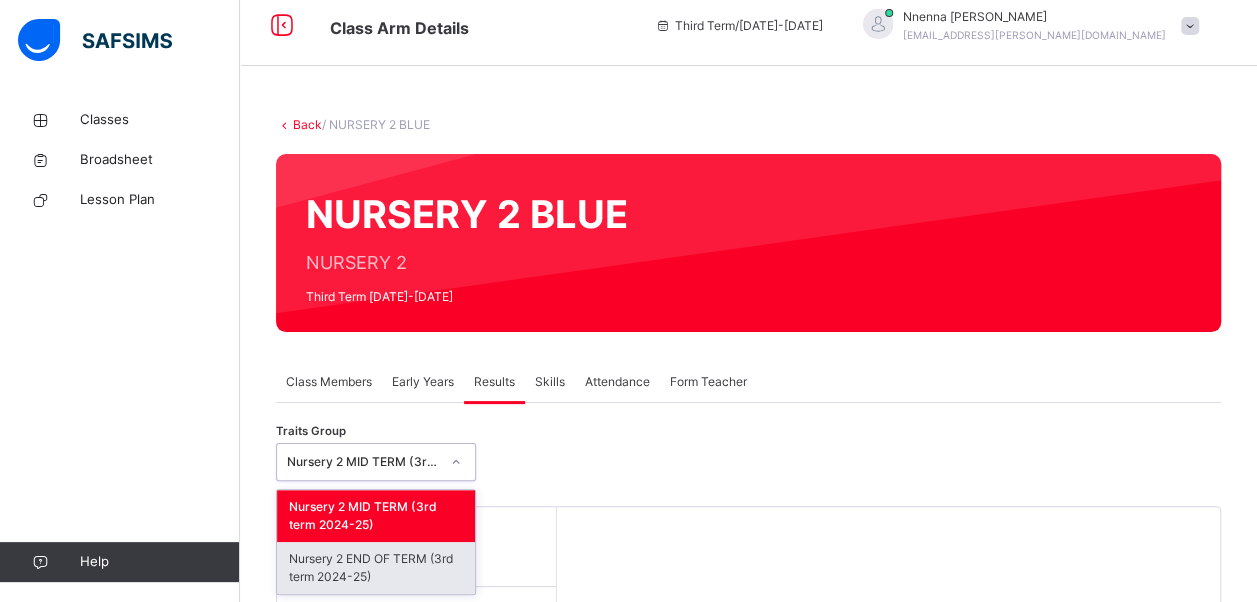 click on "Nursery 2 END OF TERM (3rd term 2024-25)" at bounding box center (376, 568) 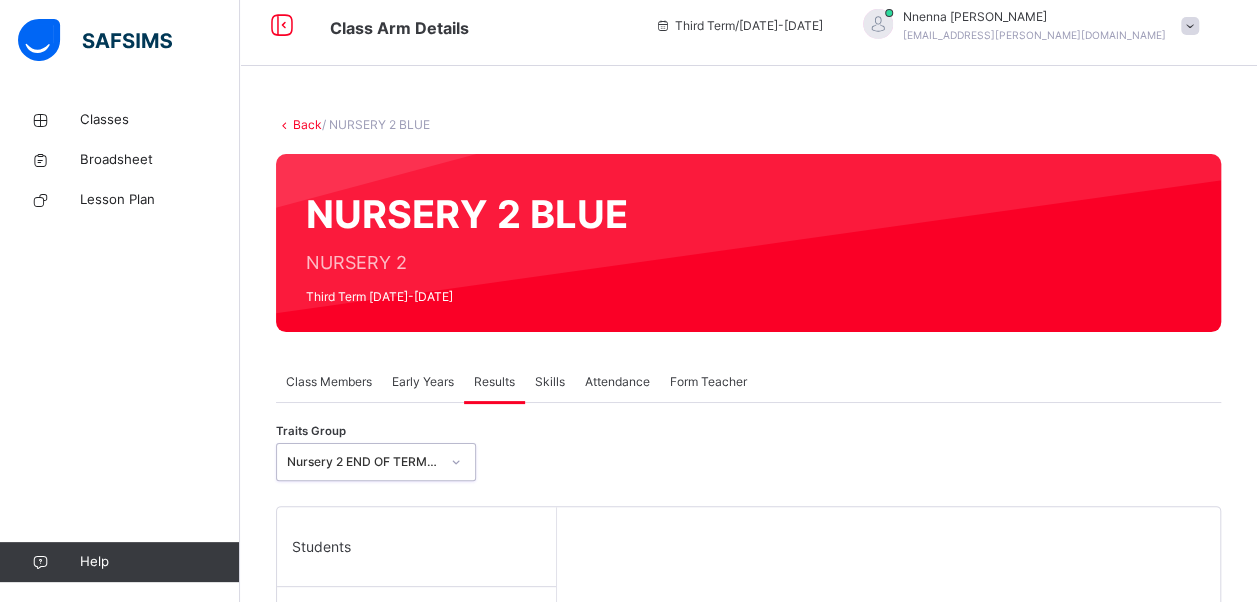 click on "Early Years" at bounding box center (423, 382) 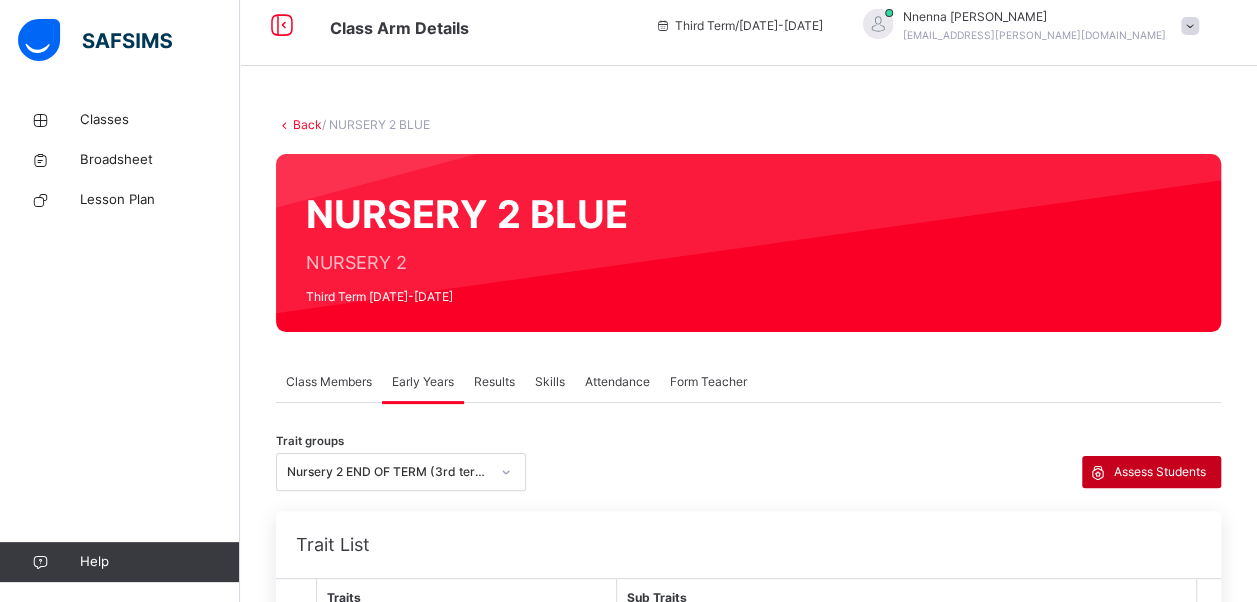 click on "Assess Students" at bounding box center (1160, 472) 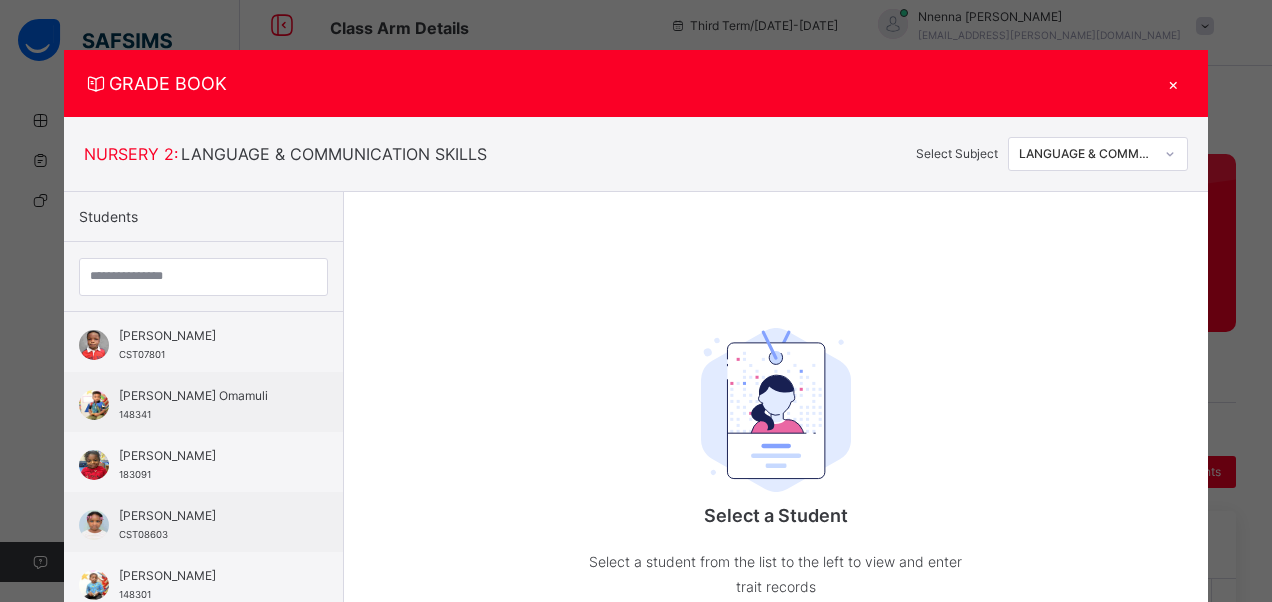 click on "×" at bounding box center [1173, 83] 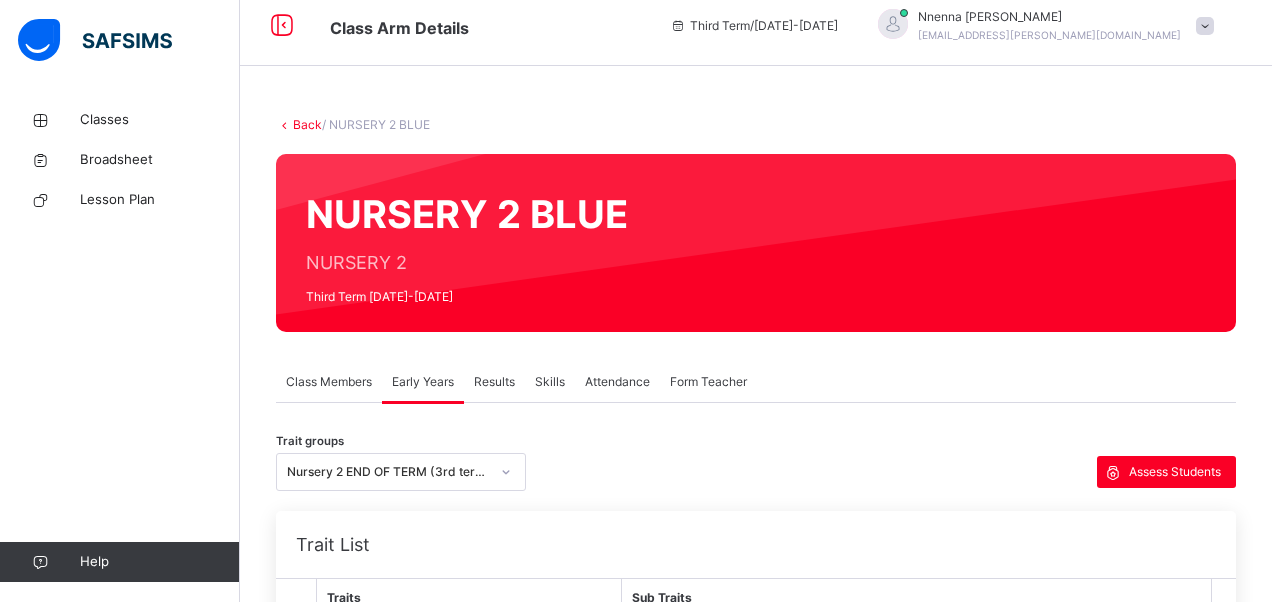 click at bounding box center [1205, 26] 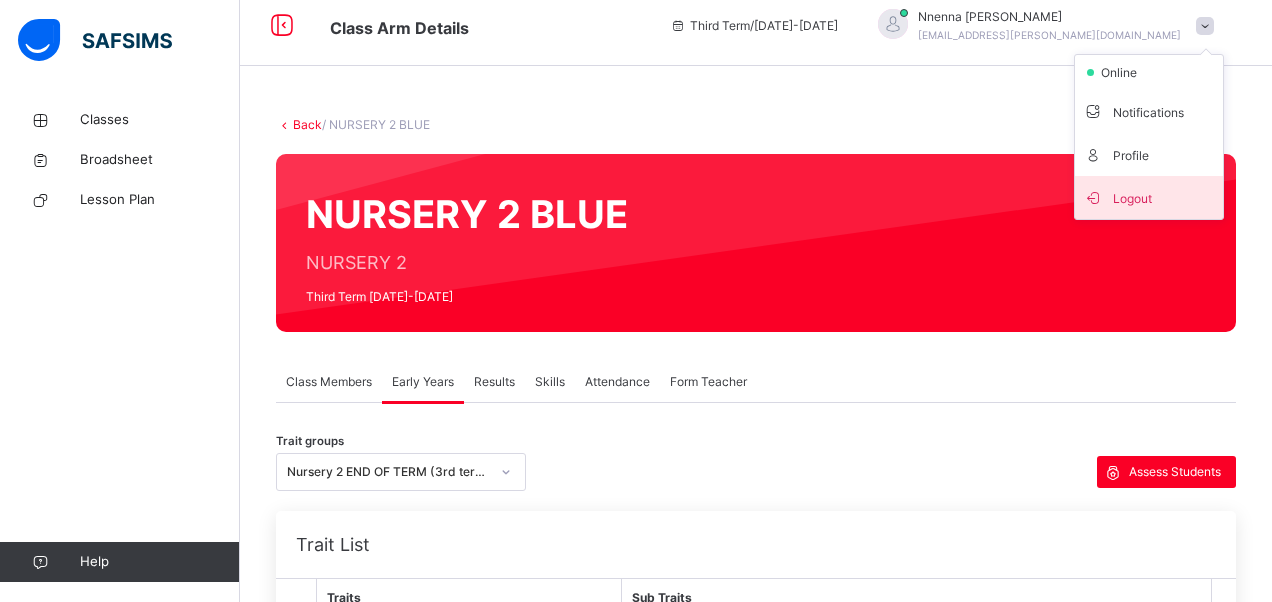 click on "Logout" at bounding box center (1149, 197) 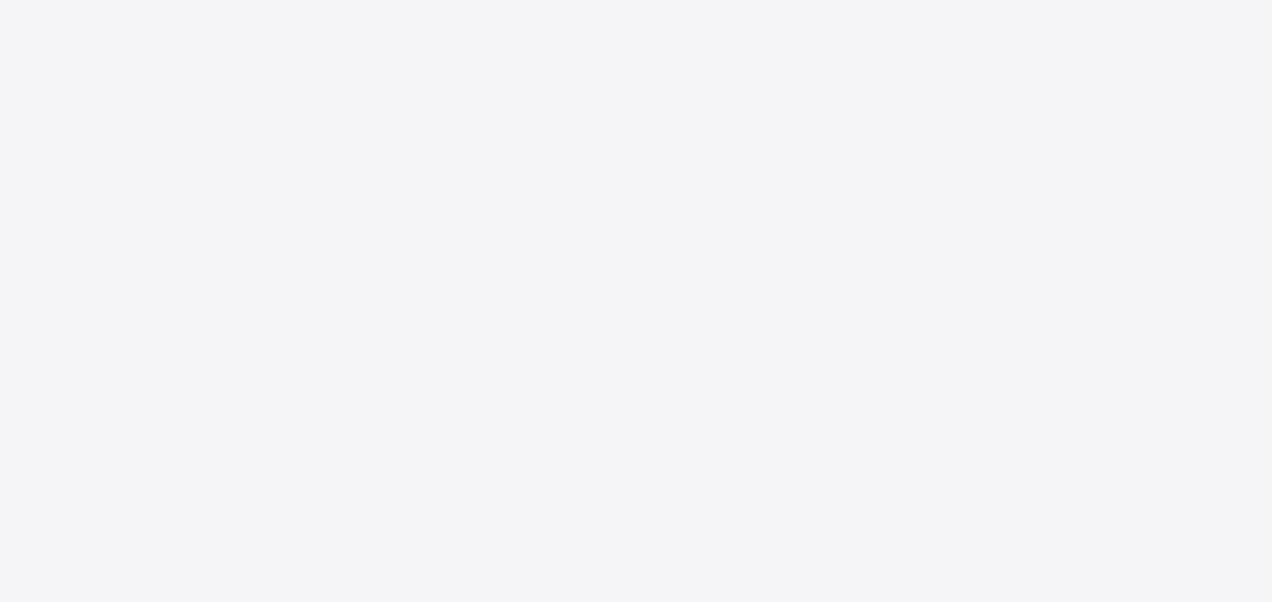 scroll, scrollTop: 0, scrollLeft: 0, axis: both 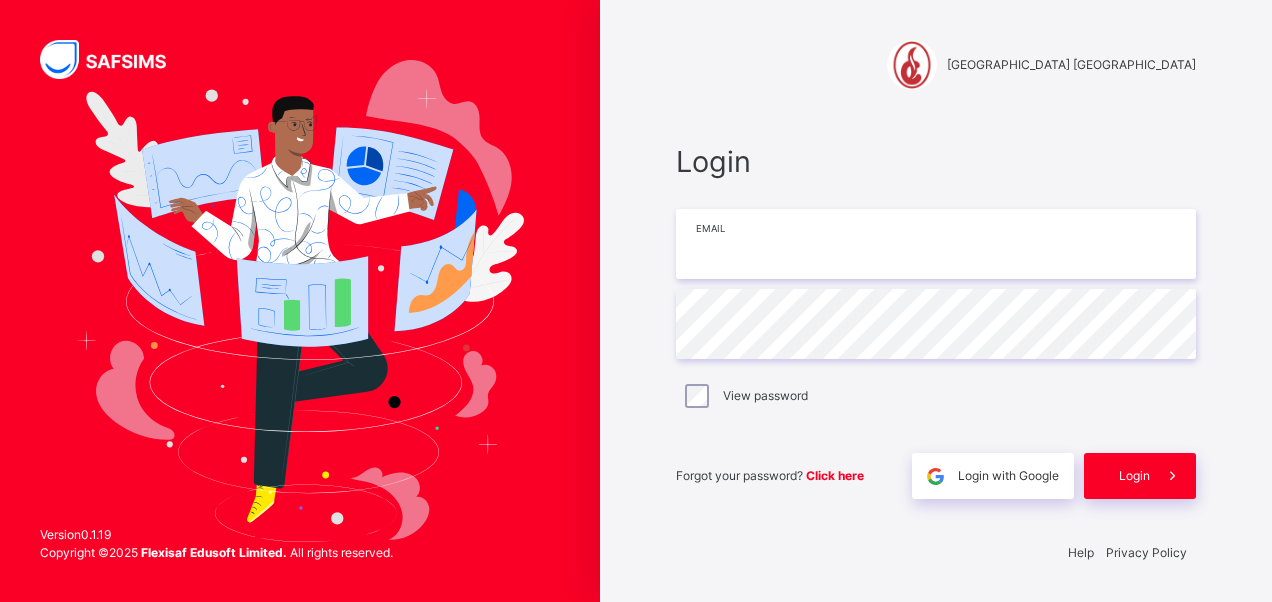 type on "**********" 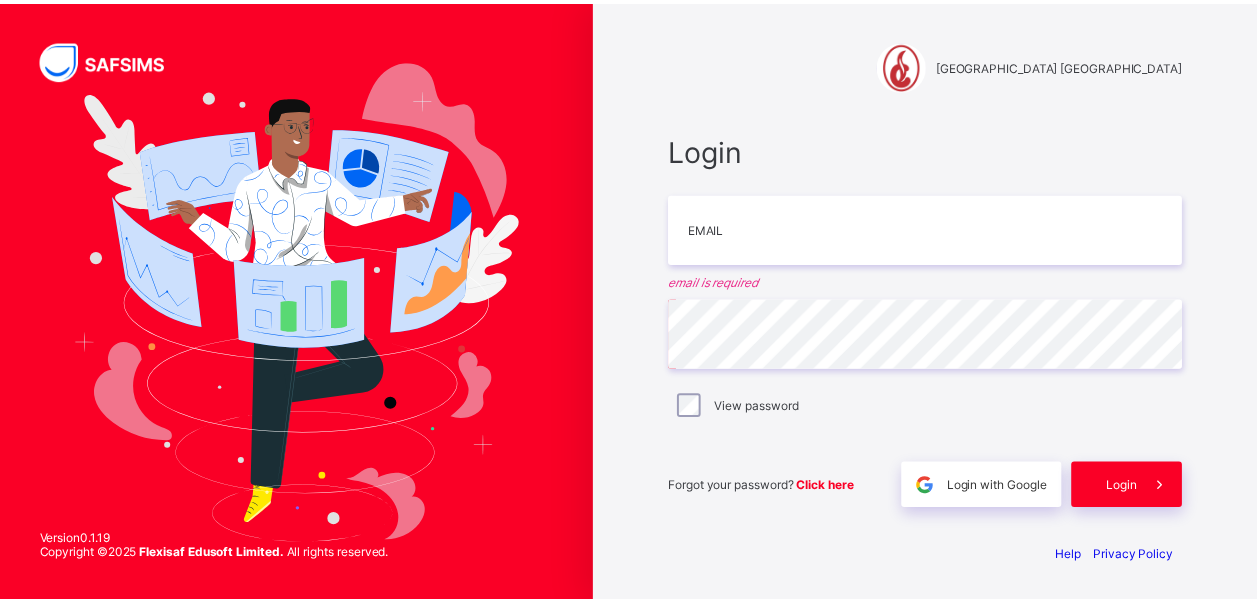 scroll, scrollTop: 0, scrollLeft: 0, axis: both 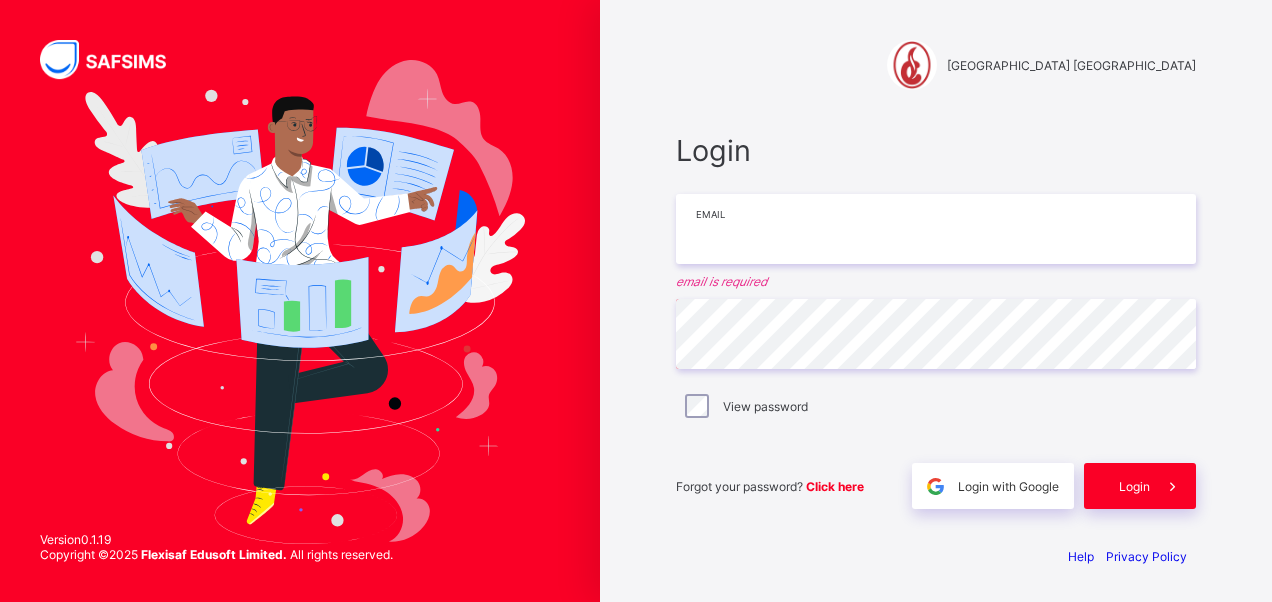 paste on "**********" 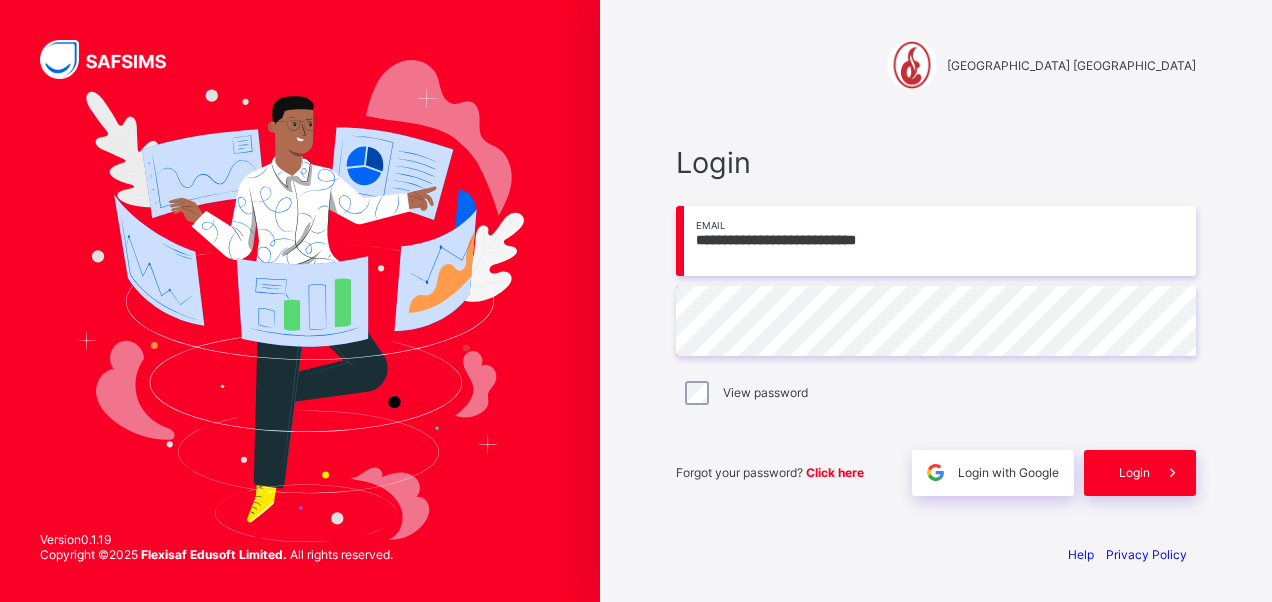 type on "**********" 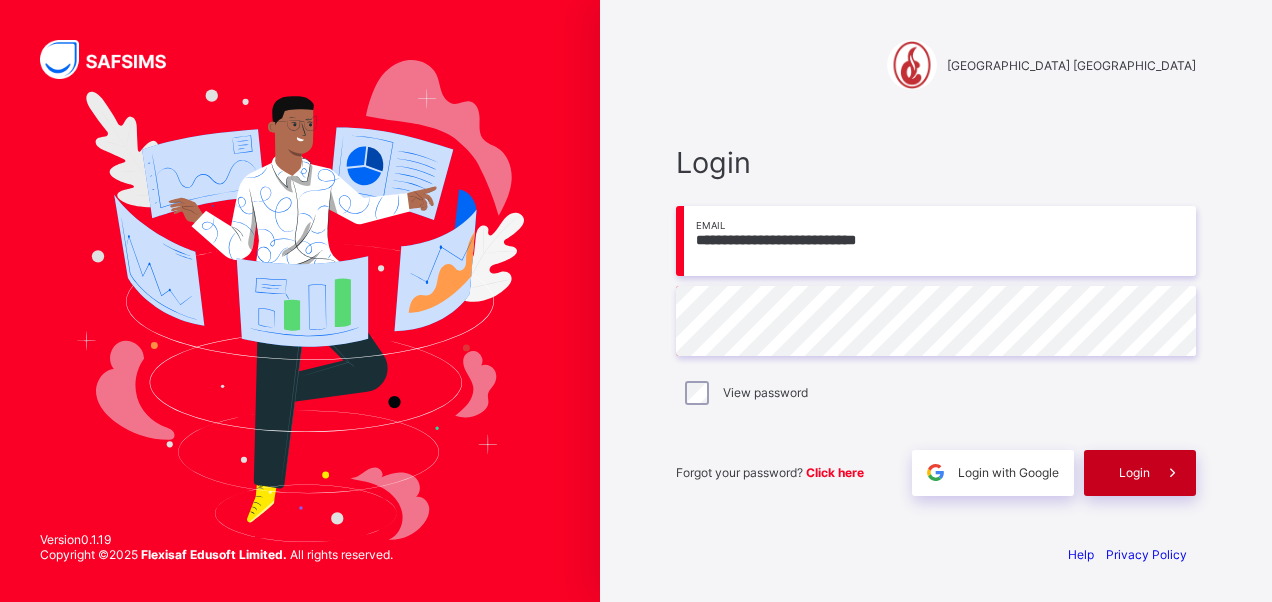 click on "Login" at bounding box center (1140, 473) 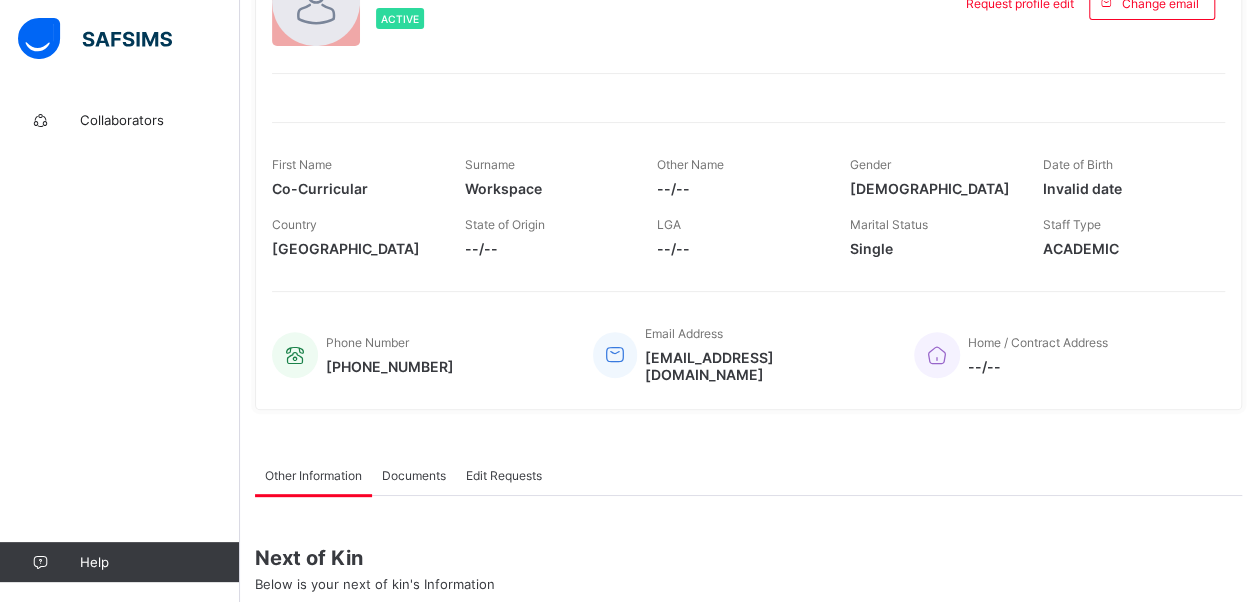 scroll, scrollTop: 0, scrollLeft: 0, axis: both 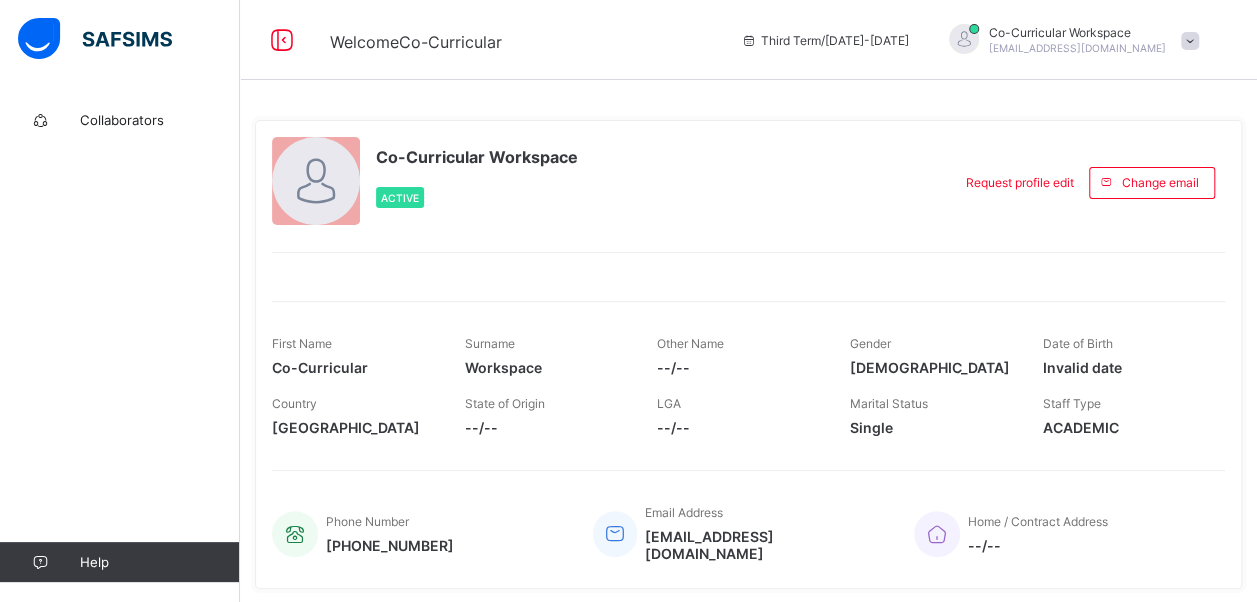 click at bounding box center [1190, 41] 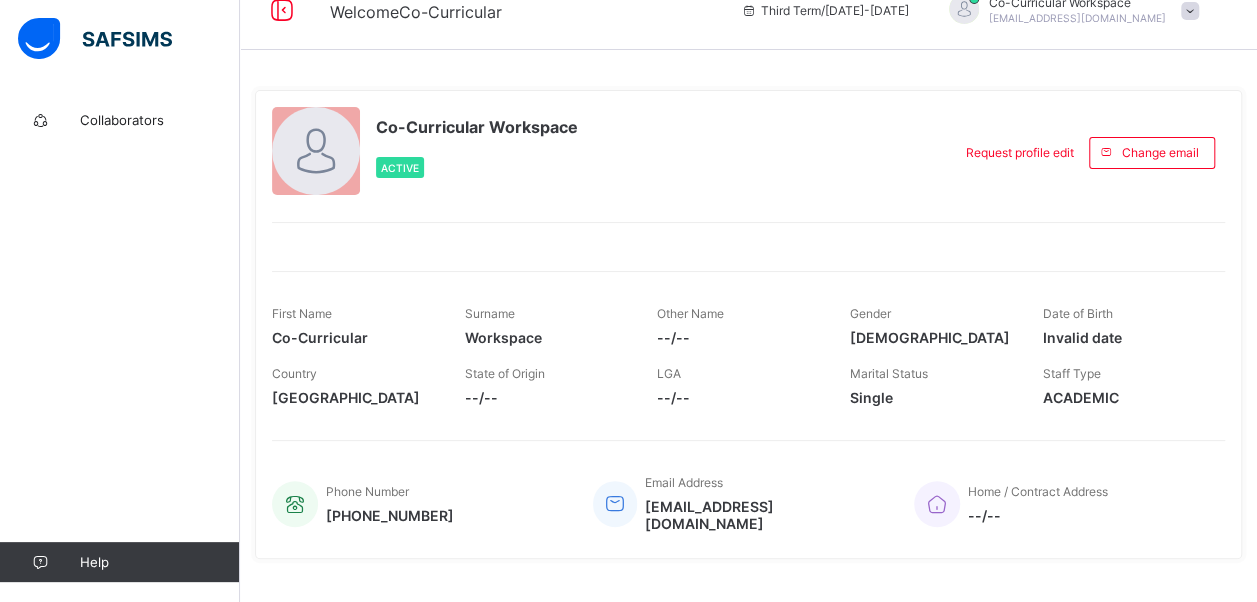 scroll, scrollTop: 0, scrollLeft: 0, axis: both 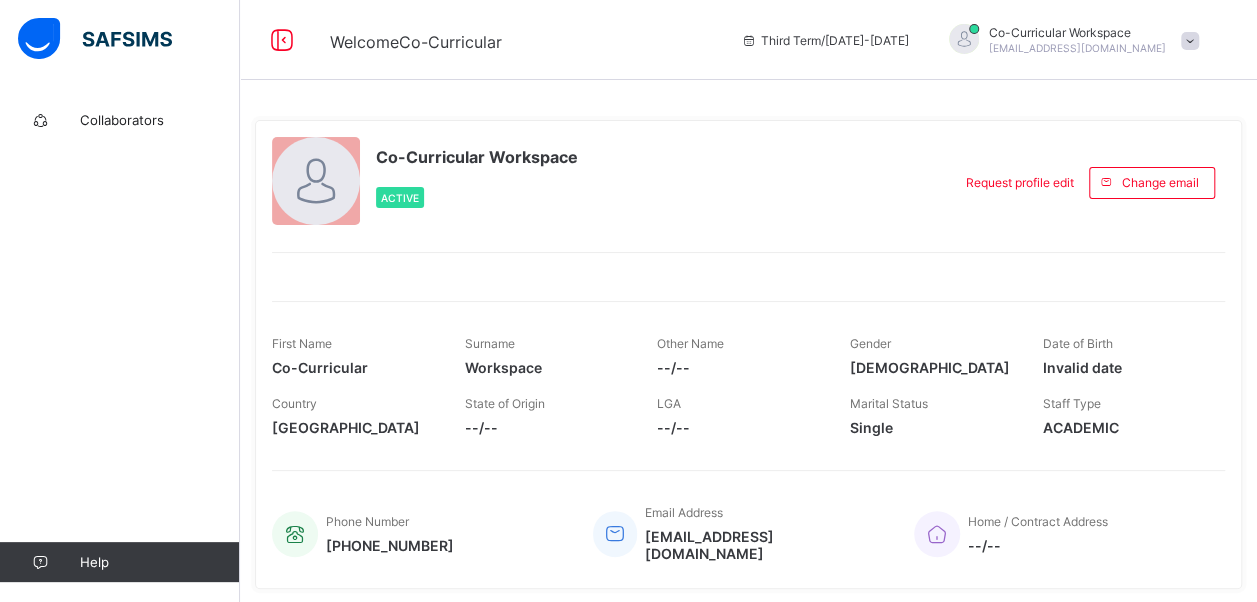 click on "Co-Curricular  Workspace   Active" at bounding box center (606, 182) 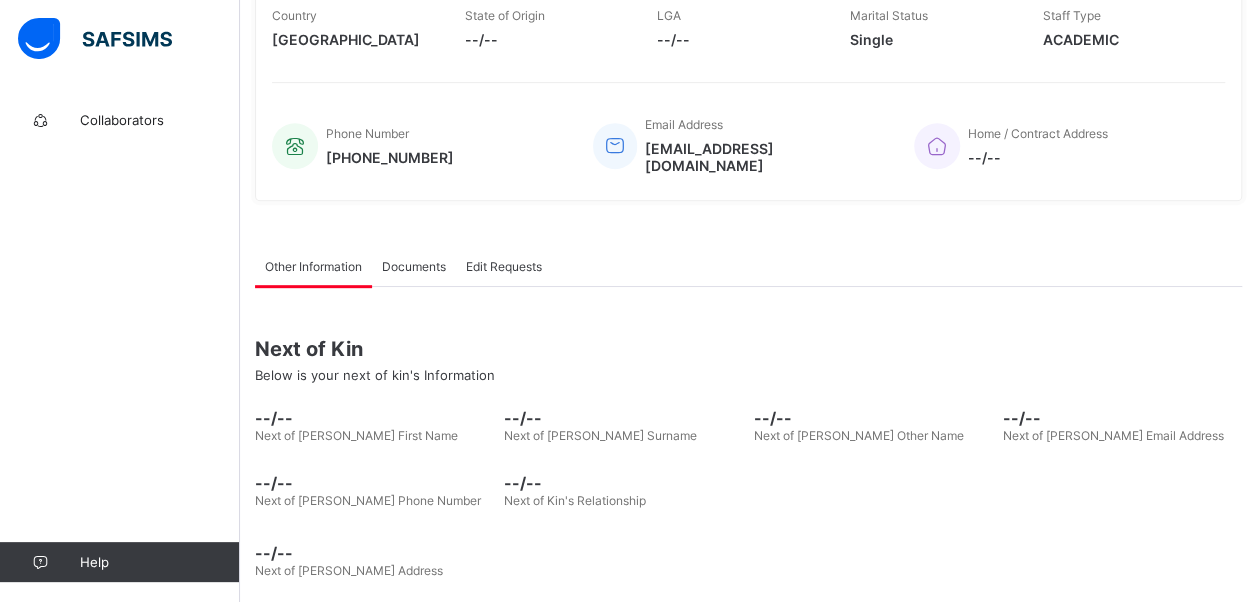 scroll, scrollTop: 0, scrollLeft: 0, axis: both 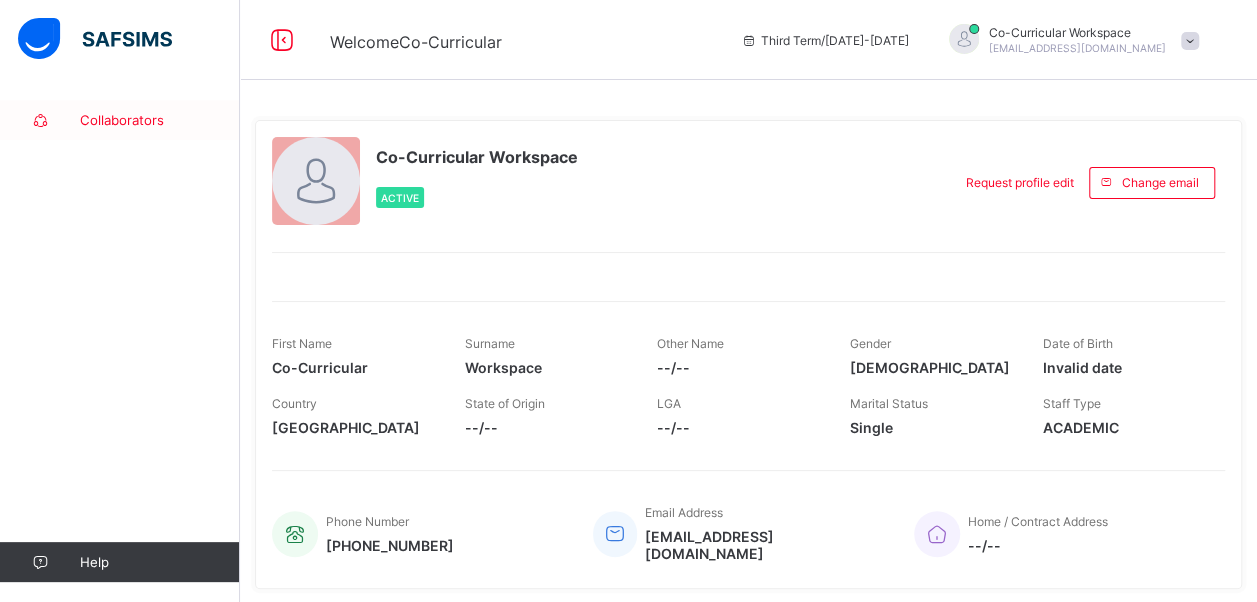 click on "Collaborators" at bounding box center (160, 120) 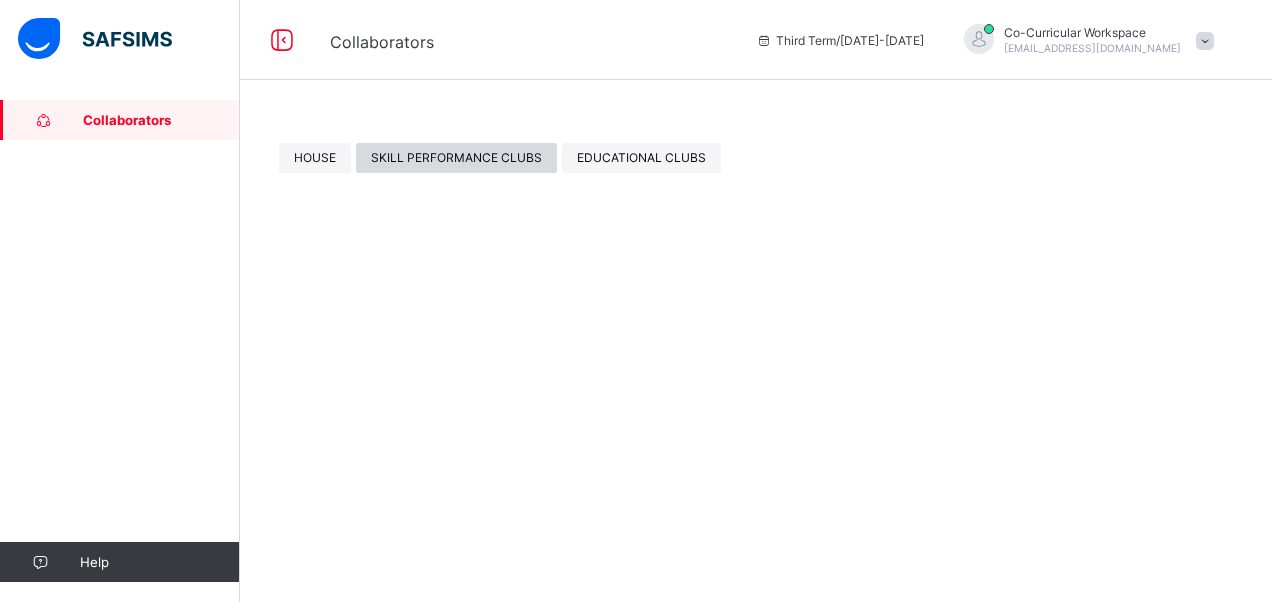 click on "SKILL PERFORMANCE CLUBS" at bounding box center [456, 157] 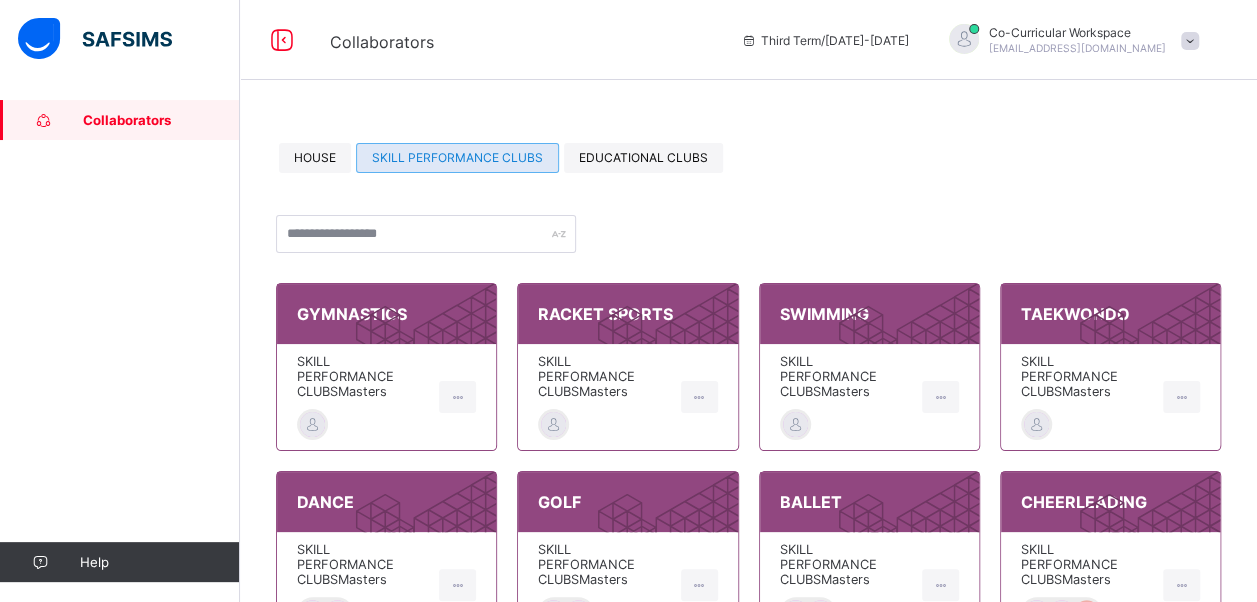 click on "TAEKWONDO" at bounding box center (1110, 314) 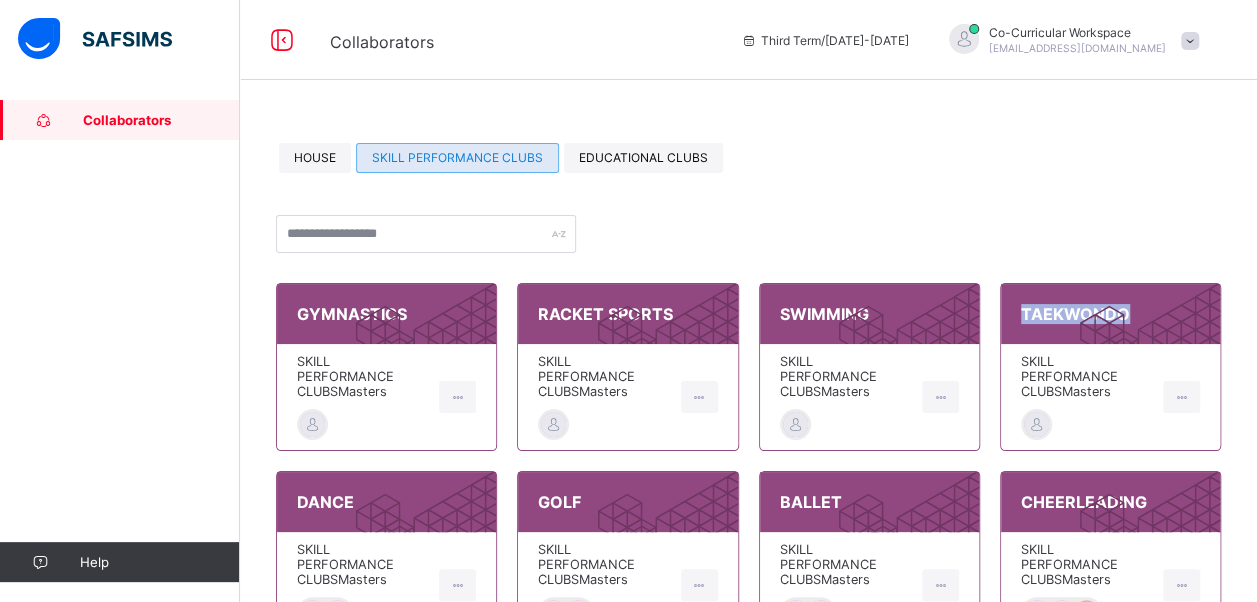 click on "TAEKWONDO" at bounding box center [1110, 314] 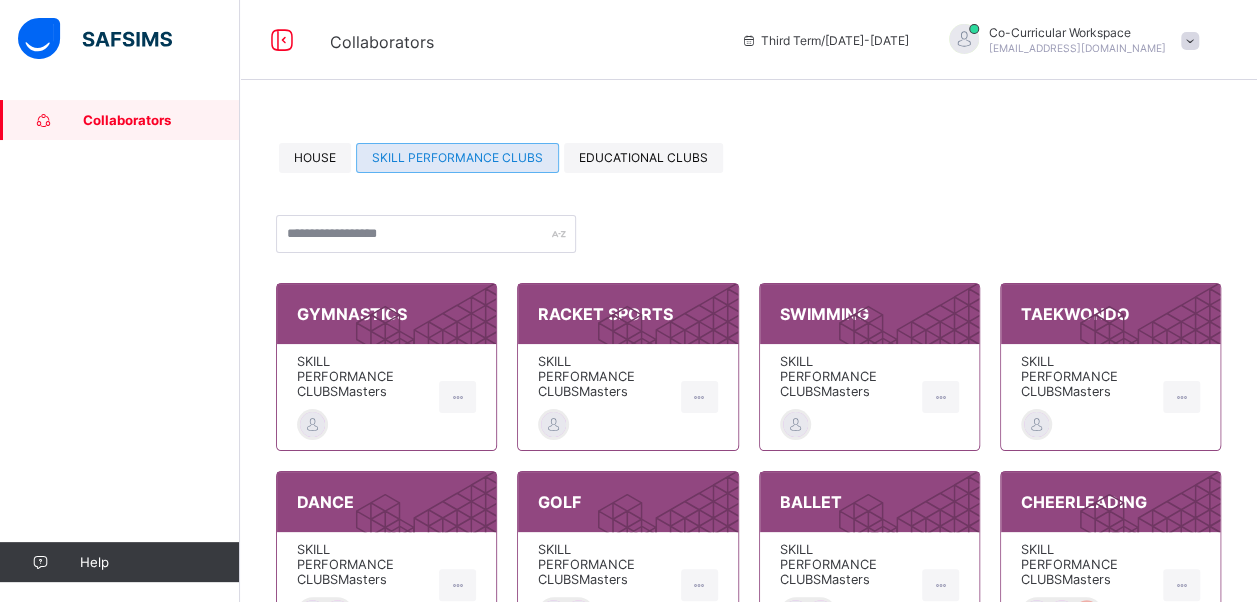 drag, startPoint x: 1077, startPoint y: 323, endPoint x: 1082, endPoint y: 356, distance: 33.37664 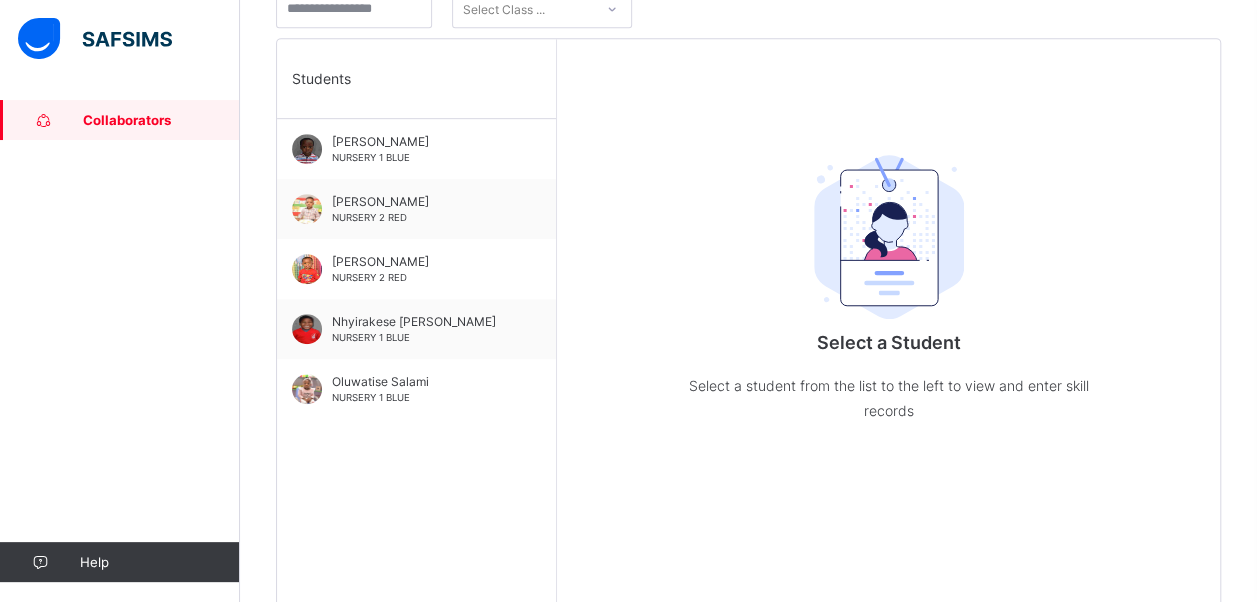 scroll, scrollTop: 498, scrollLeft: 0, axis: vertical 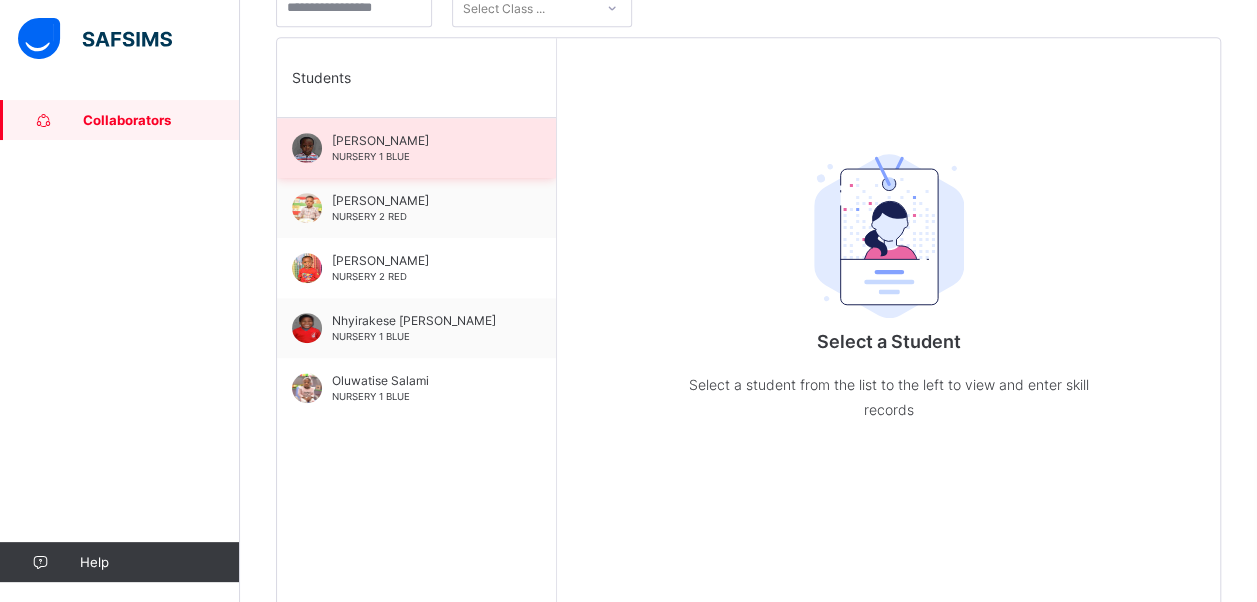 click on "[PERSON_NAME]" at bounding box center (421, 140) 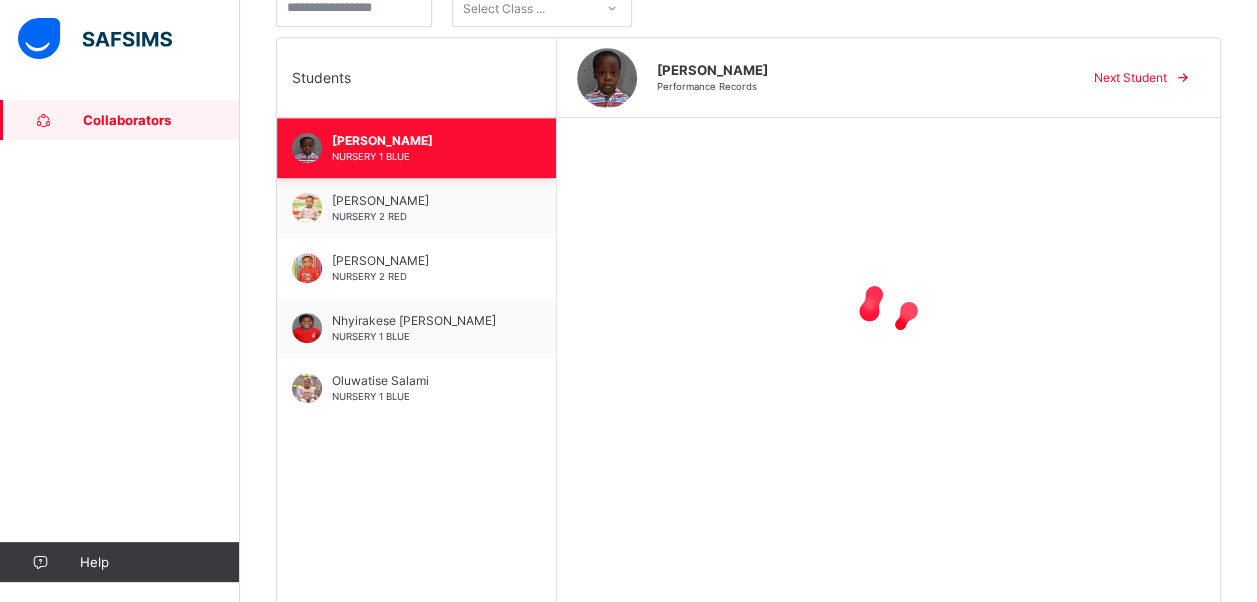 click on "[PERSON_NAME]" at bounding box center [421, 140] 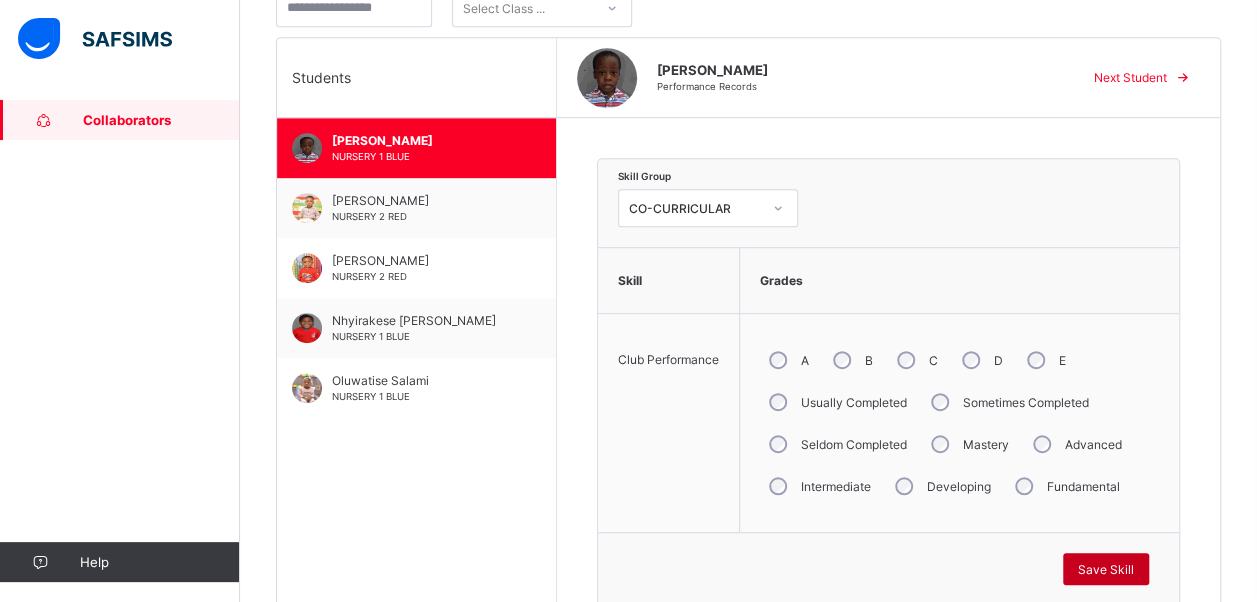 click on "Save Skill" at bounding box center [1106, 569] 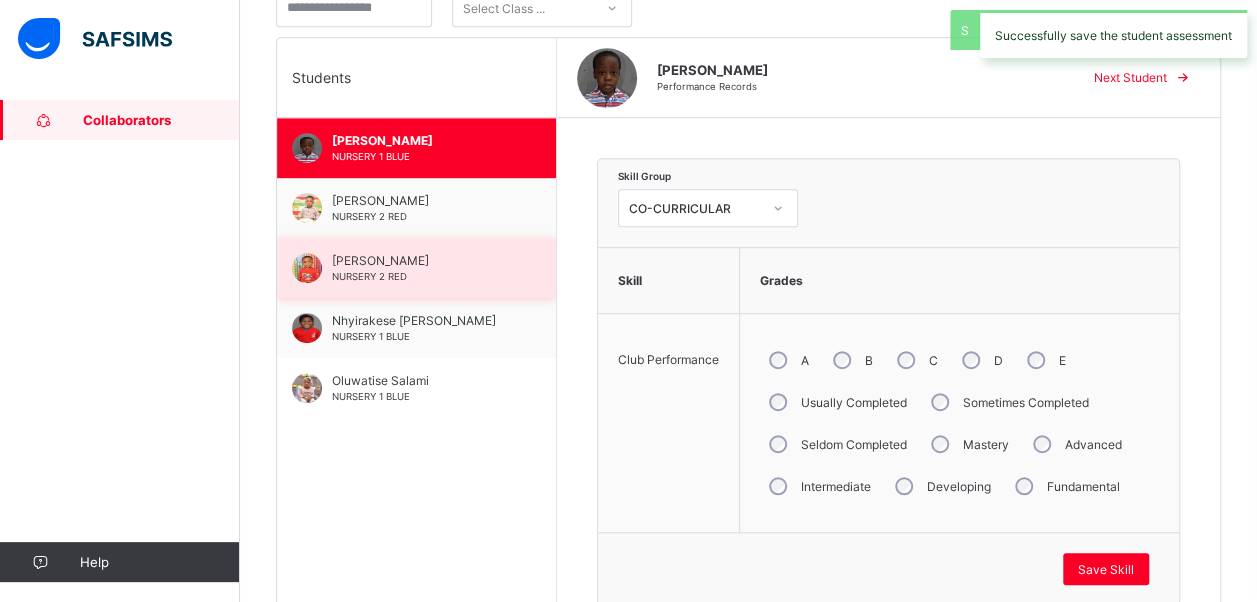 click on "[PERSON_NAME]" at bounding box center [421, 260] 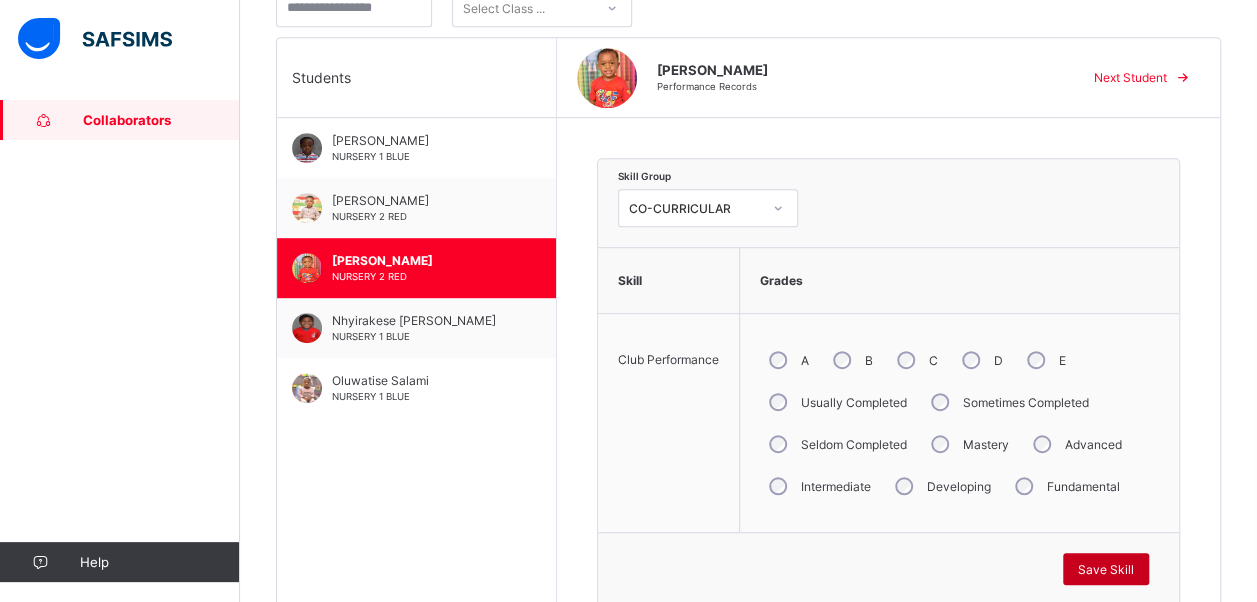 click on "Save Skill" at bounding box center [1106, 569] 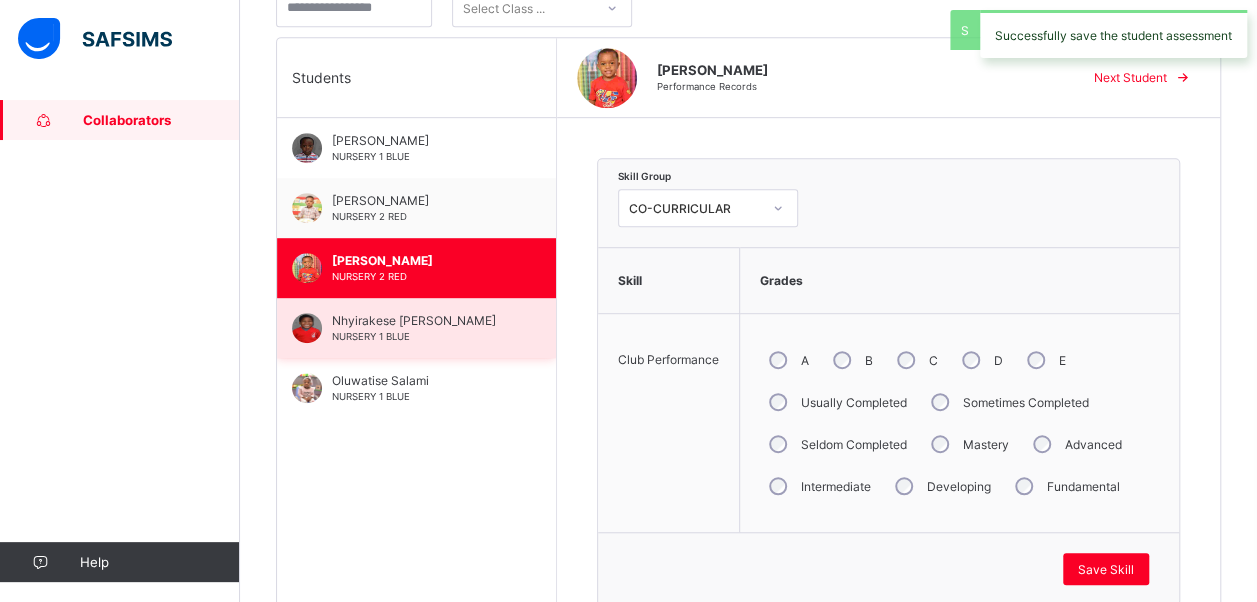 click on "Nhyirakese  [PERSON_NAME]" at bounding box center (421, 320) 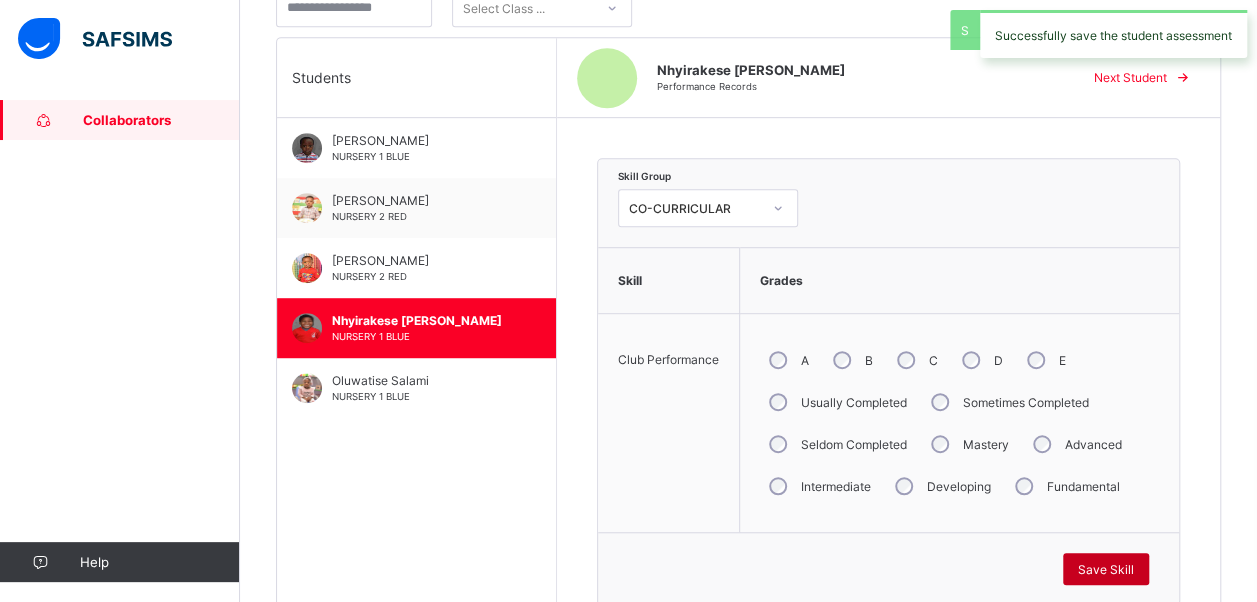 click on "Save Skill" at bounding box center (1106, 569) 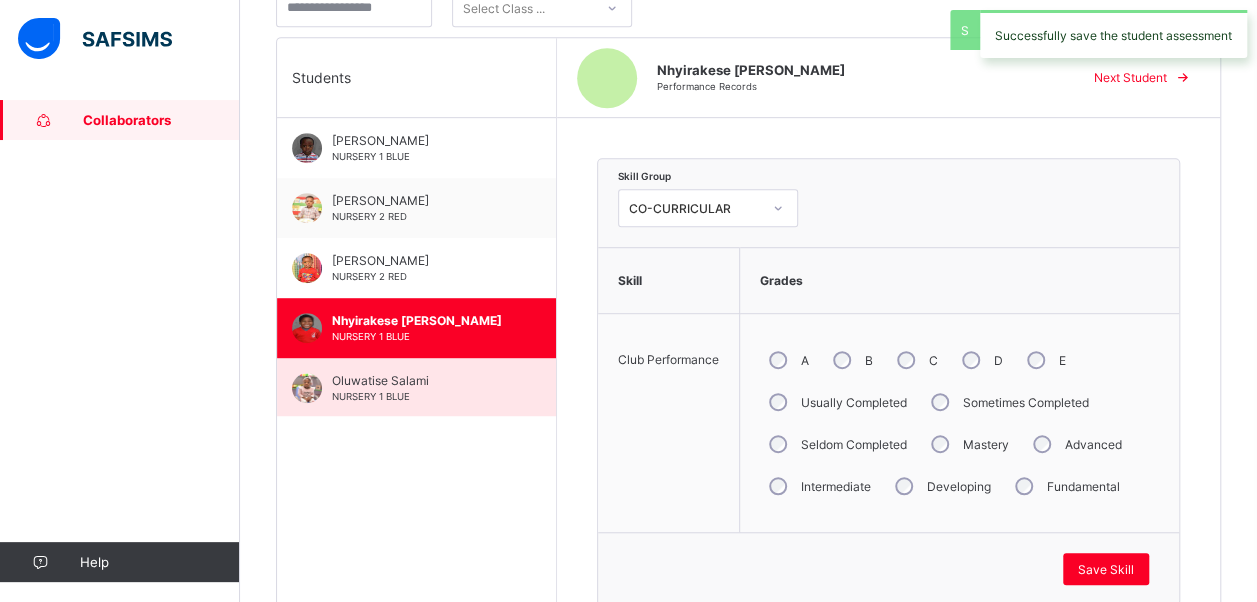 click on "Oluwatise  Salami" at bounding box center [421, 380] 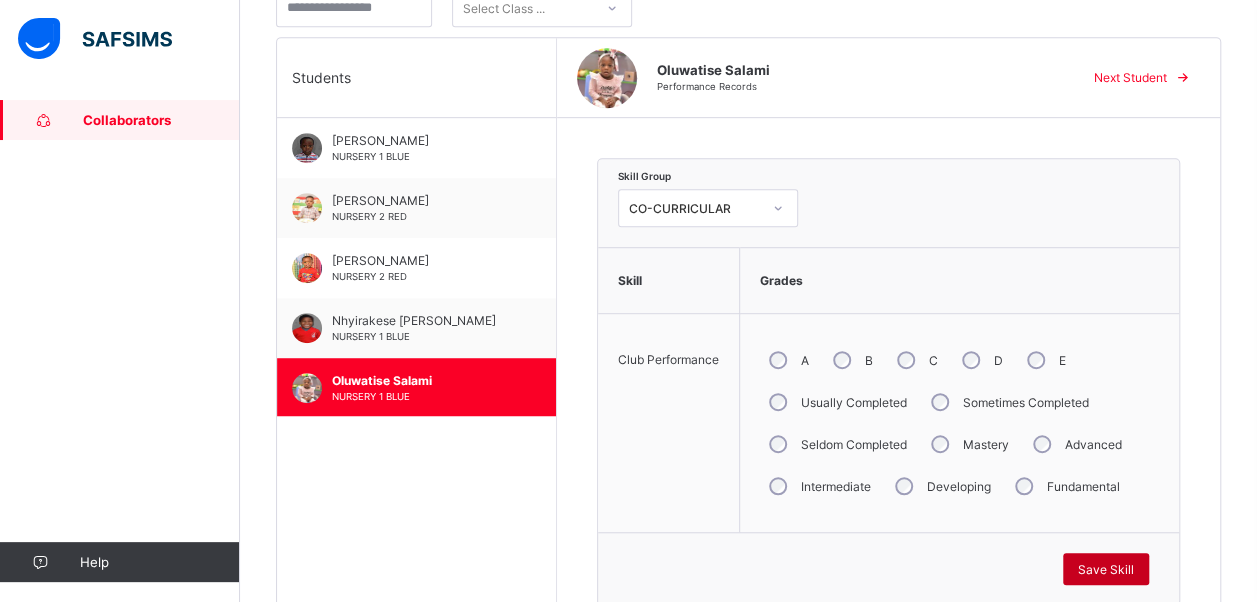 click on "Save Skill" at bounding box center [1106, 569] 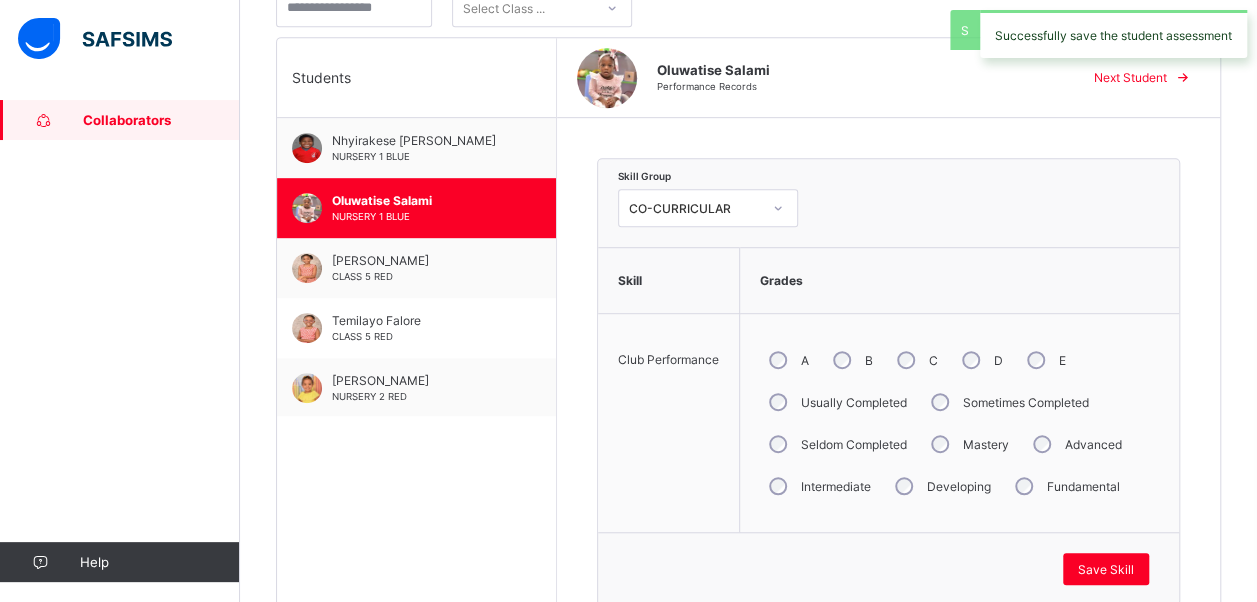 scroll, scrollTop: 182, scrollLeft: 0, axis: vertical 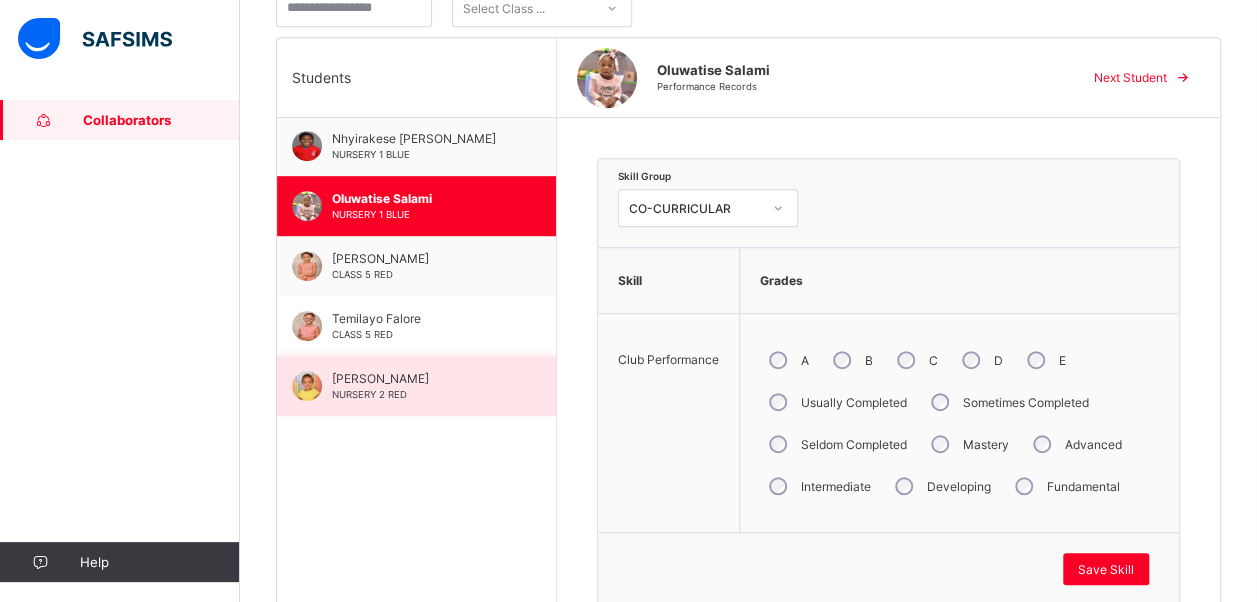 click on "[PERSON_NAME]" at bounding box center [421, 378] 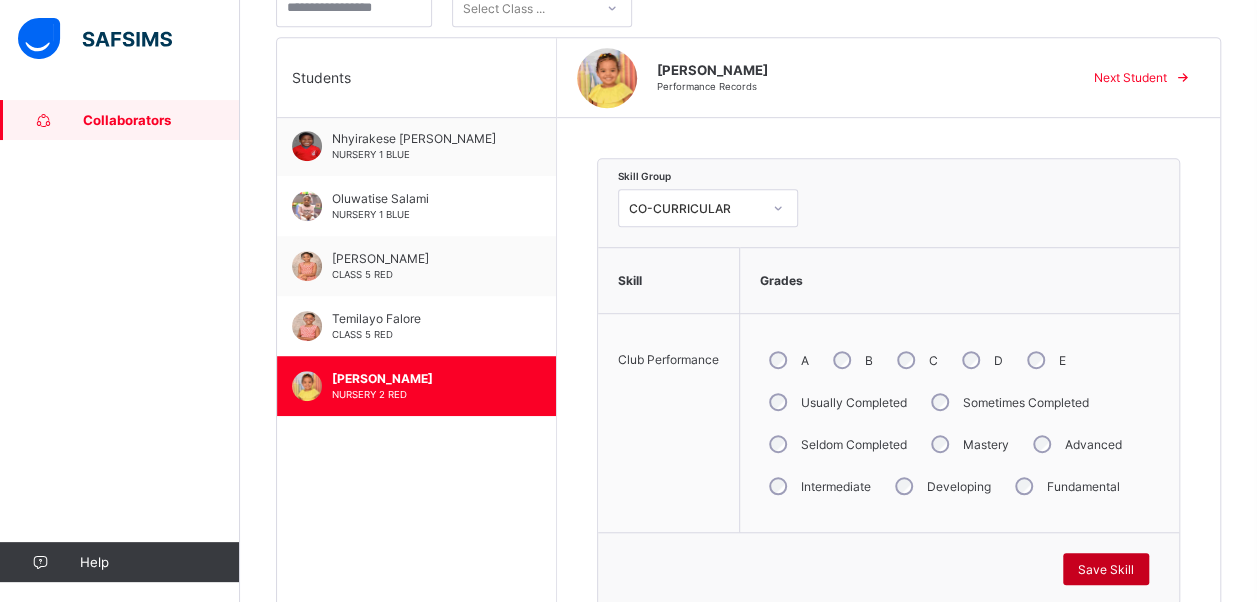click on "Save Skill" at bounding box center [1106, 569] 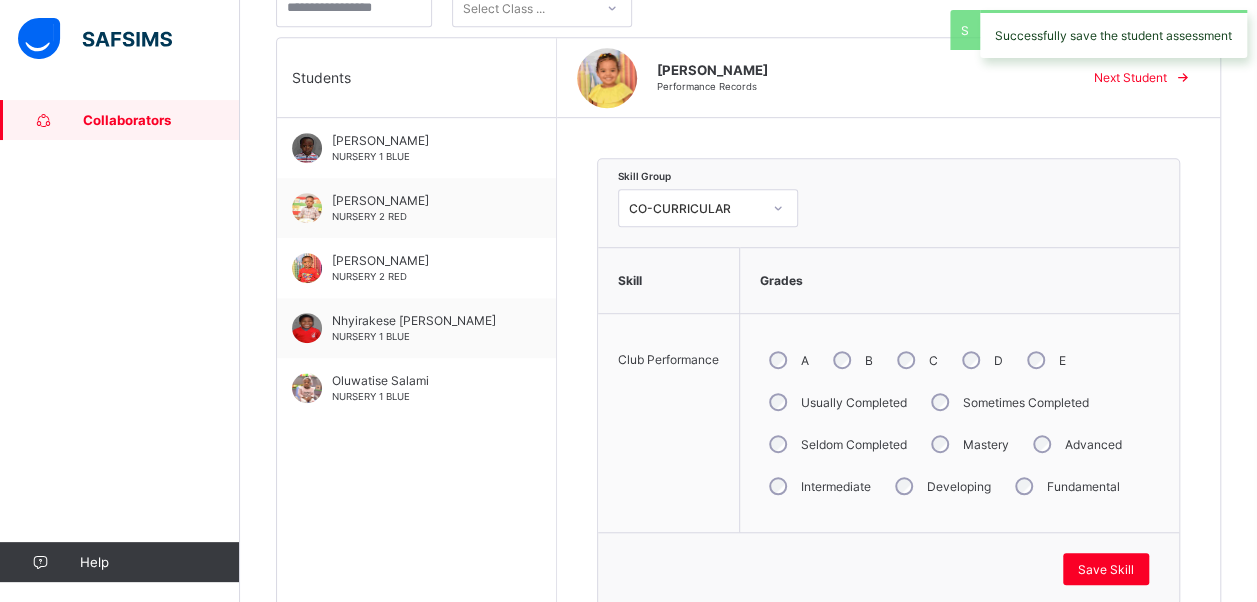 scroll, scrollTop: 182, scrollLeft: 0, axis: vertical 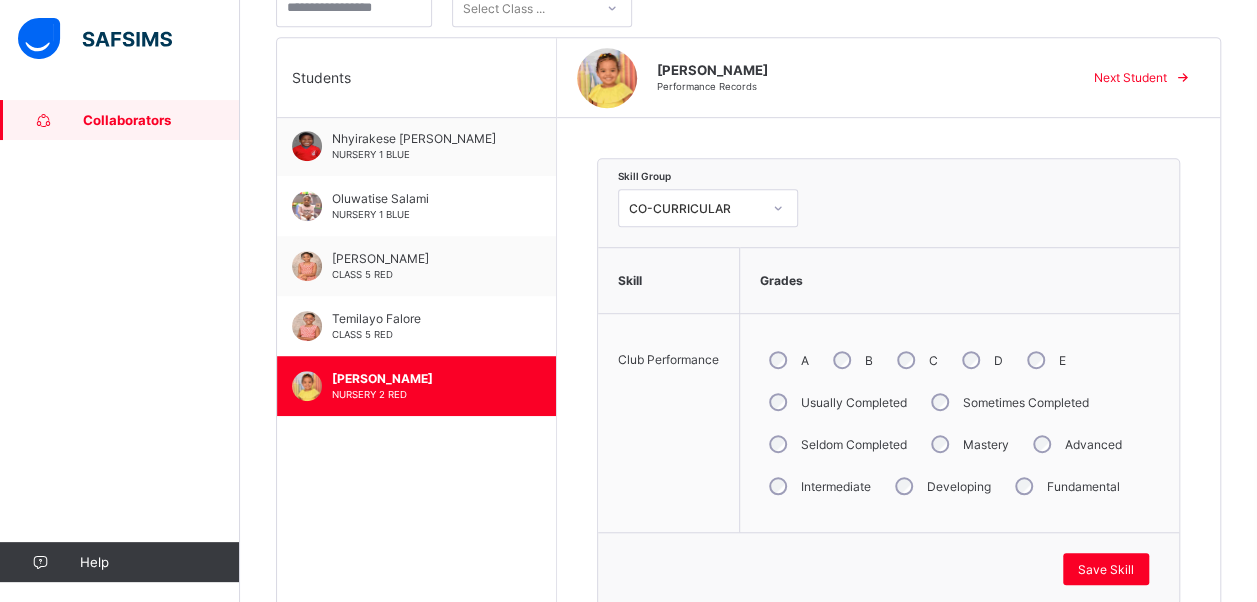 click at bounding box center (1183, 78) 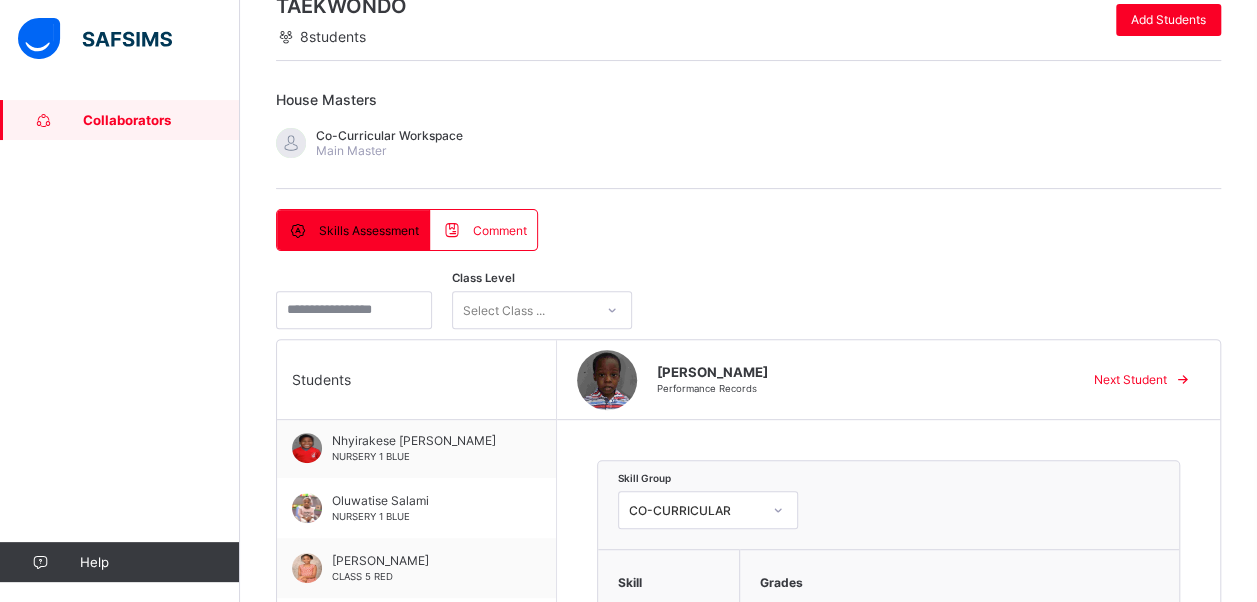 scroll, scrollTop: 188, scrollLeft: 0, axis: vertical 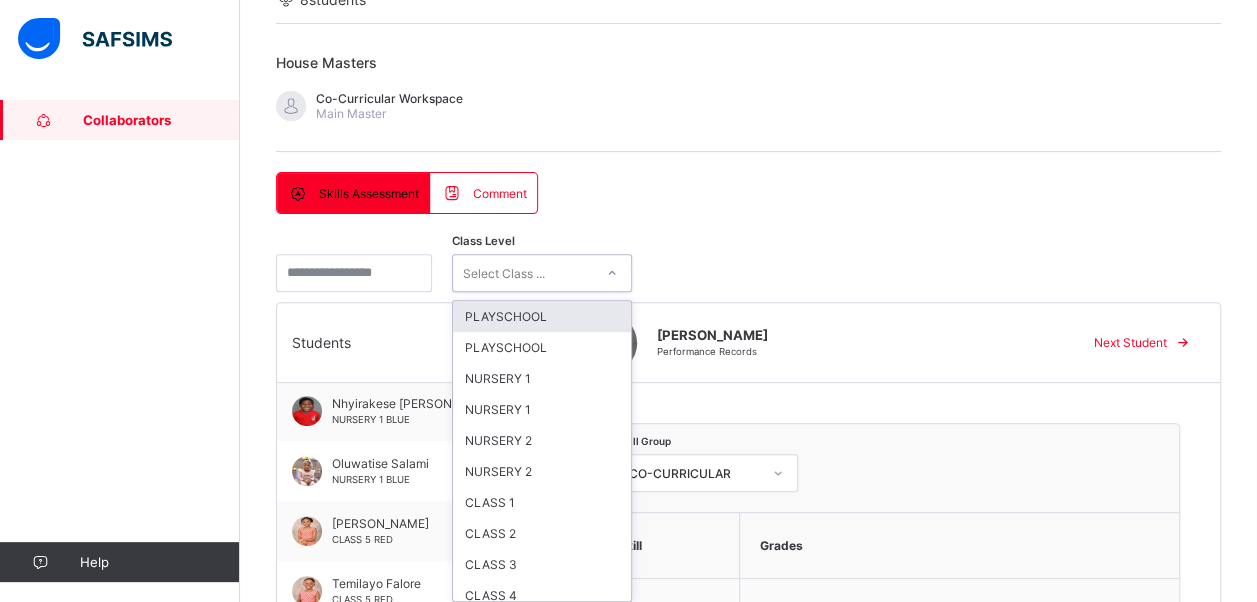 click on "option PLAYSCHOOL focused, 1 of 12. 12 results available. Use Up and Down to choose options, press Enter to select the currently focused option, press Escape to exit the menu, press Tab to select the option and exit the menu. Select Class ... PLAYSCHOOL PLAYSCHOOL NURSERY 1  NURSERY 1 NURSERY 2 NURSERY 2 CLASS 1 CLASS 2 CLASS 3 CLASS 4 CLASS 5 CLASS 6" at bounding box center [542, 273] 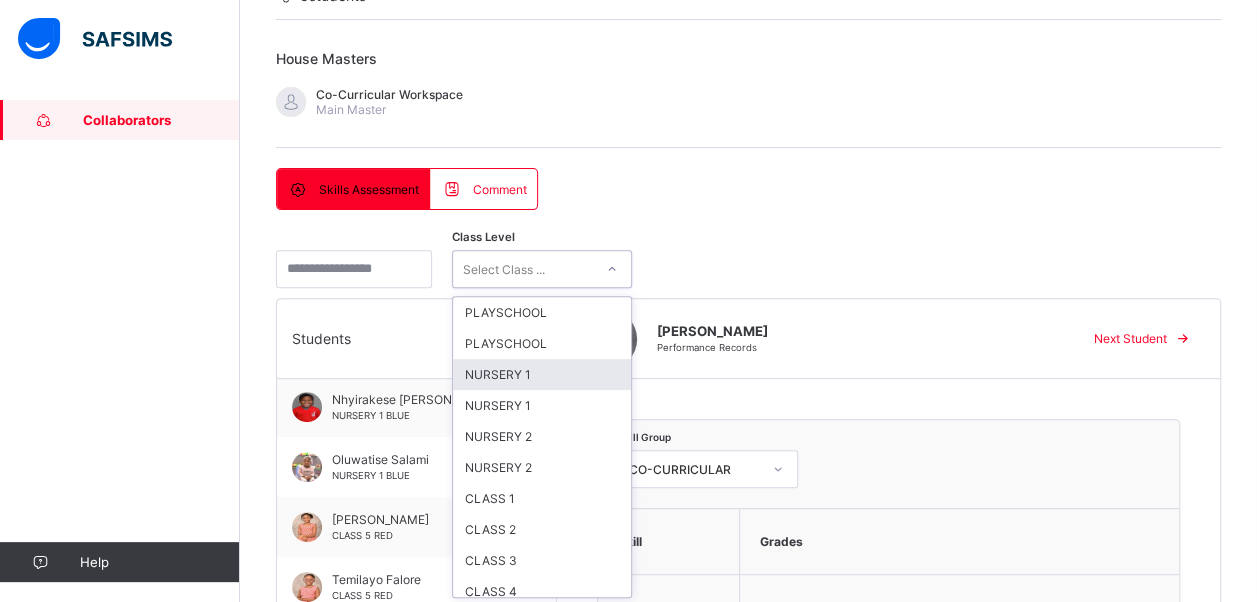 click on "NURSERY 1" at bounding box center [542, 374] 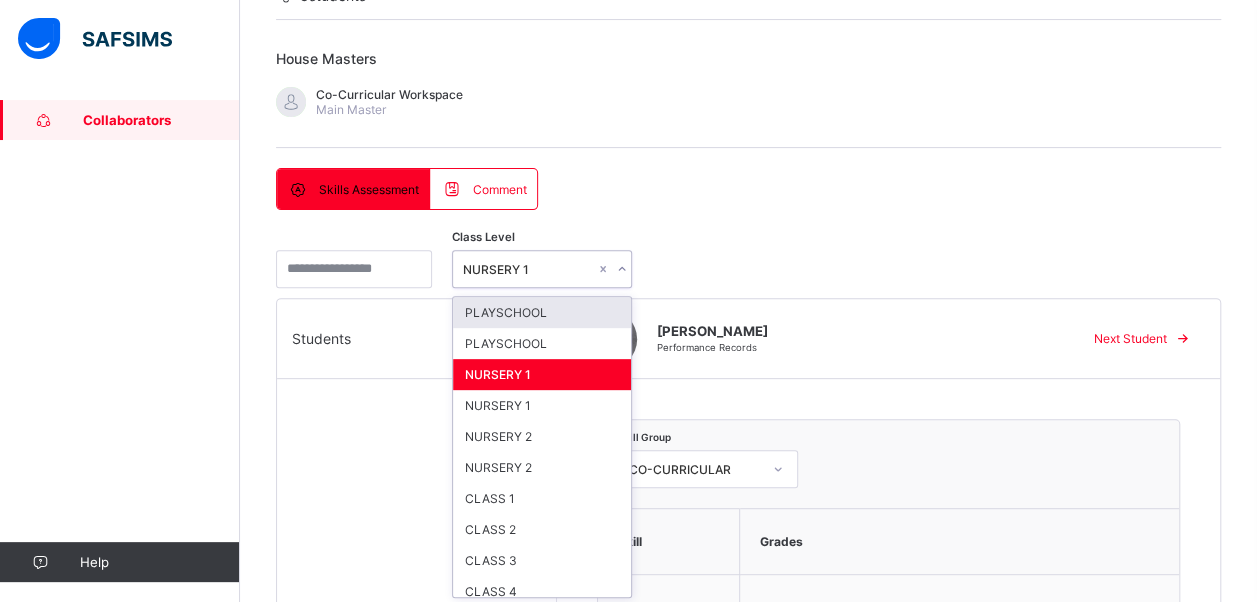 click 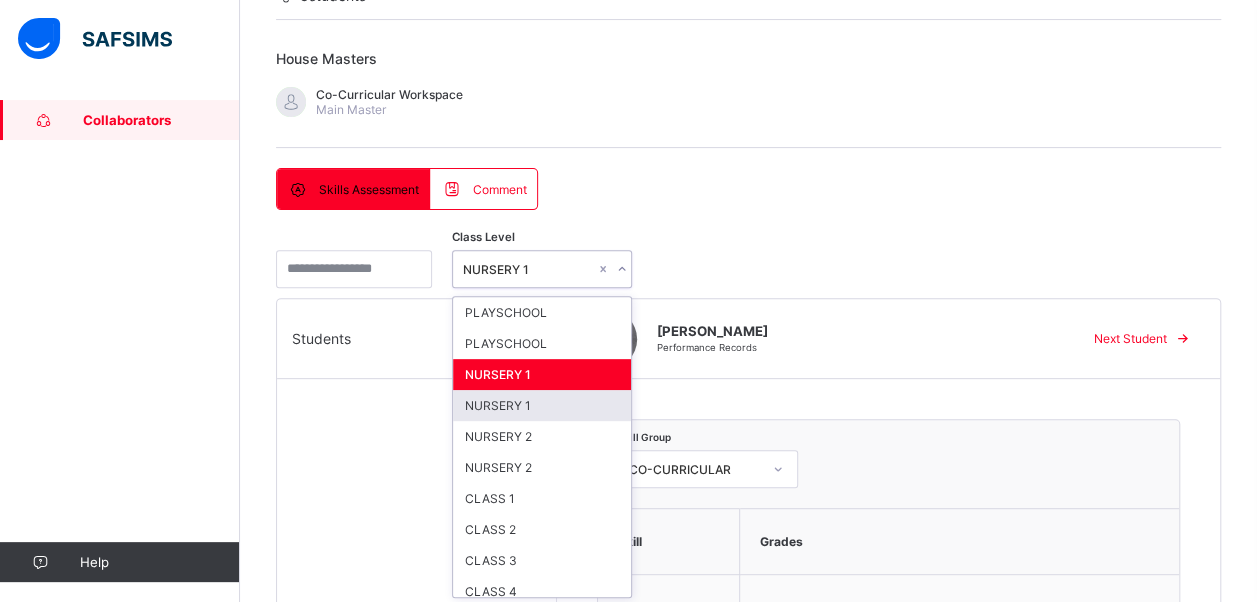 click on "NURSERY 1" at bounding box center (542, 405) 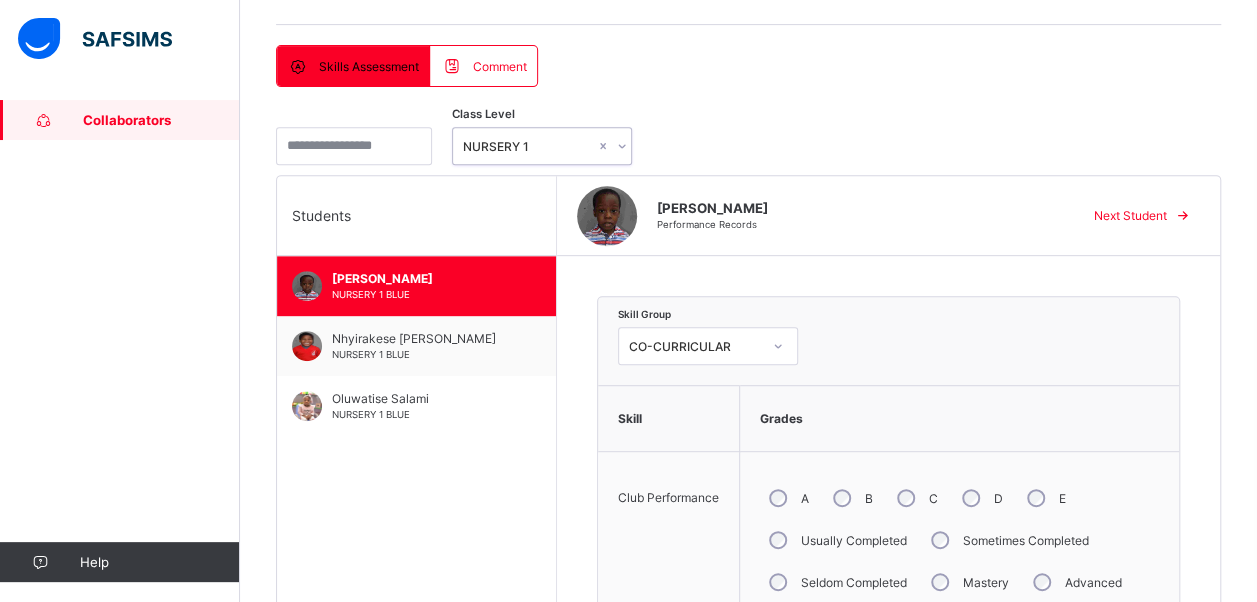 scroll, scrollTop: 344, scrollLeft: 0, axis: vertical 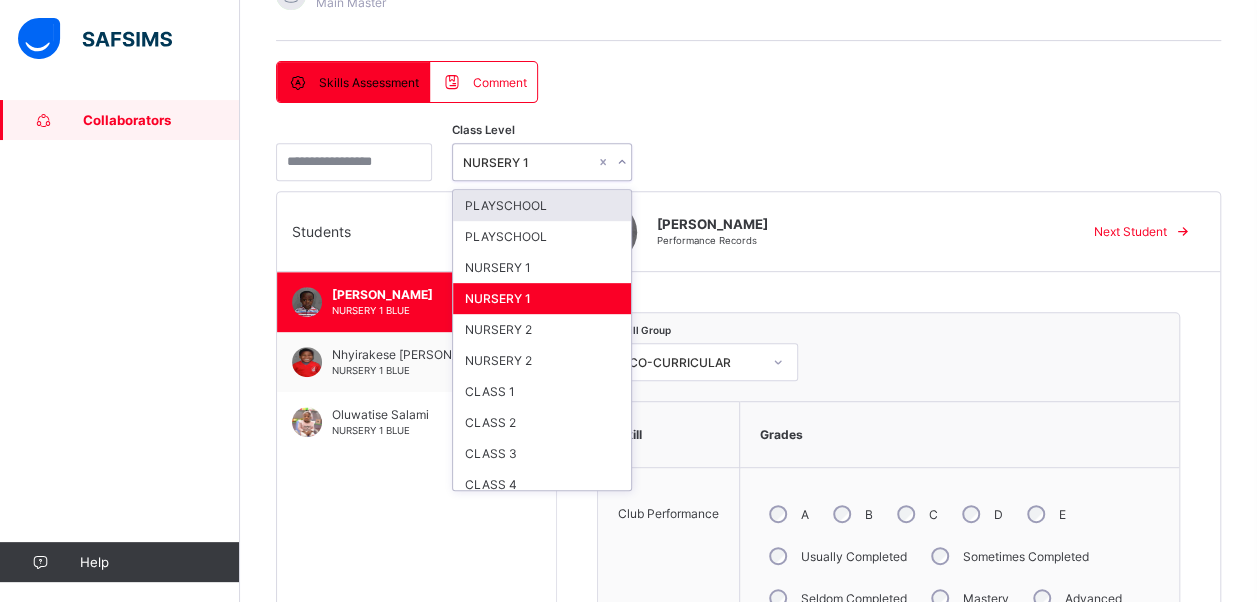 click 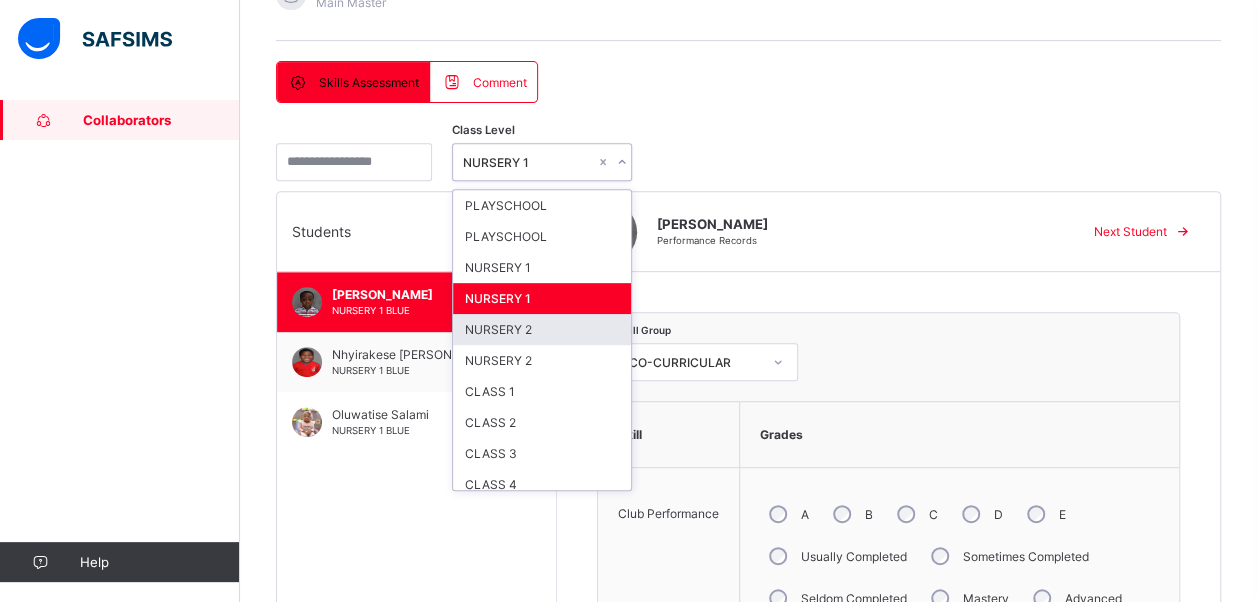 click on "NURSERY 2" at bounding box center [542, 329] 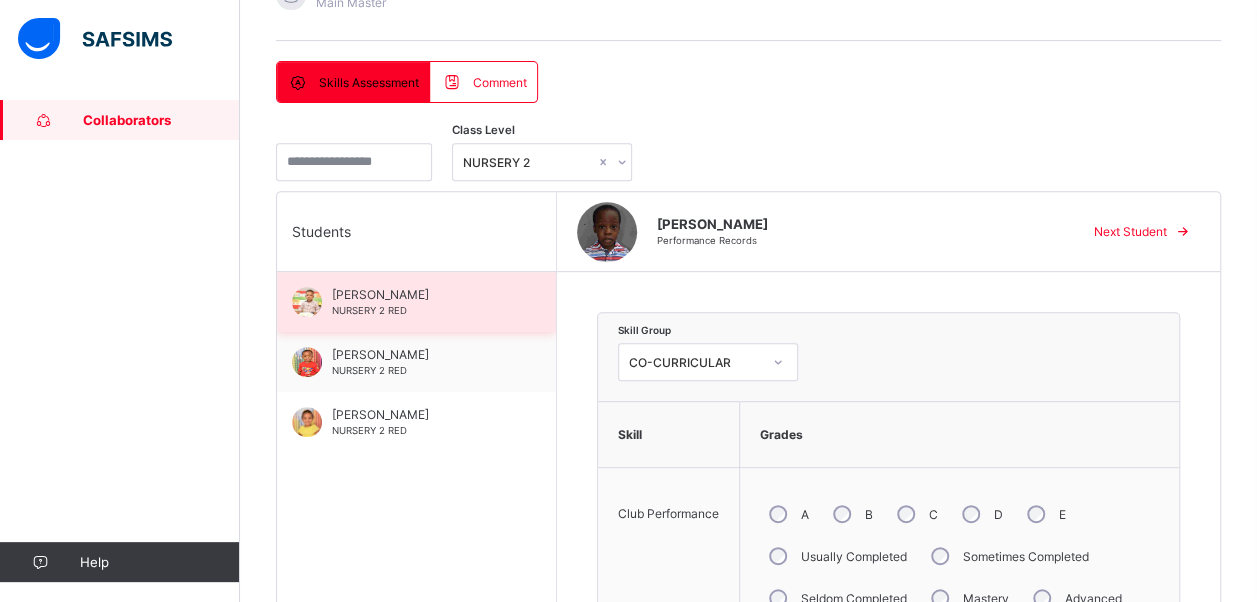 click on "[PERSON_NAME]" at bounding box center [421, 294] 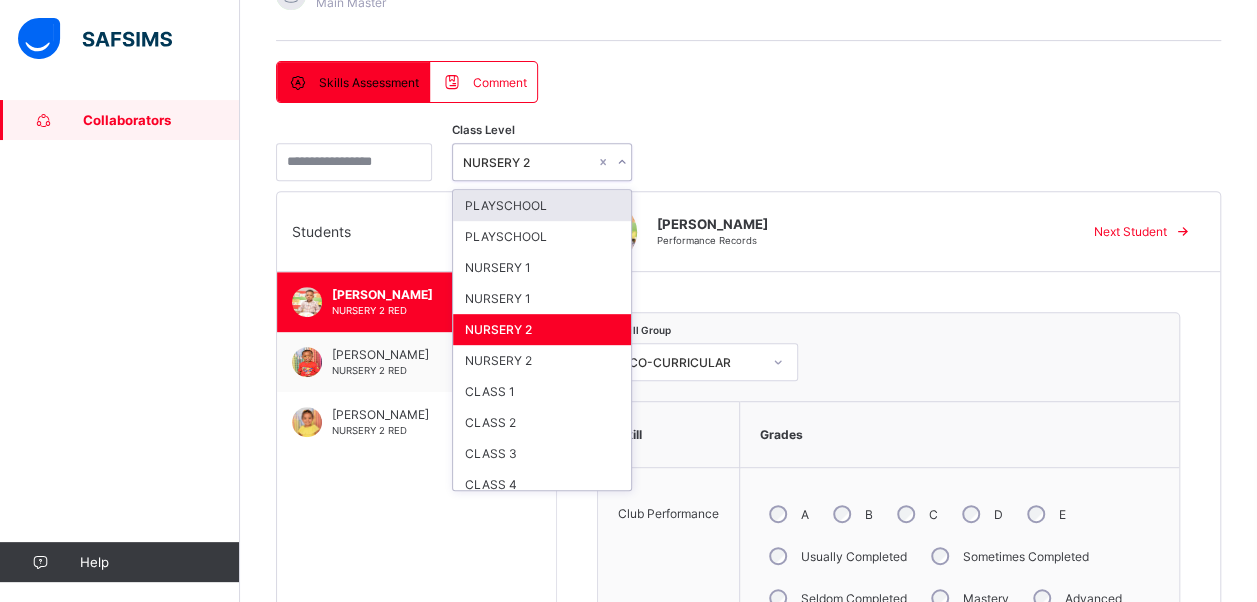 click 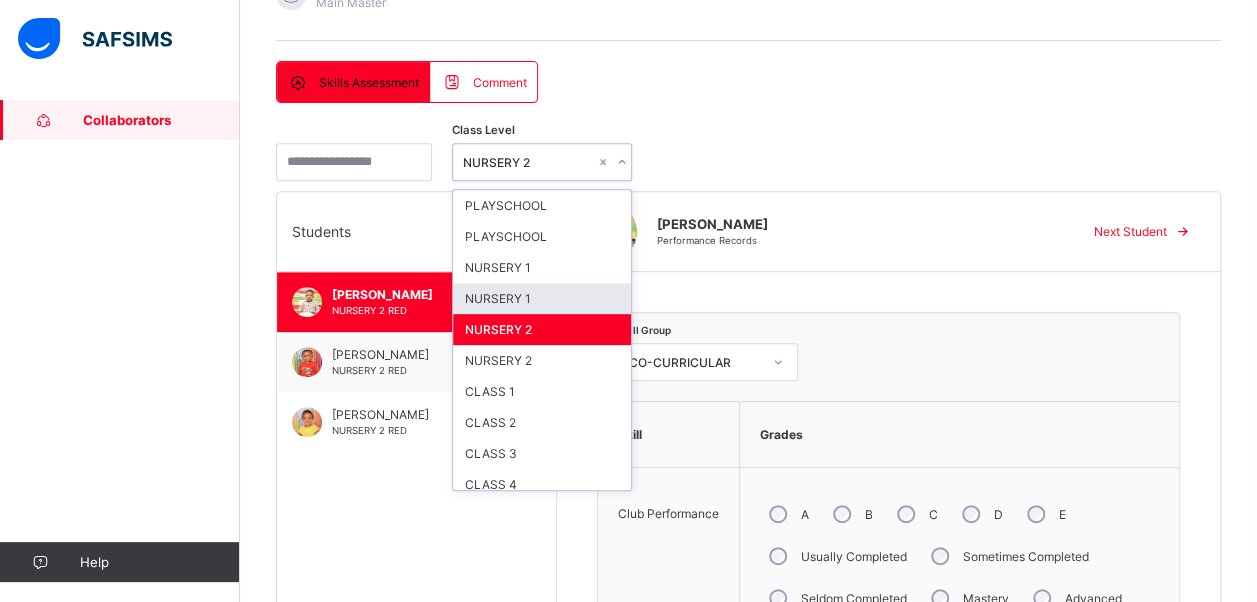 click on "NURSERY 1" at bounding box center [542, 298] 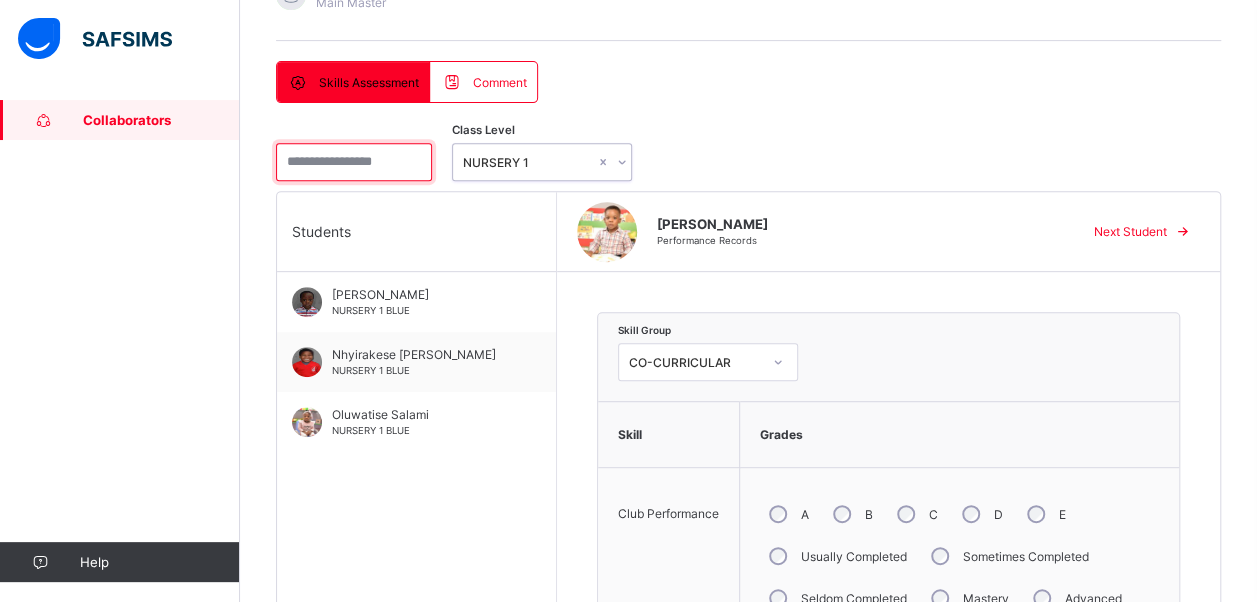 click at bounding box center [354, 162] 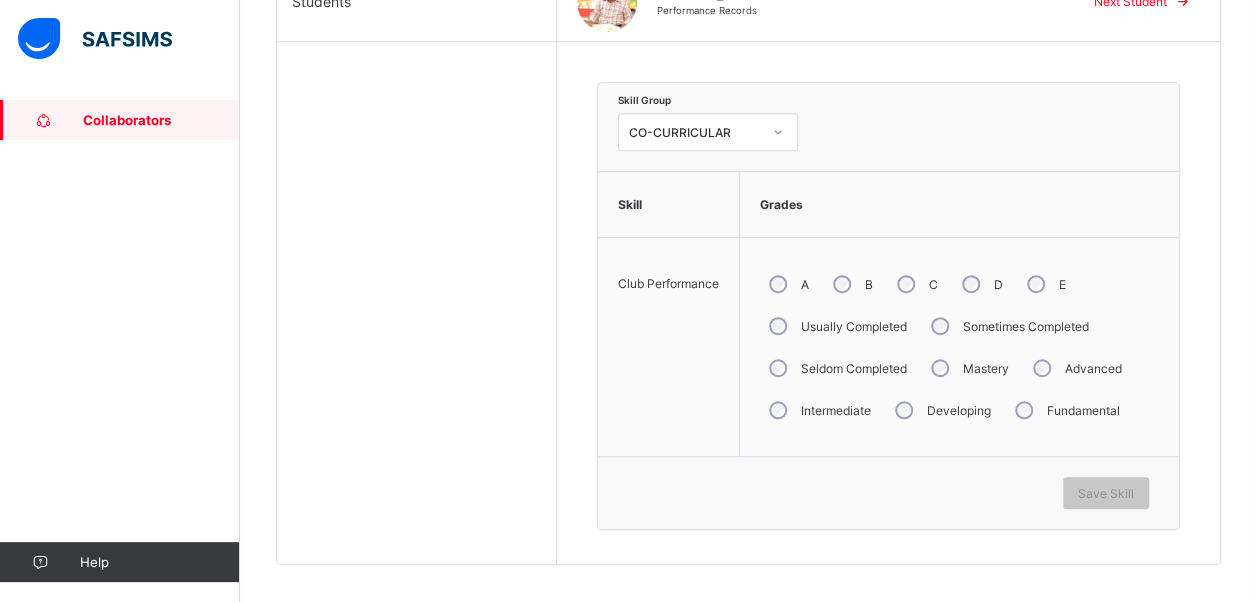 scroll, scrollTop: 593, scrollLeft: 0, axis: vertical 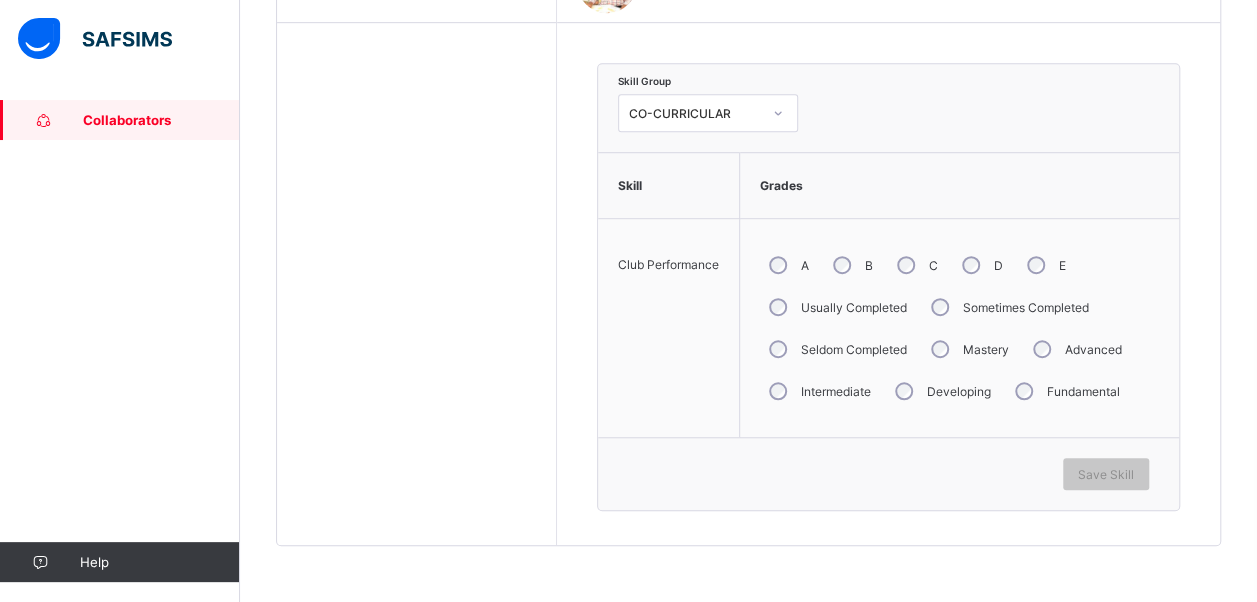 type on "***" 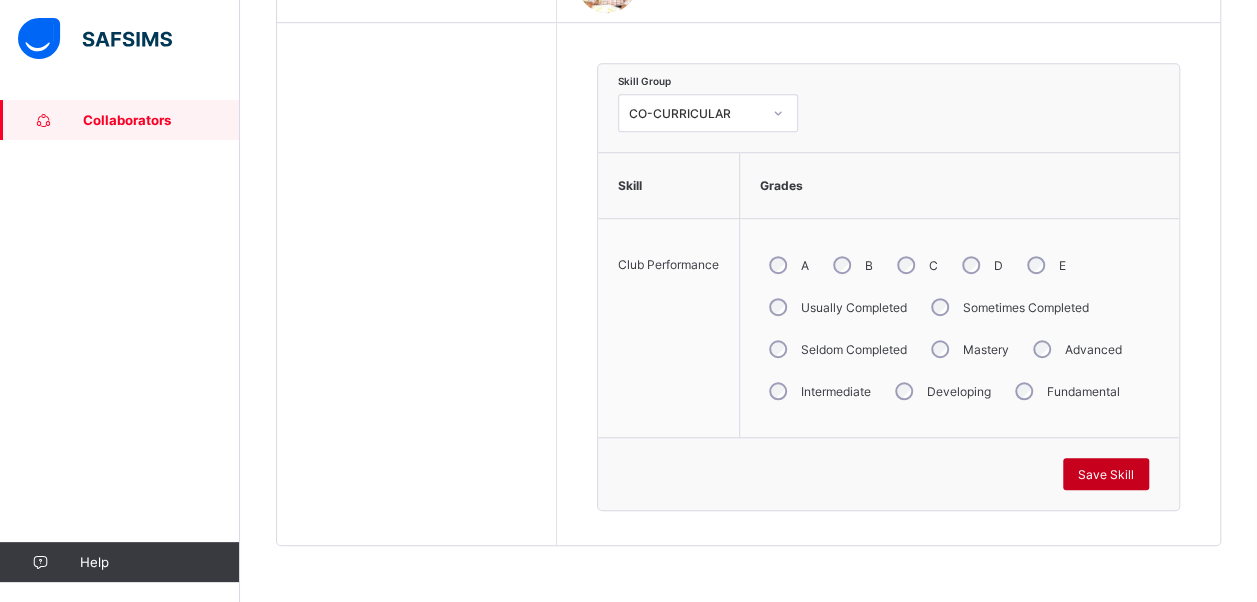 click on "Save Skill" at bounding box center [1106, 474] 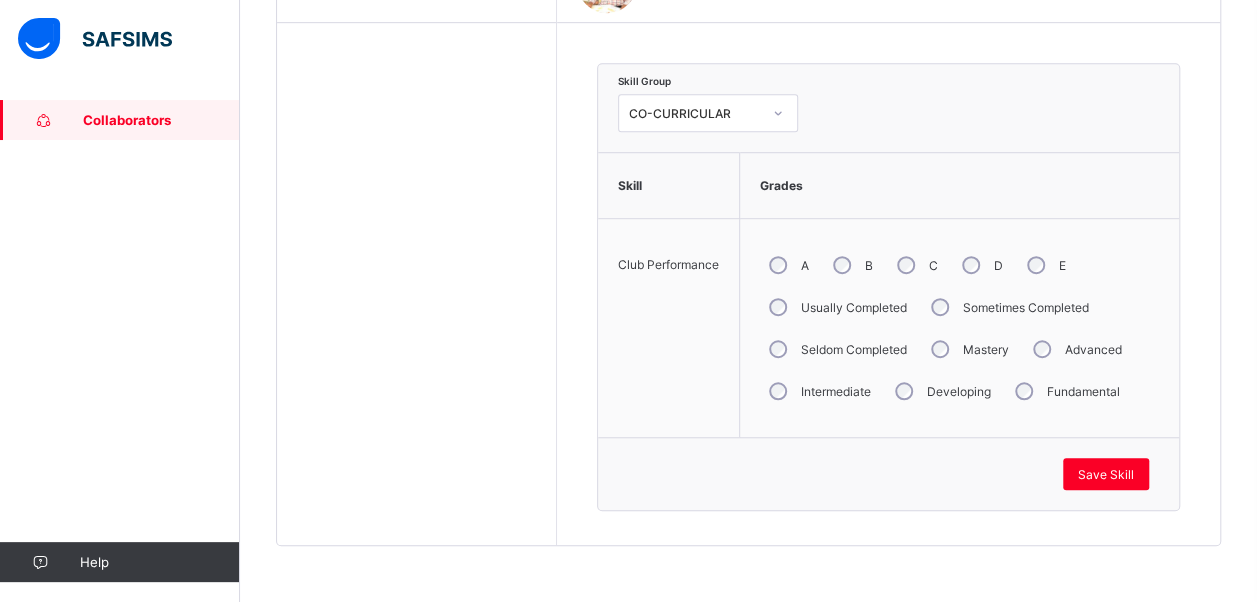 click on "Students" at bounding box center [417, 244] 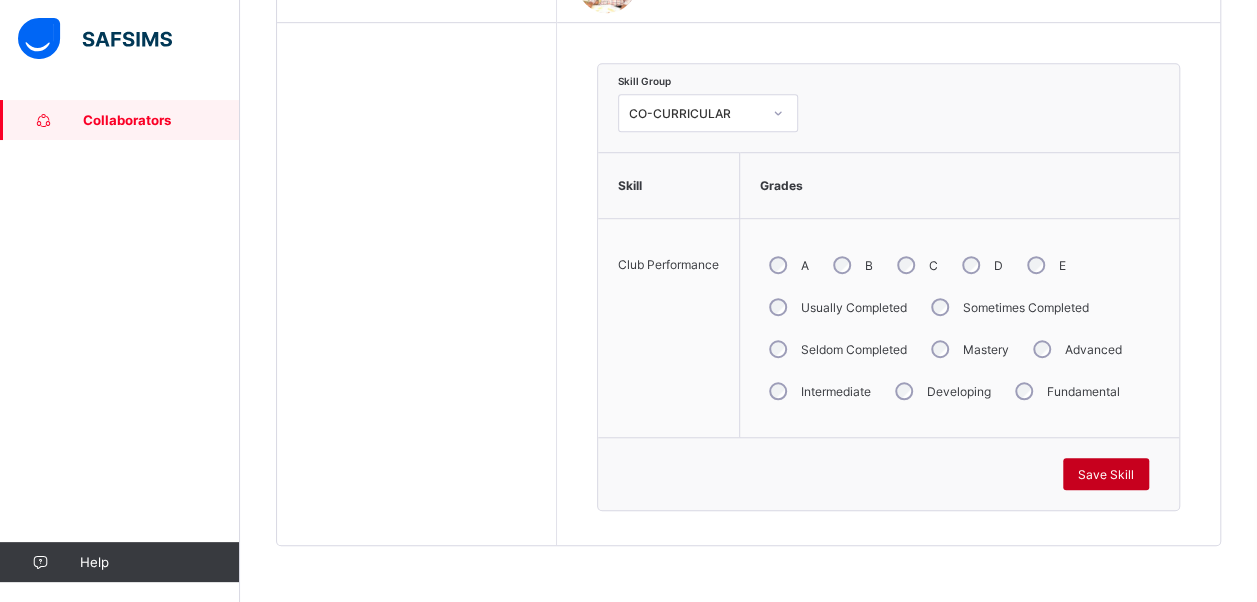 click on "Save Skill" at bounding box center (1106, 474) 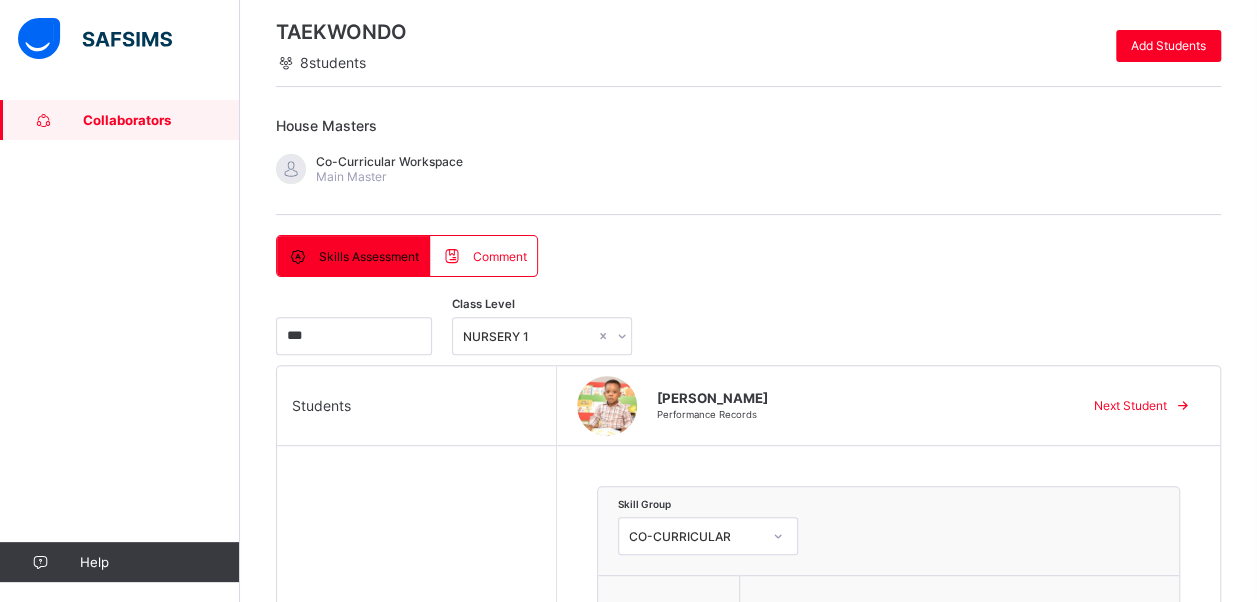 scroll, scrollTop: 134, scrollLeft: 0, axis: vertical 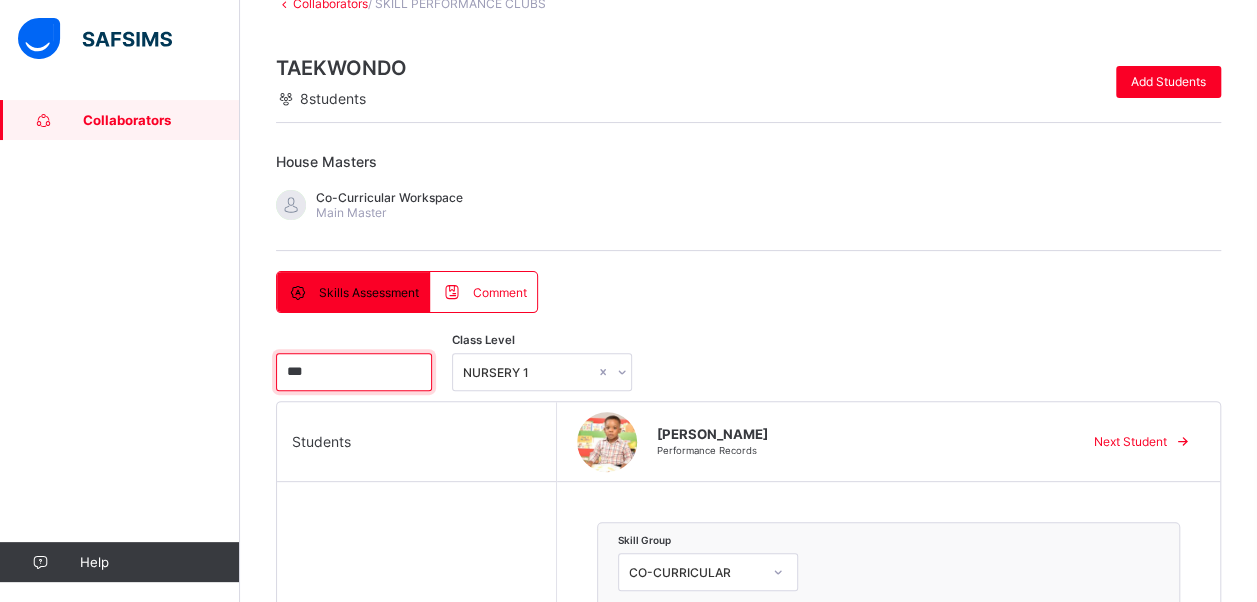 click on "***" at bounding box center (354, 372) 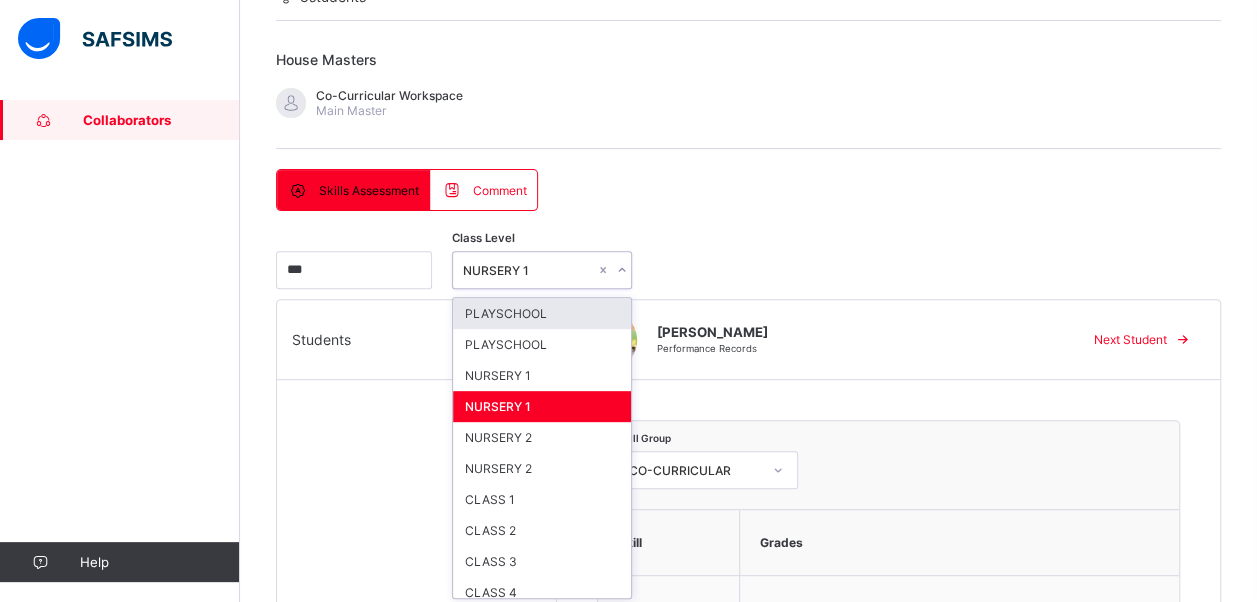 click on "option  NURSERY 1, selected.    option PLAYSCHOOL focused, 1 of 12. 12 results available. Use Up and Down to choose options, press Enter to select the currently focused option, press Escape to exit the menu, press Tab to select the option and exit the menu.  NURSERY 1 PLAYSCHOOL PLAYSCHOOL NURSERY 1  NURSERY 1 NURSERY 2 NURSERY 2 CLASS 1 CLASS 2 CLASS 3 CLASS 4 CLASS 5 CLASS 6" at bounding box center (542, 270) 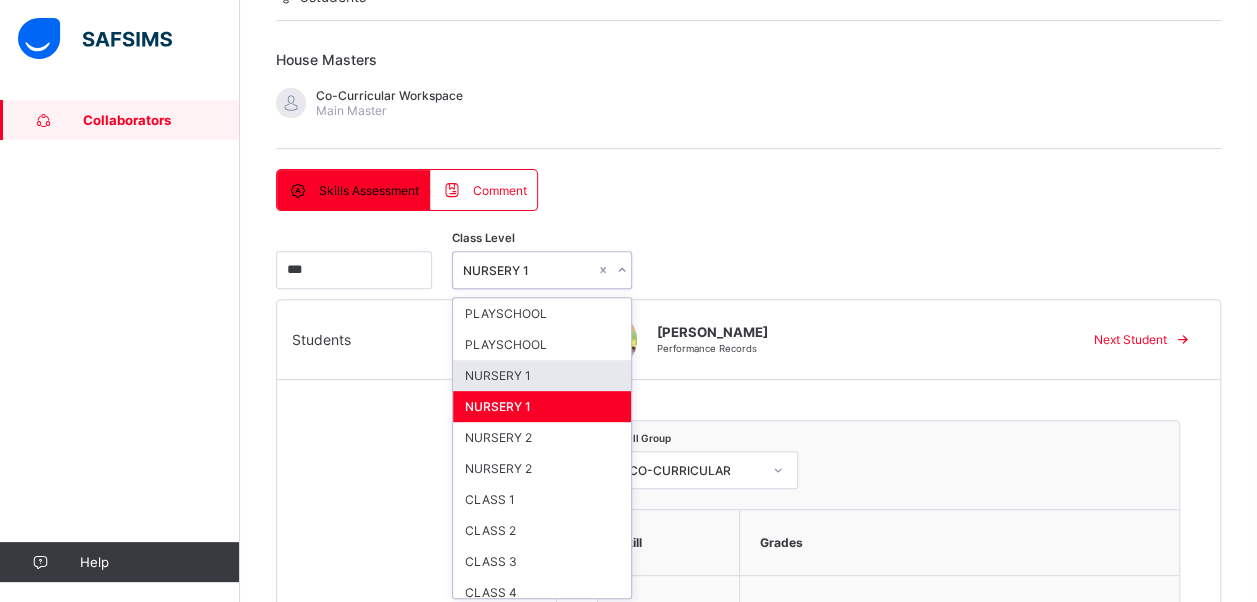 scroll, scrollTop: 237, scrollLeft: 0, axis: vertical 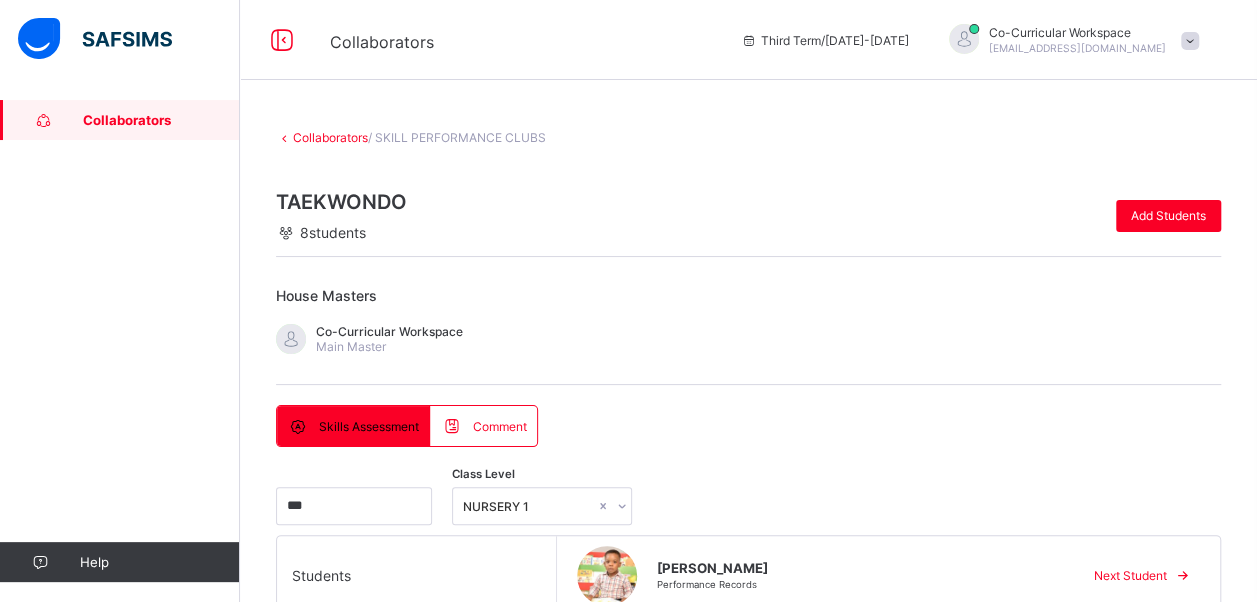 click on "Collaborators" at bounding box center (161, 120) 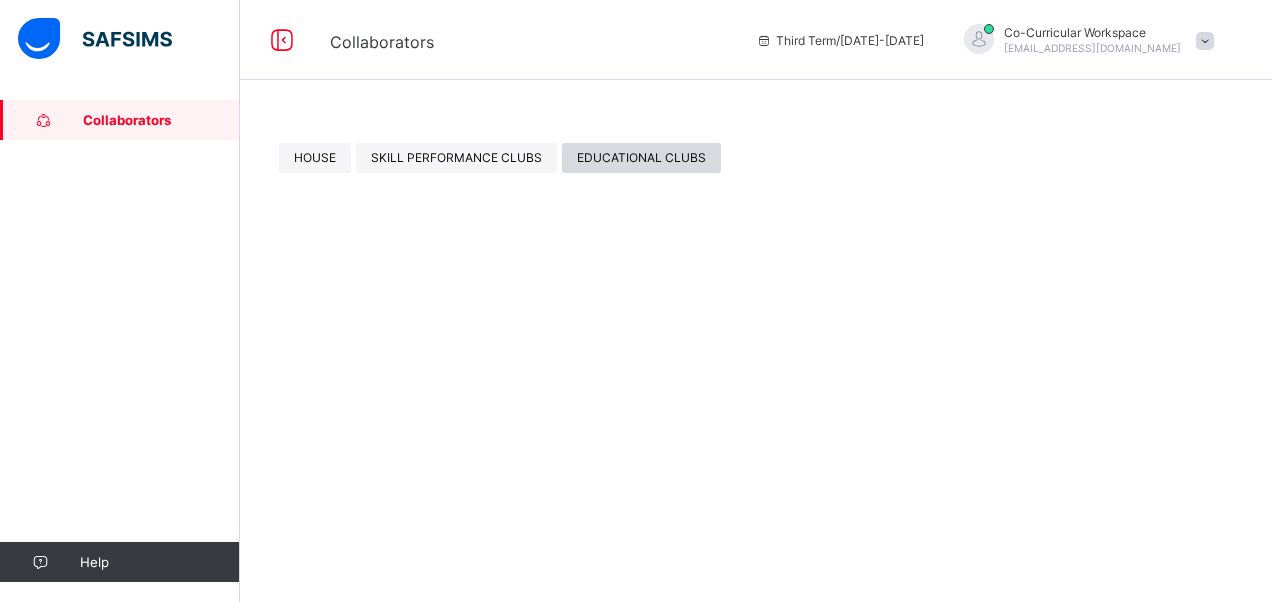 click on "EDUCATIONAL CLUBS" at bounding box center (641, 158) 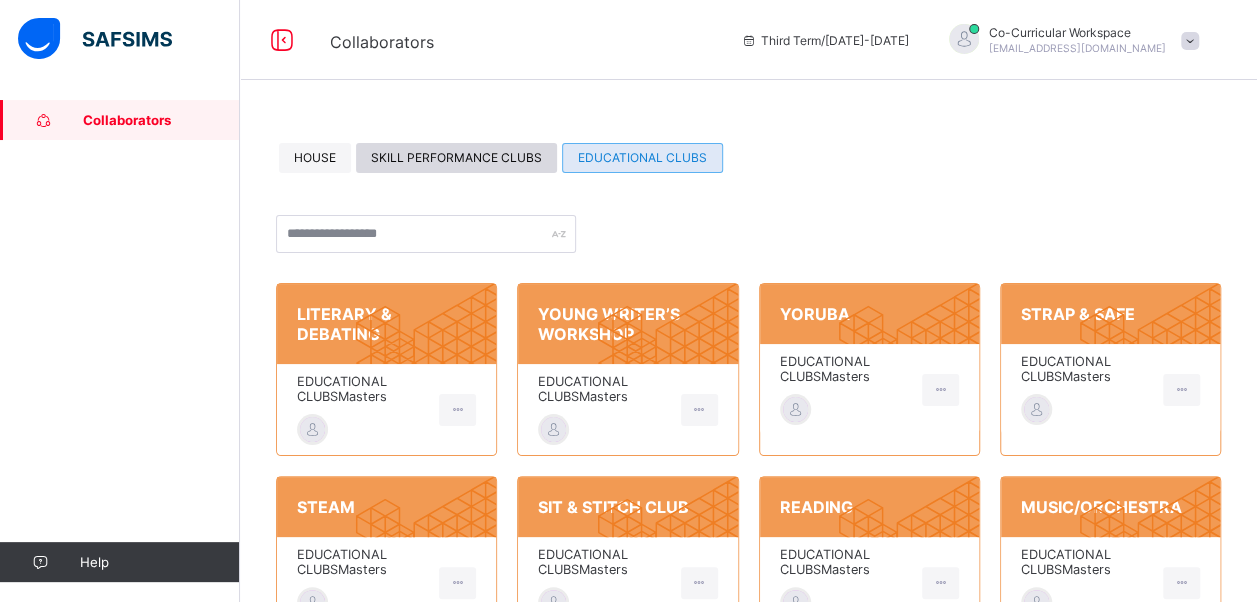 click on "SKILL PERFORMANCE CLUBS" at bounding box center [456, 158] 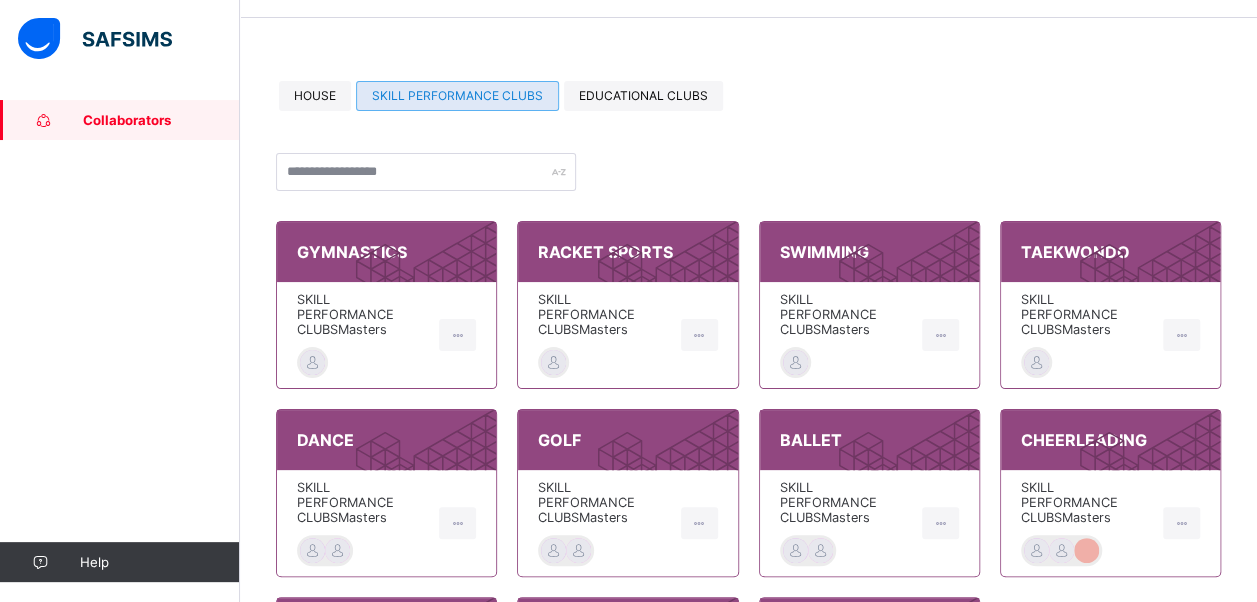 scroll, scrollTop: 54, scrollLeft: 0, axis: vertical 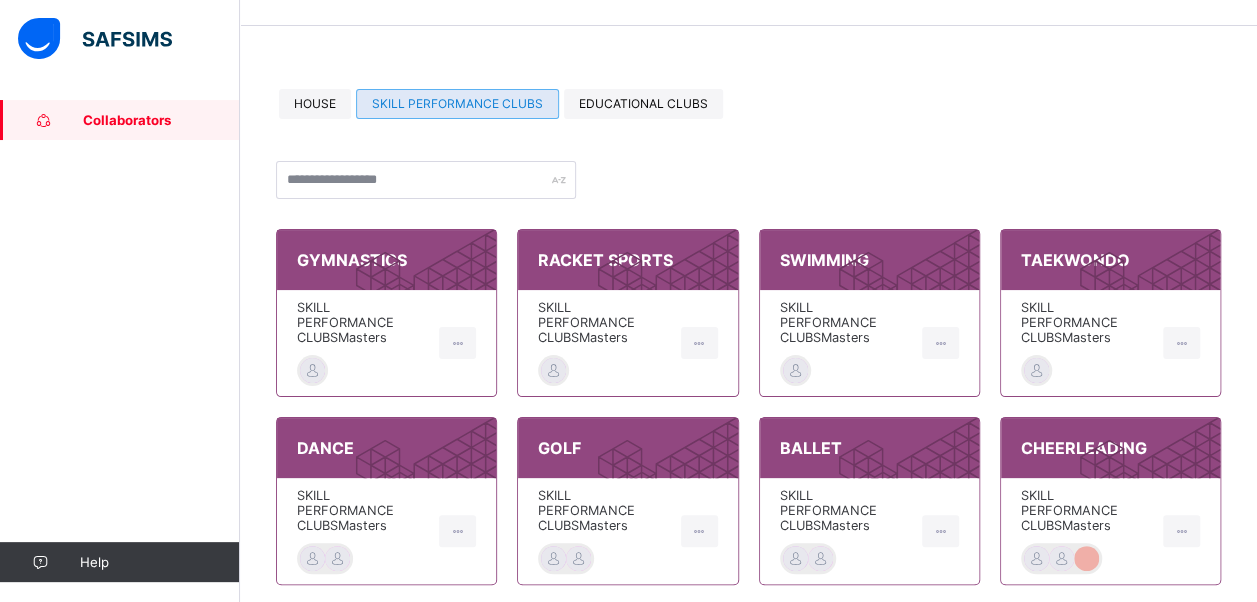 click 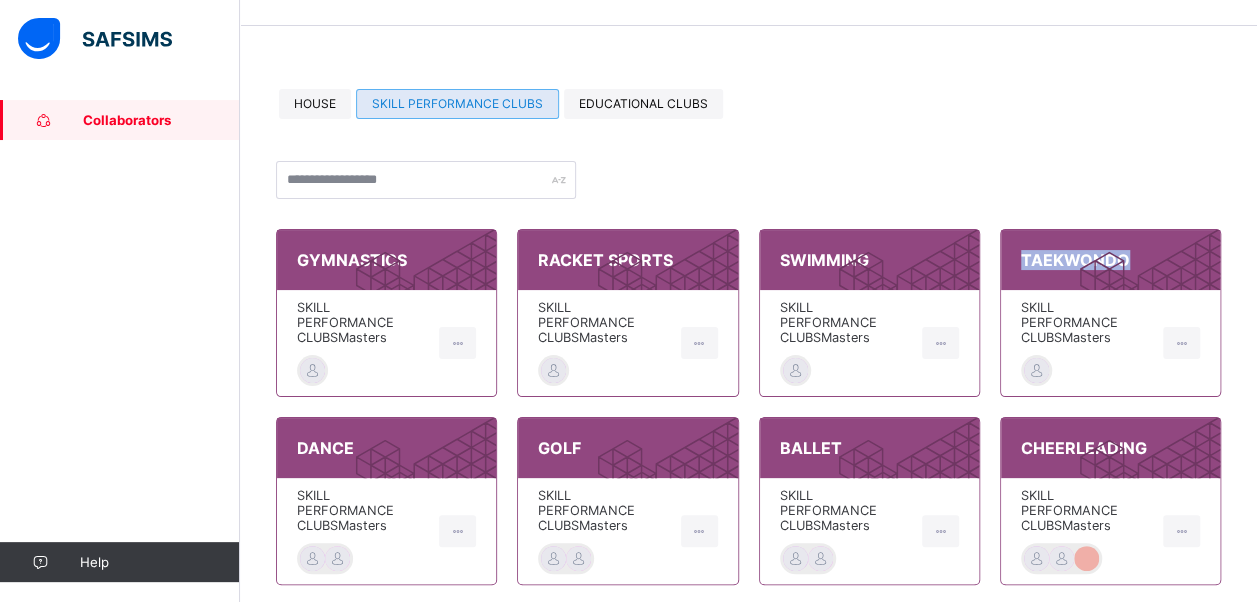 click on "TAEKWONDO" at bounding box center [1110, 260] 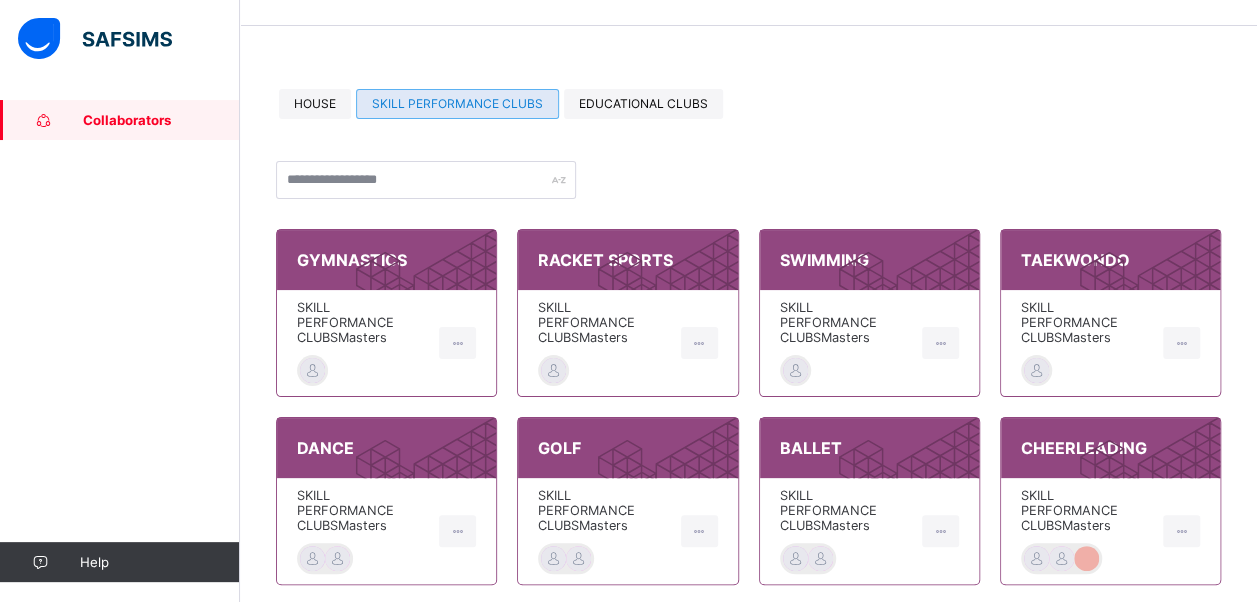 drag, startPoint x: 1090, startPoint y: 265, endPoint x: 1082, endPoint y: 332, distance: 67.47592 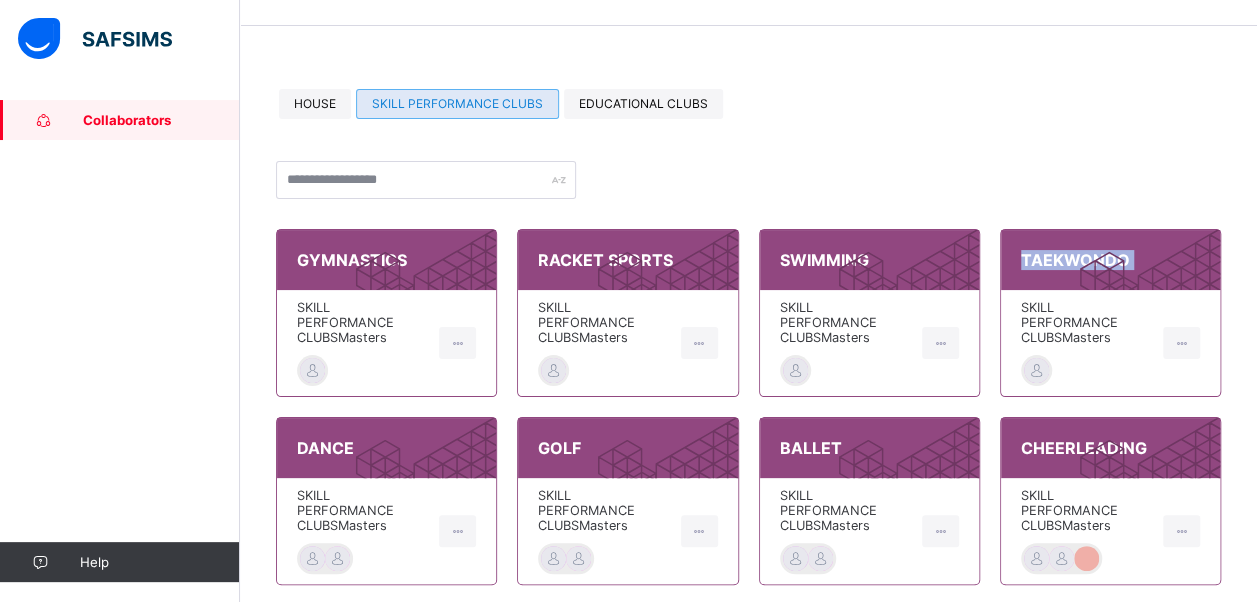 click 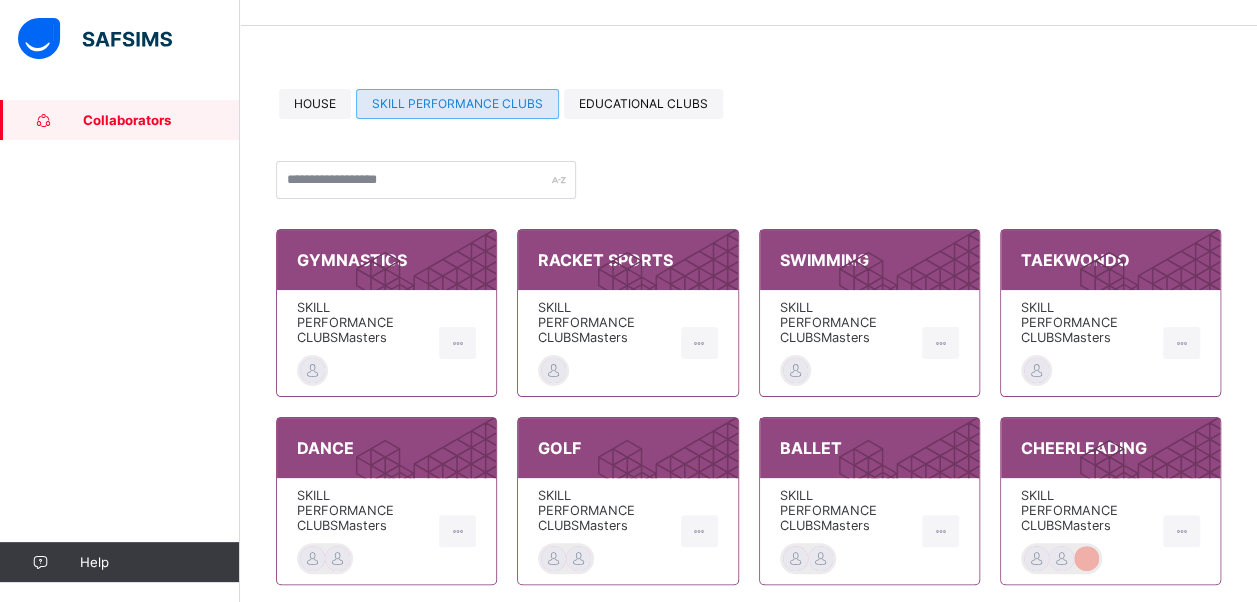 drag, startPoint x: 1206, startPoint y: 270, endPoint x: 1078, endPoint y: 312, distance: 134.71451 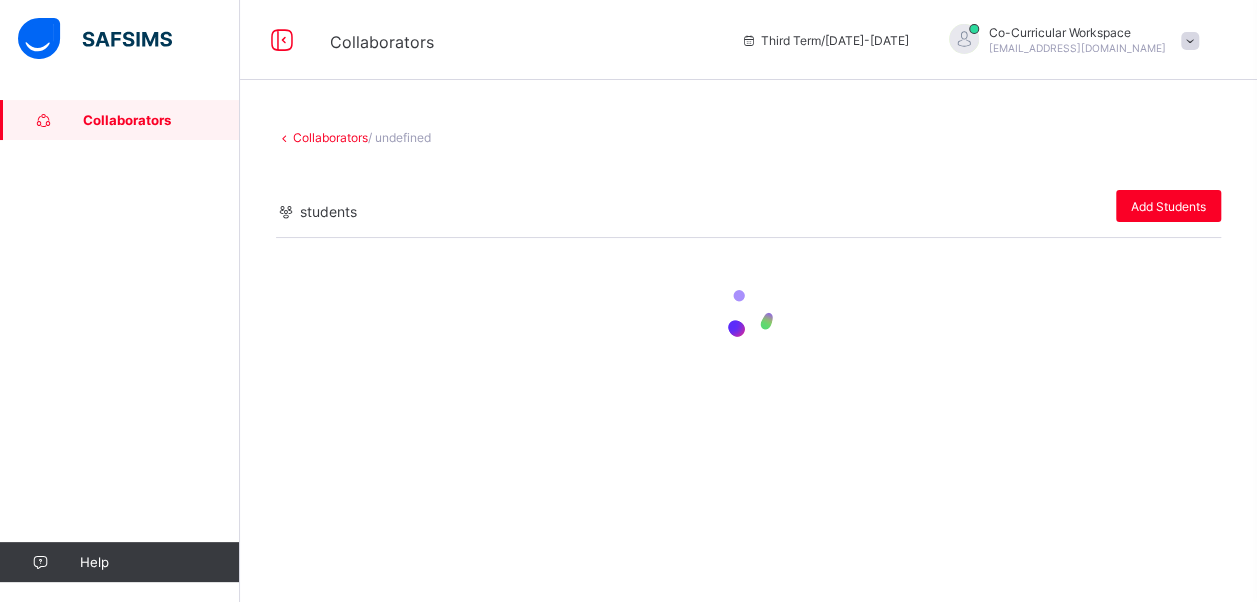 click at bounding box center (748, 314) 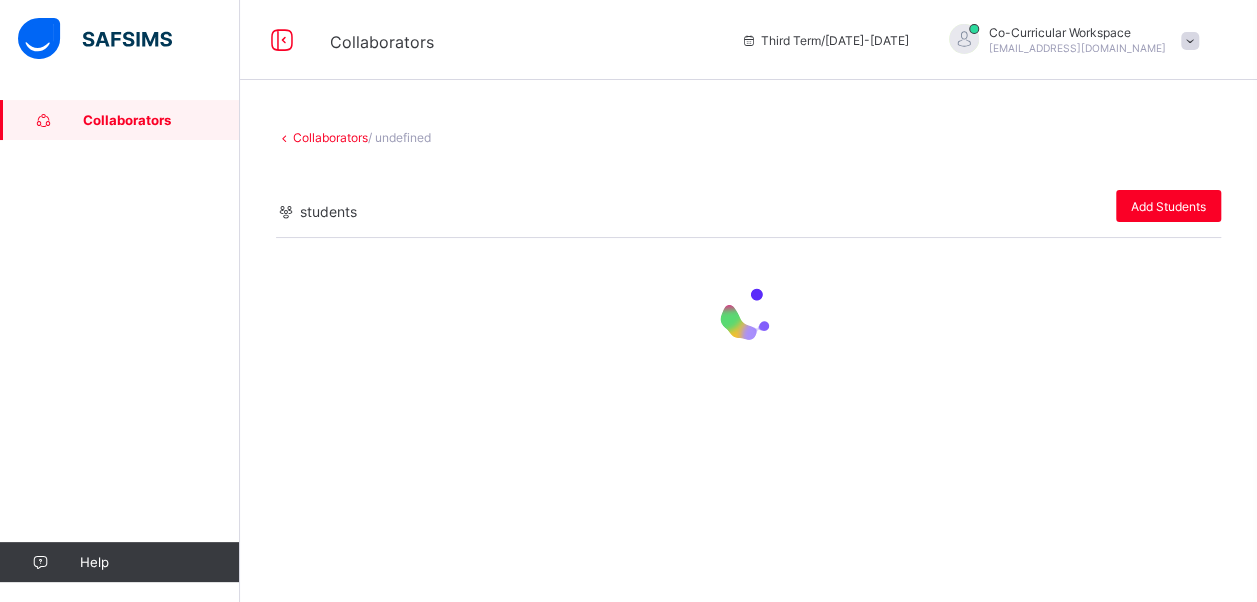 scroll, scrollTop: 0, scrollLeft: 0, axis: both 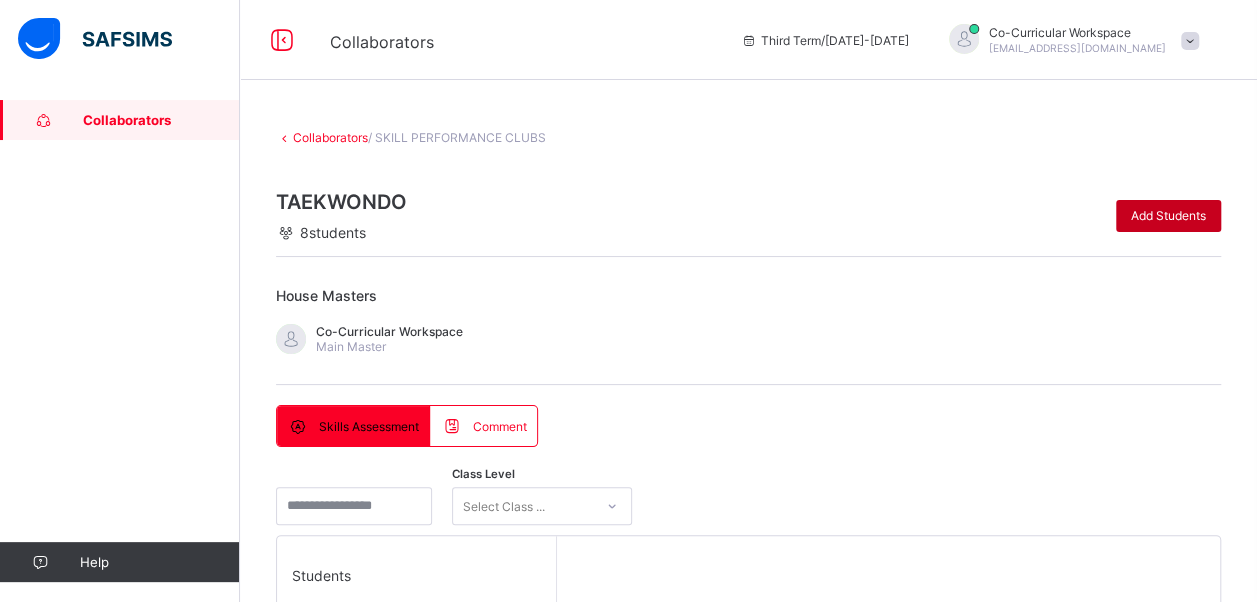 click on "Add Students" at bounding box center (1168, 215) 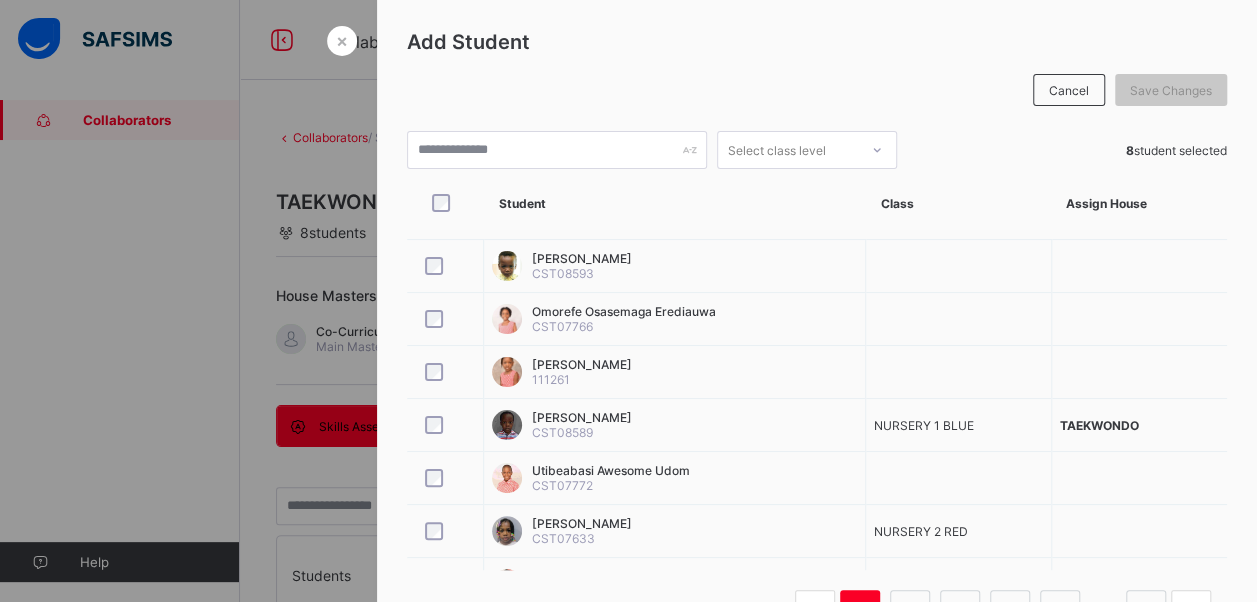scroll, scrollTop: 0, scrollLeft: 0, axis: both 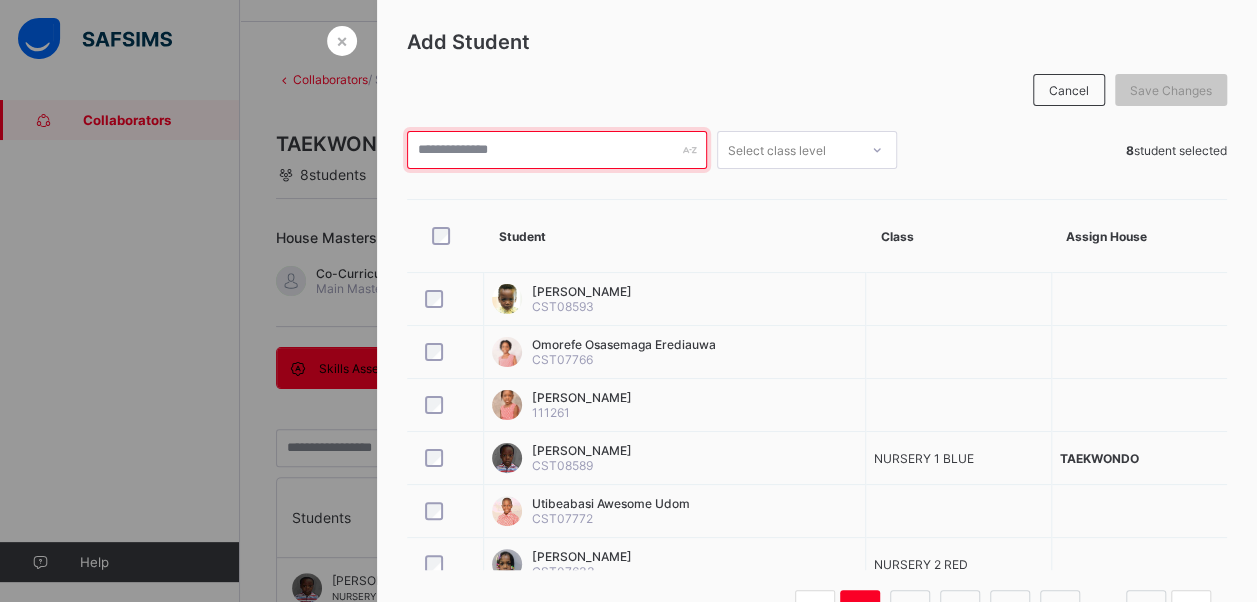 click at bounding box center [557, 150] 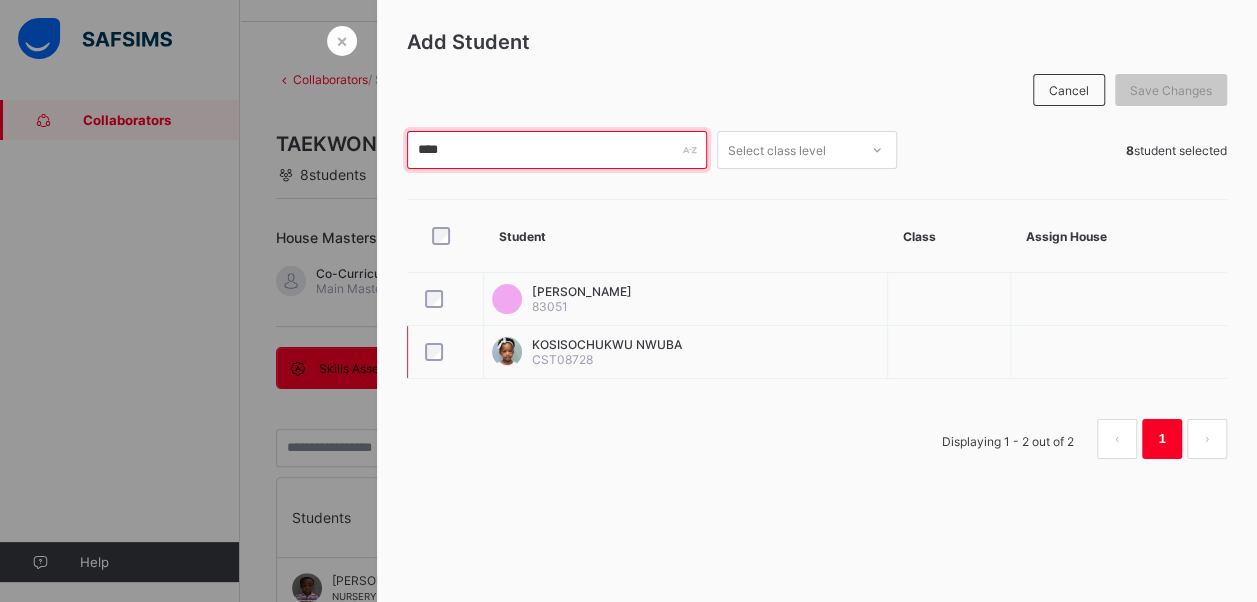type on "****" 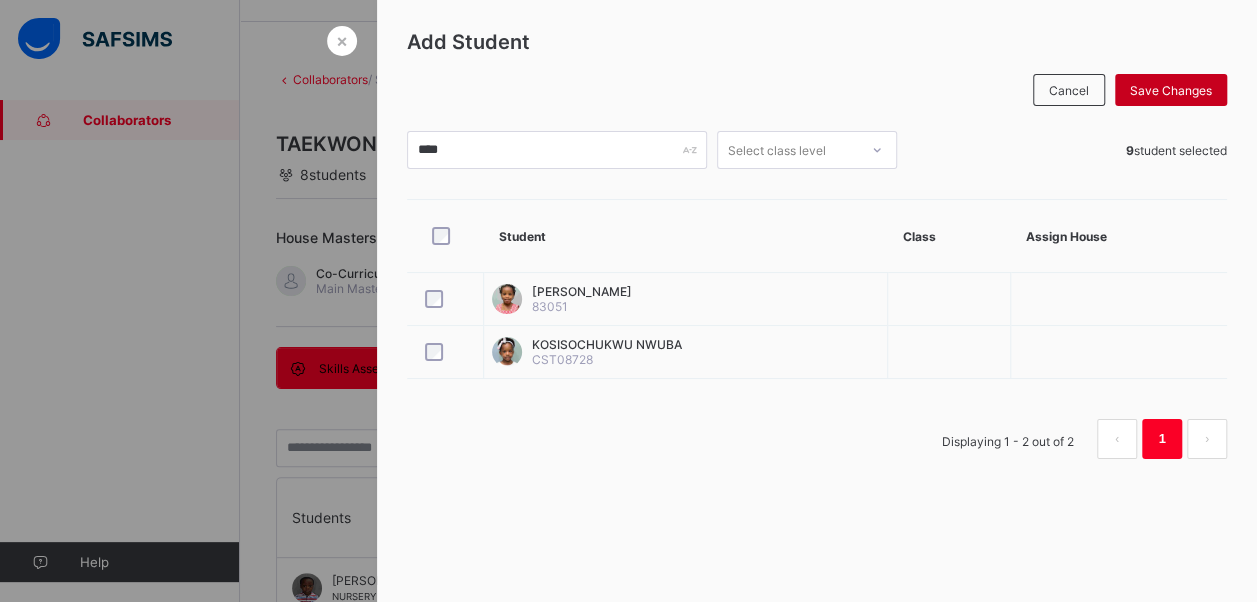 click on "Save Changes" at bounding box center (1171, 90) 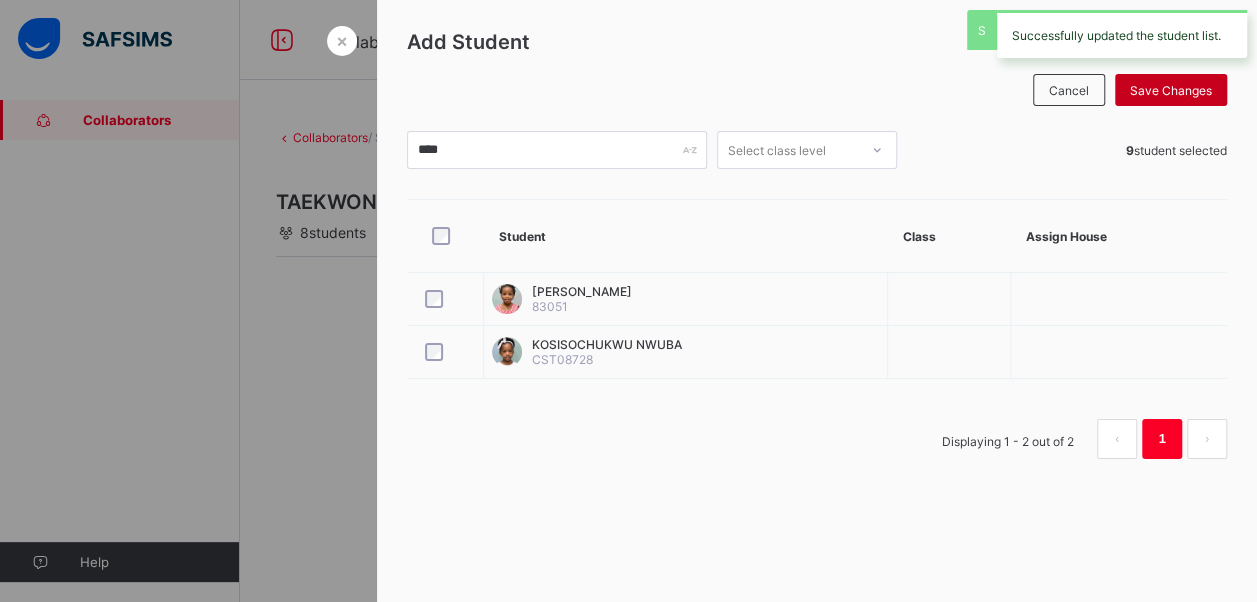 scroll, scrollTop: 0, scrollLeft: 0, axis: both 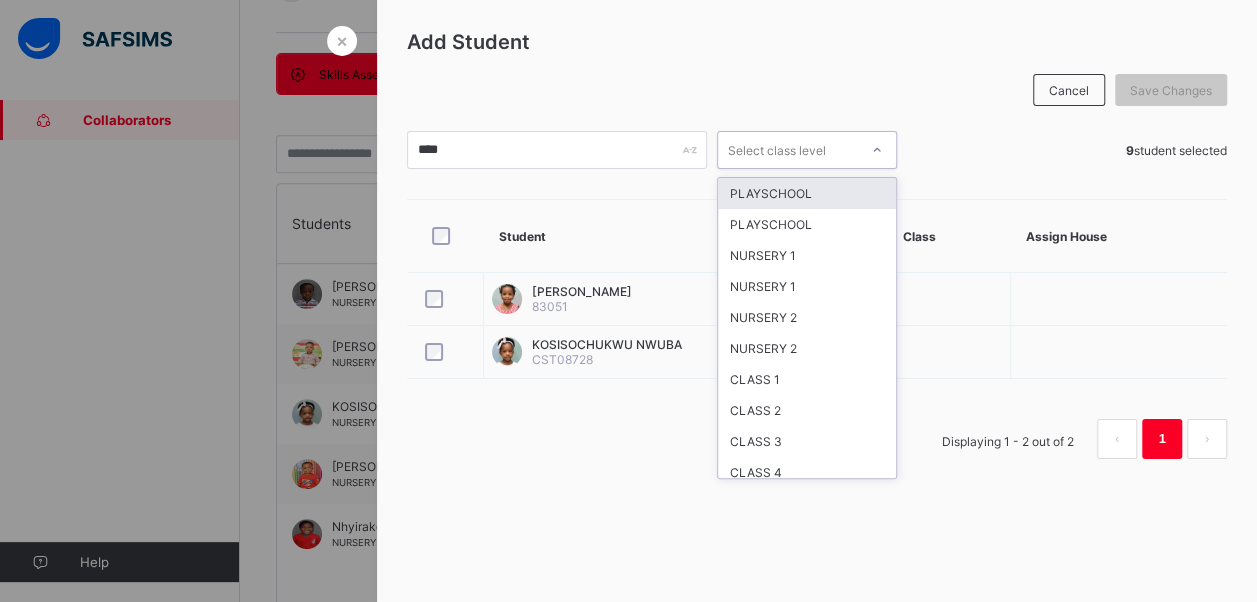 click 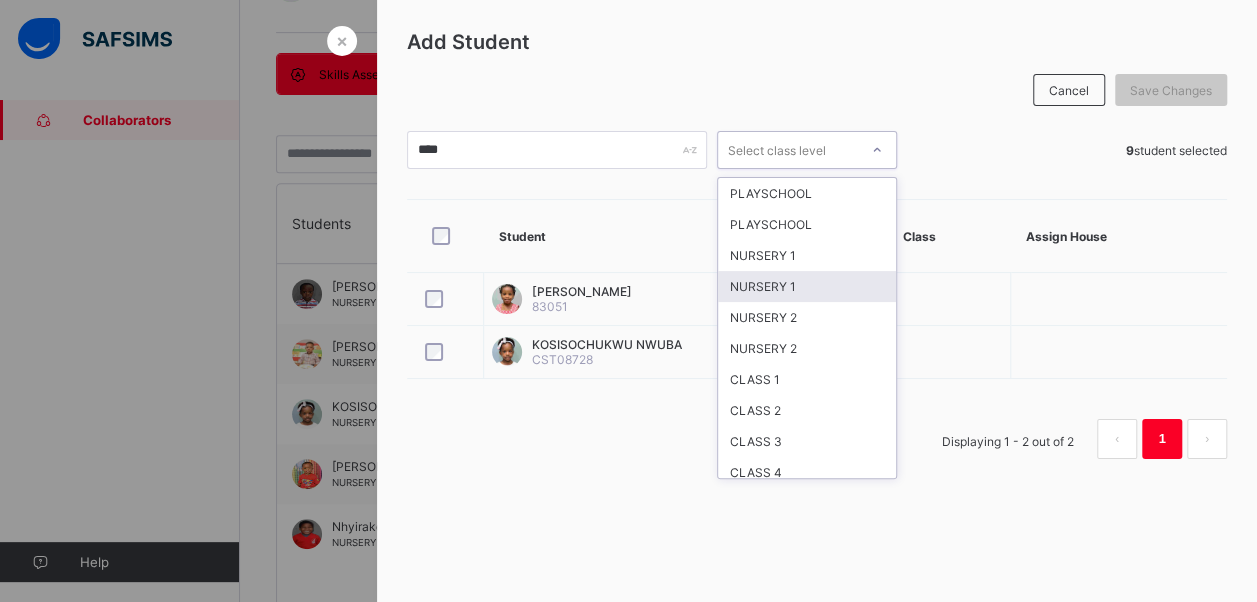 click on "NURSERY 1" at bounding box center [807, 286] 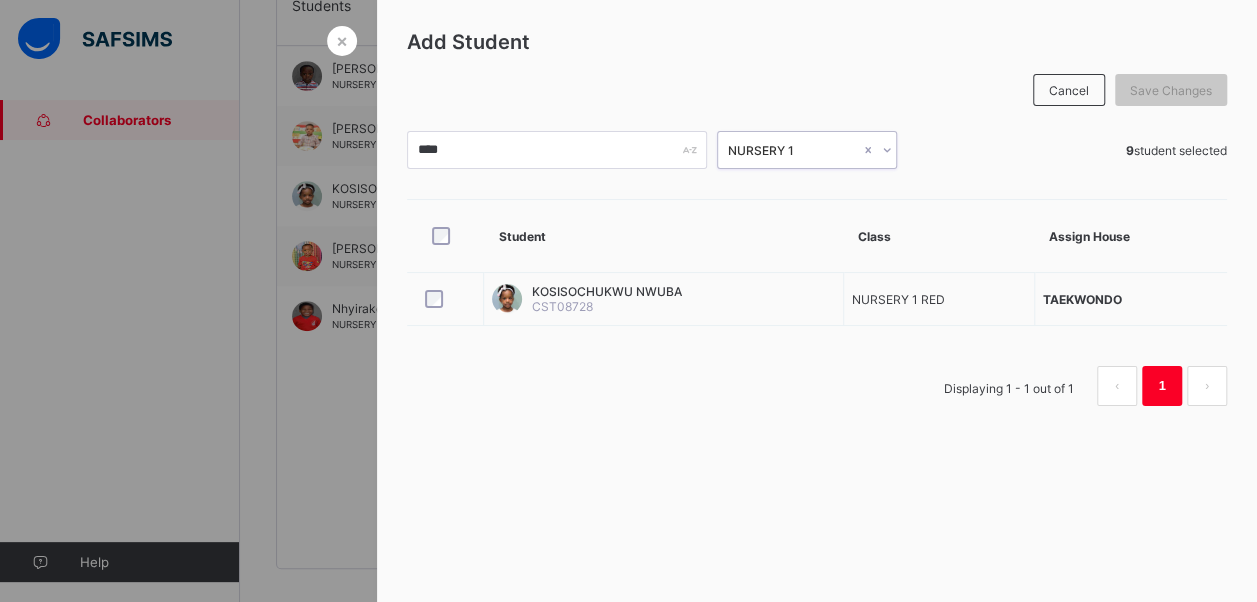 scroll, scrollTop: 579, scrollLeft: 0, axis: vertical 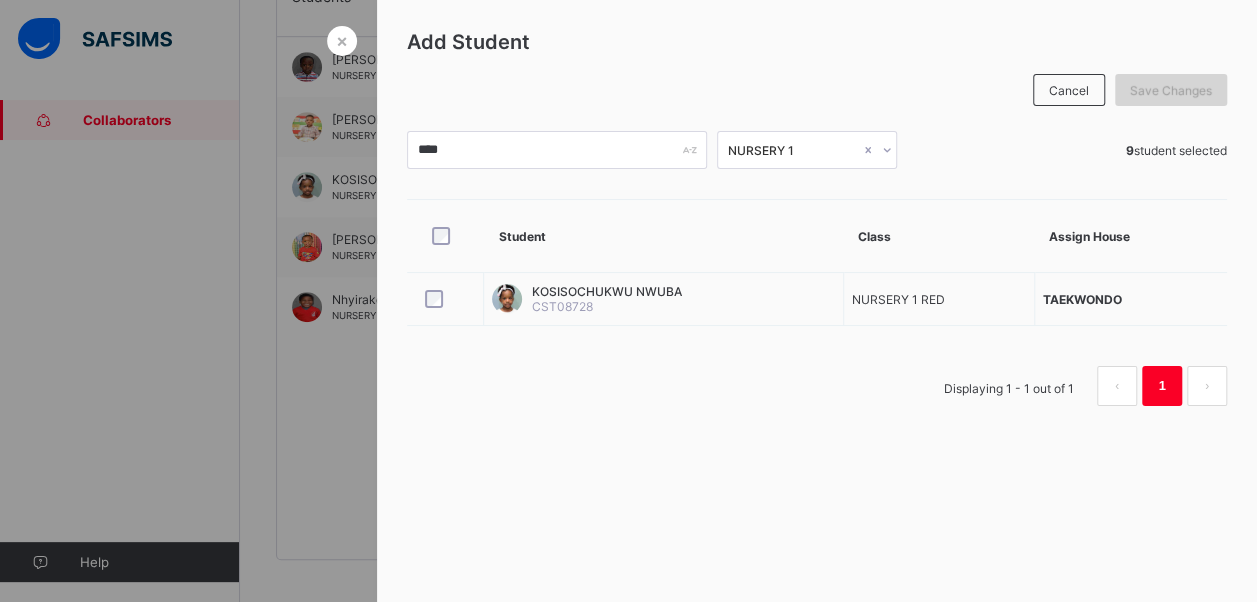 click on "Save Changes" at bounding box center (1171, 90) 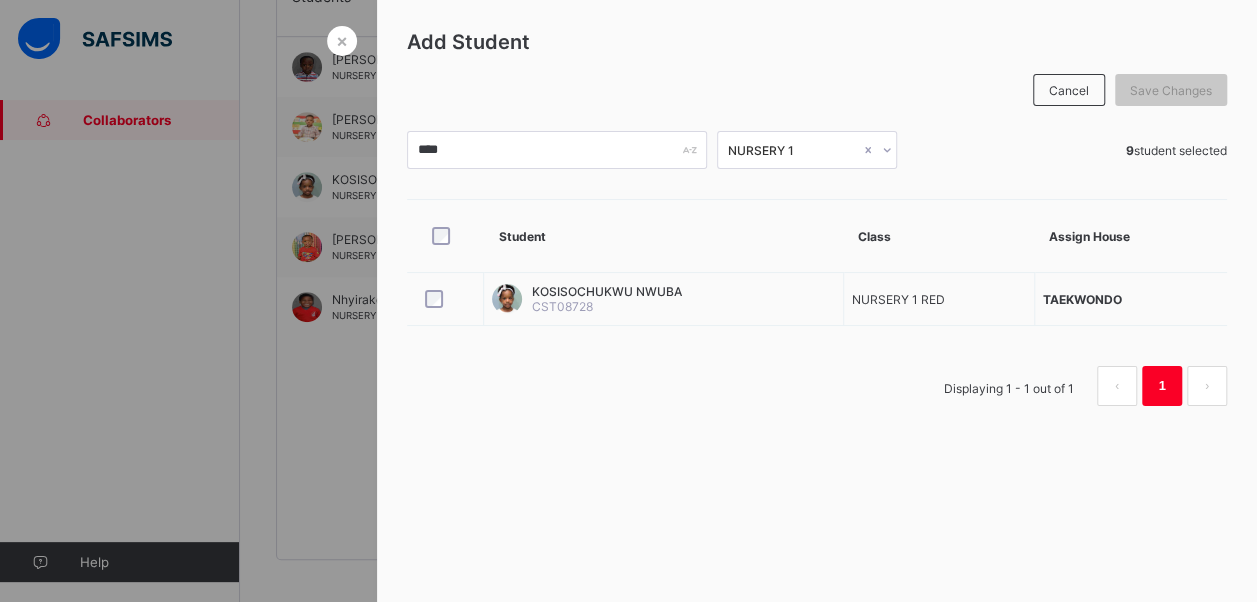click on "1" at bounding box center (1161, 386) 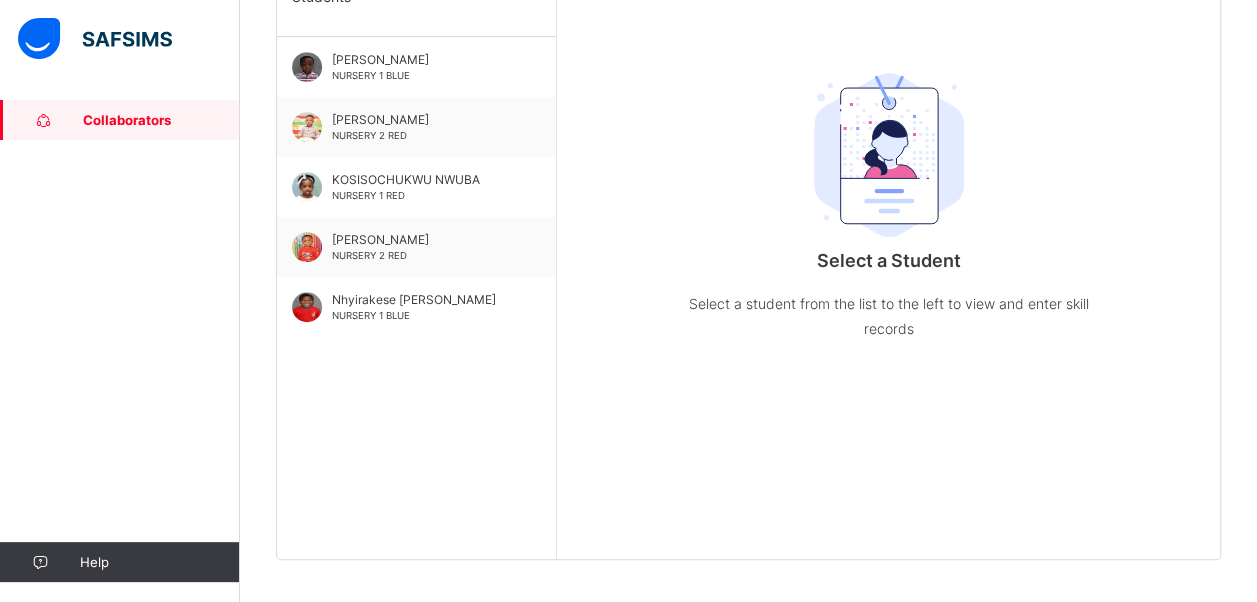 click at bounding box center [889, 155] 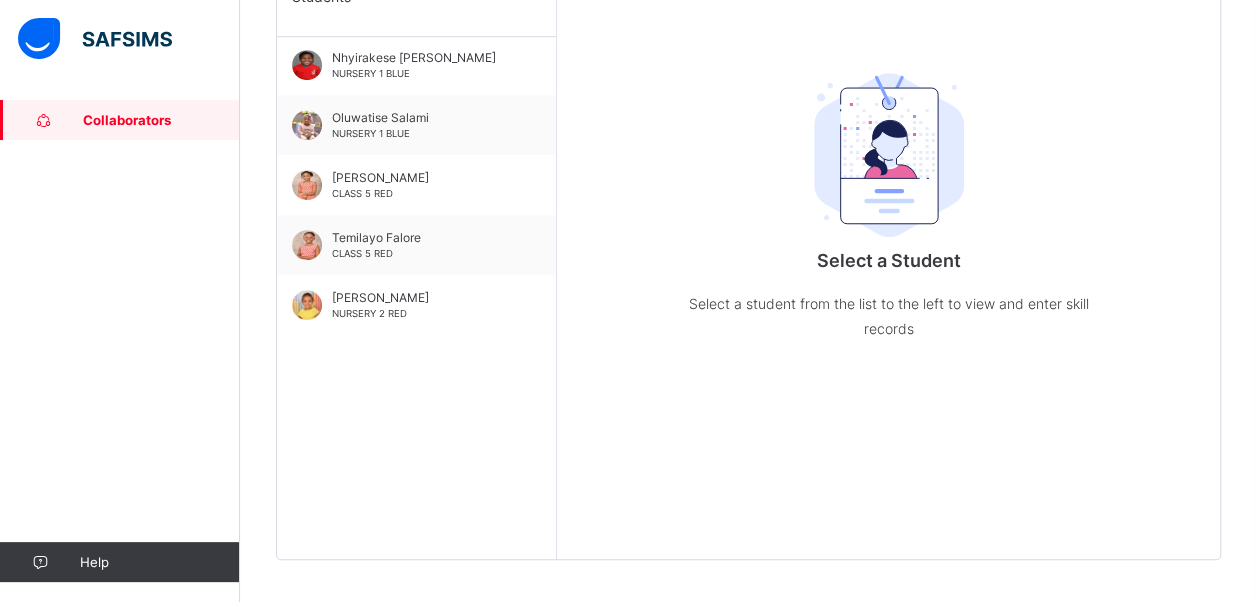 scroll, scrollTop: 0, scrollLeft: 0, axis: both 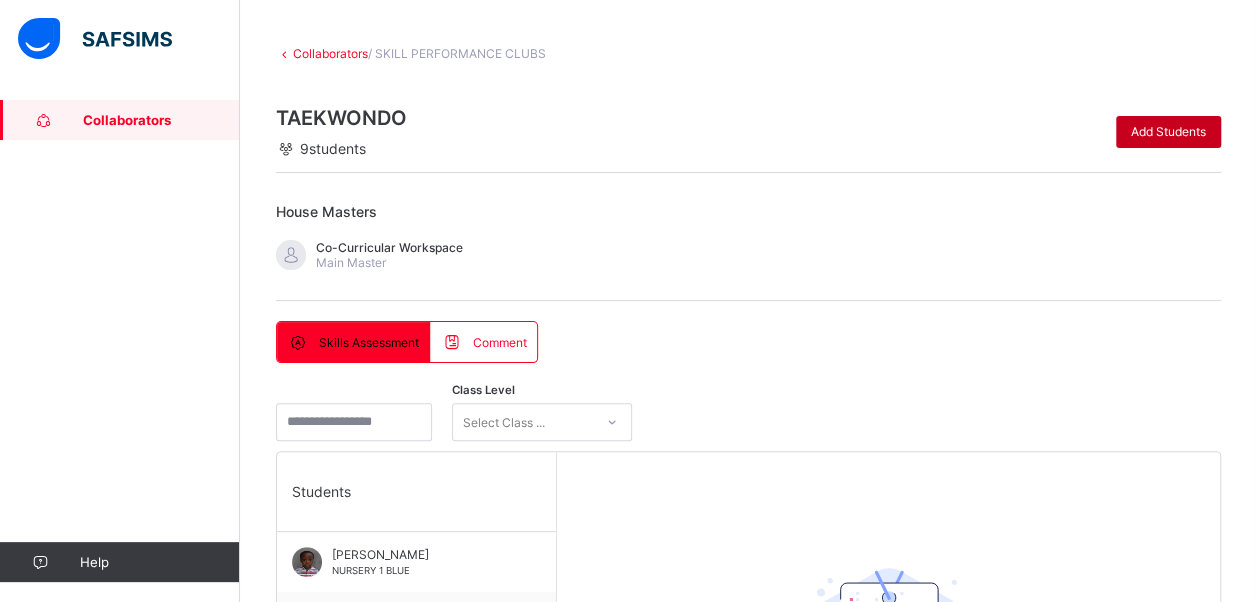 click on "Add Students" at bounding box center (1168, 132) 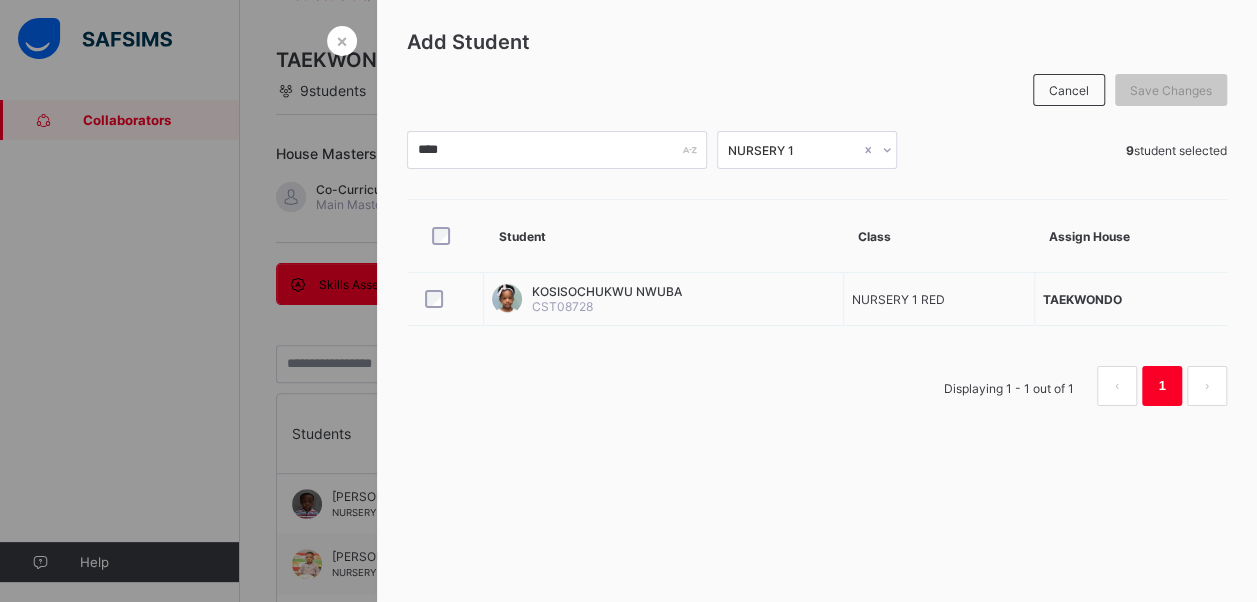scroll, scrollTop: 176, scrollLeft: 0, axis: vertical 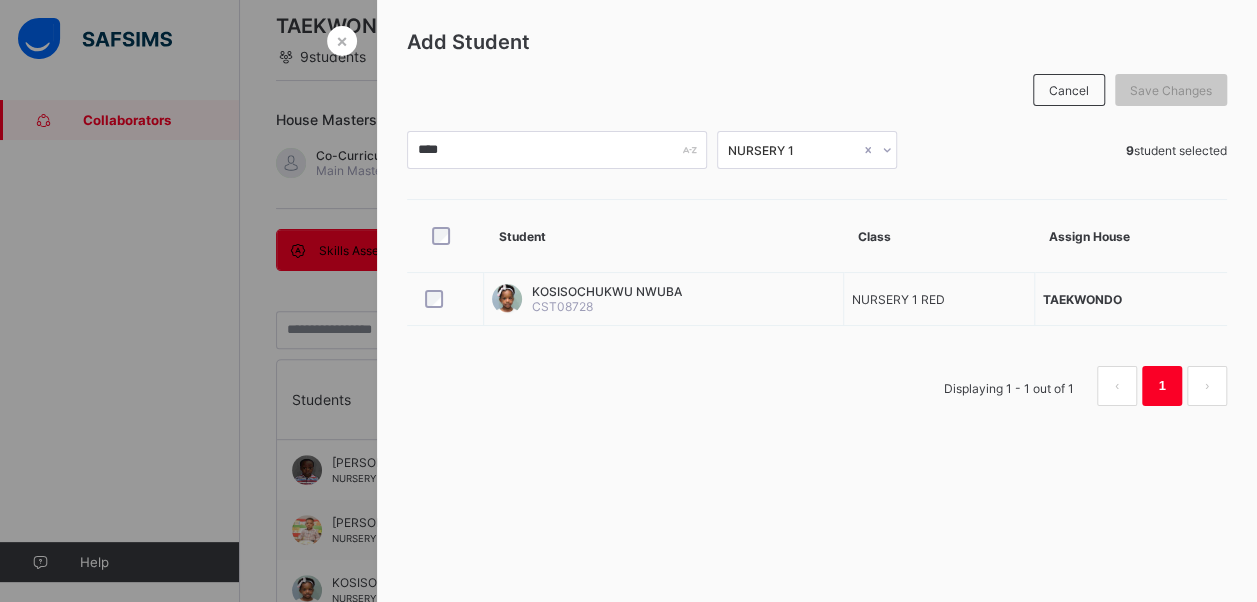 click at bounding box center [628, 301] 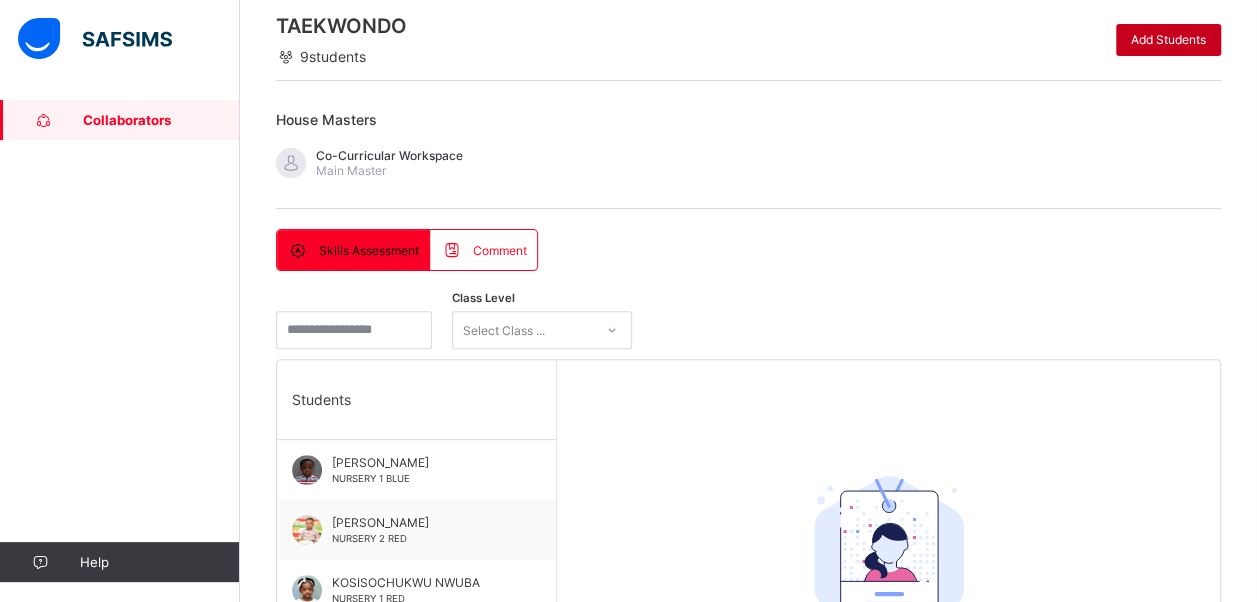 click on "Add Students" at bounding box center [1168, 40] 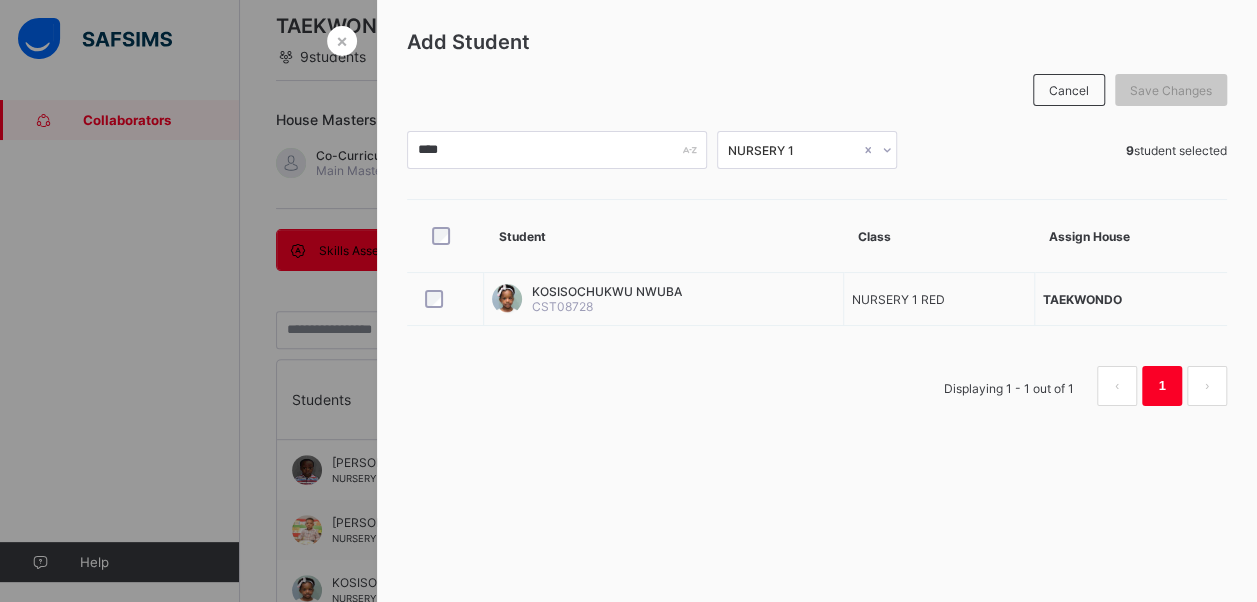 scroll, scrollTop: 0, scrollLeft: 0, axis: both 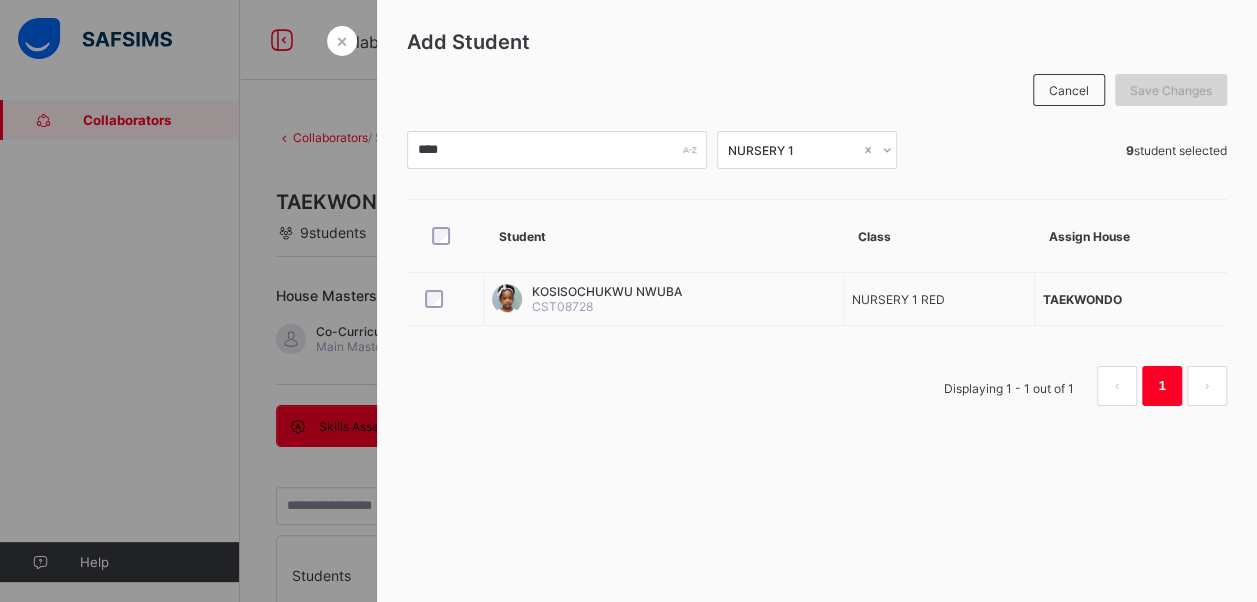 click on "Save Changes" at bounding box center (1171, 90) 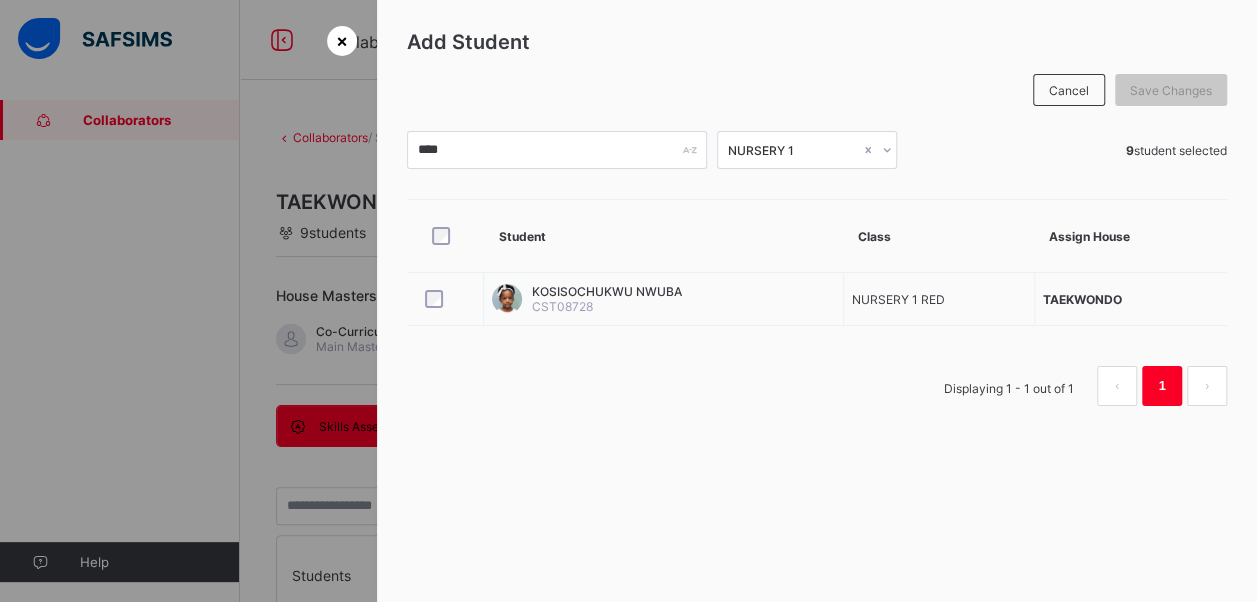 click on "×" at bounding box center (342, 40) 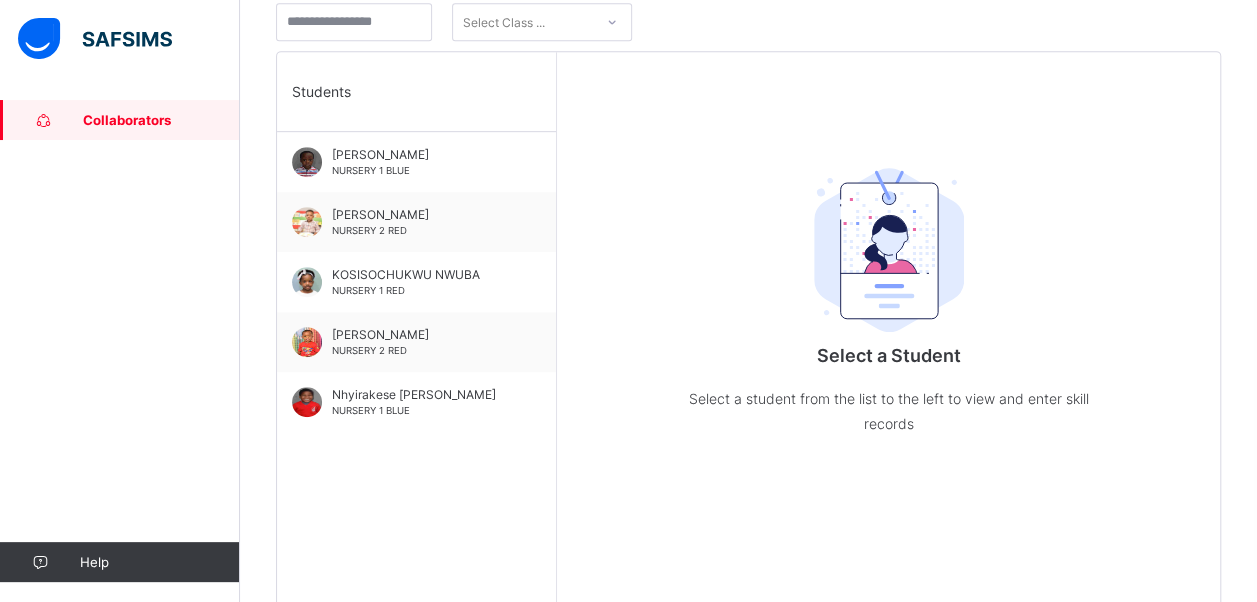 scroll, scrollTop: 483, scrollLeft: 0, axis: vertical 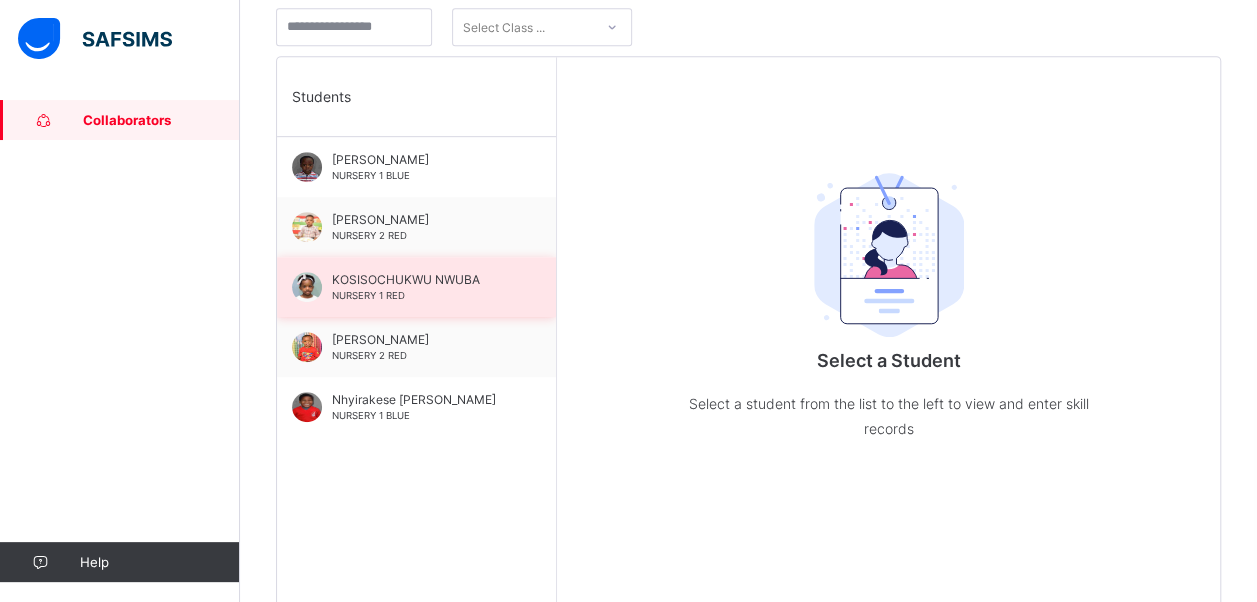 click on "[PERSON_NAME]  NWUBA  NURSERY 1 RED" at bounding box center (416, 287) 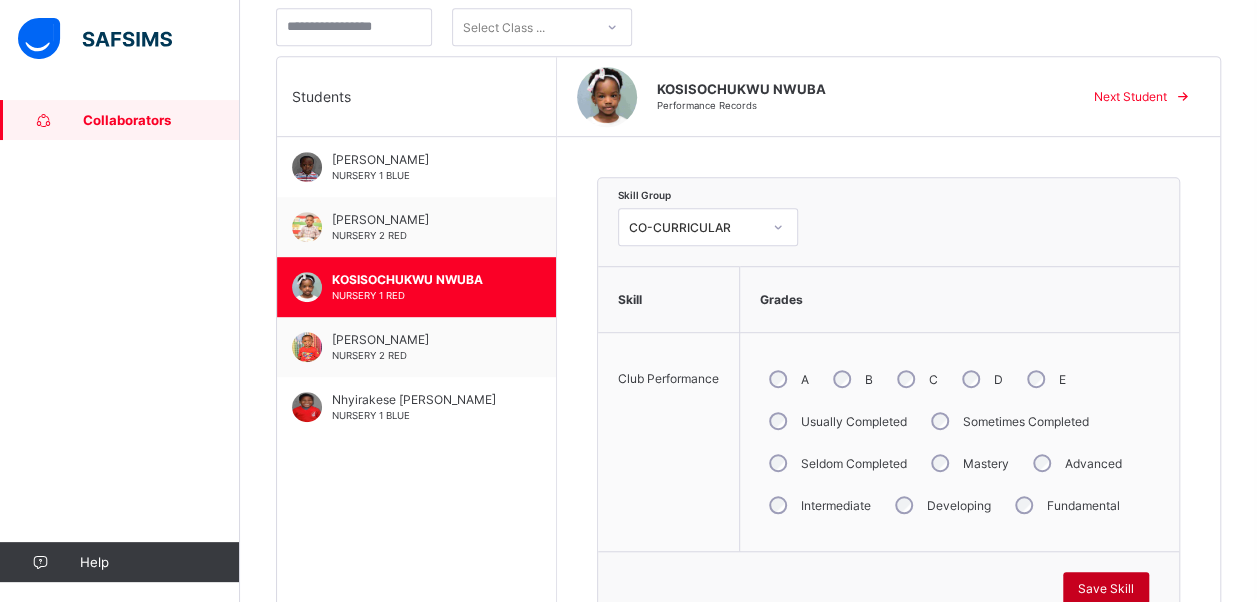 click on "Save Skill" at bounding box center (1106, 588) 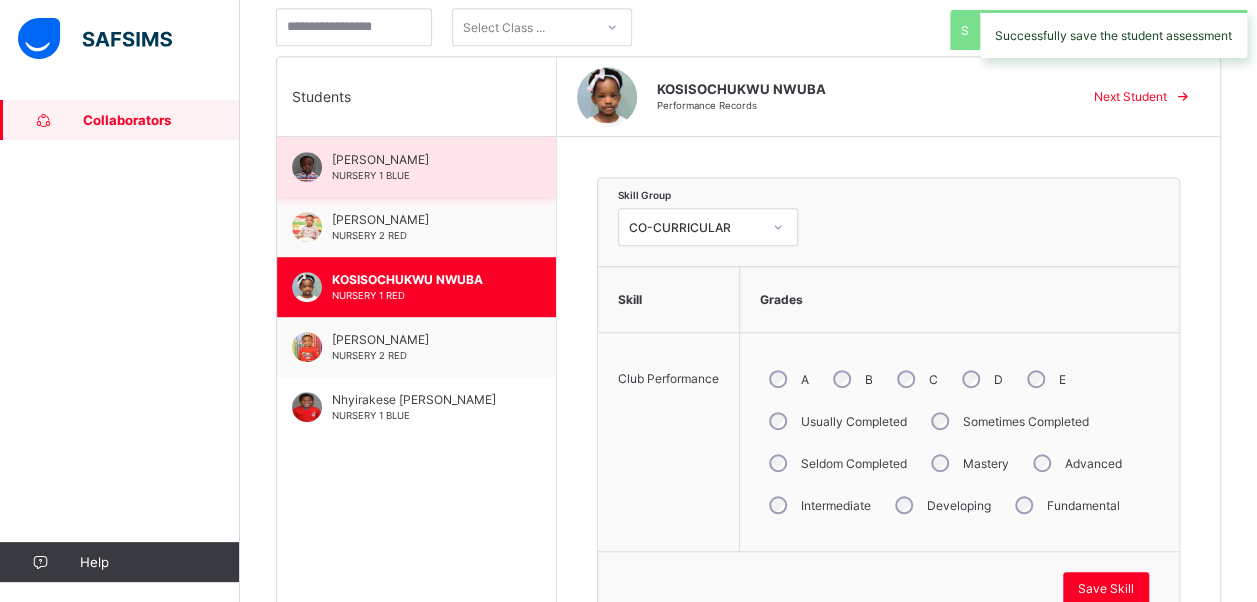 click on "[PERSON_NAME]  NURSERY 1 BLUE" at bounding box center [416, 167] 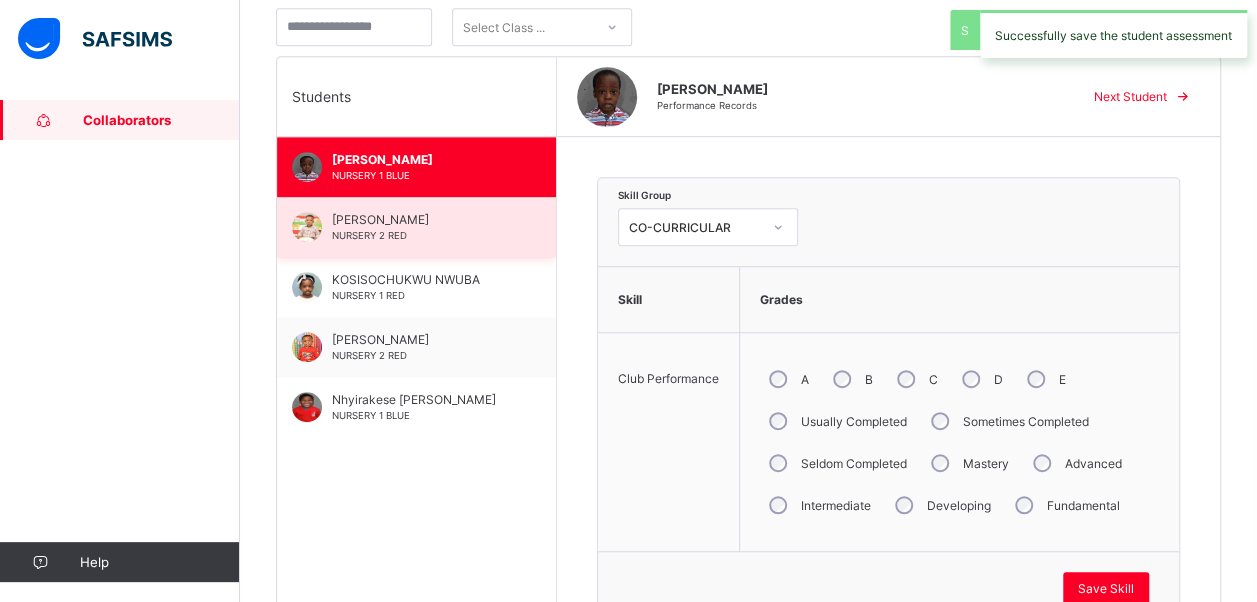 click on "[PERSON_NAME] NURSERY 2 RED" at bounding box center (421, 227) 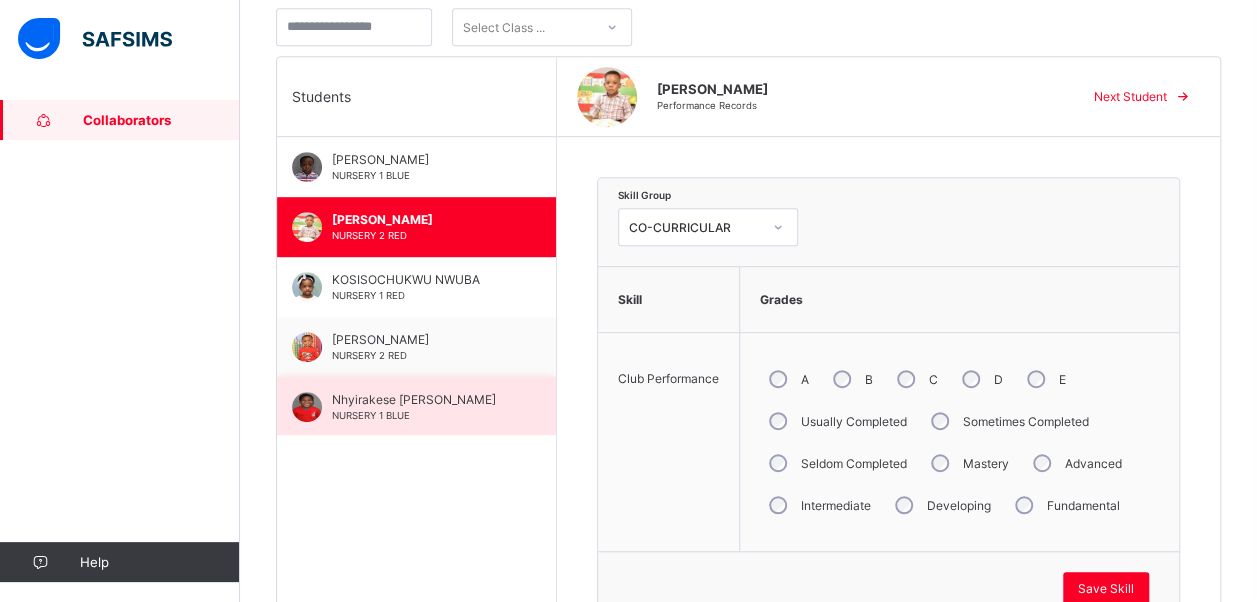 click on "Nhyirakese  [PERSON_NAME]  NURSERY 1 BLUE" at bounding box center (416, 407) 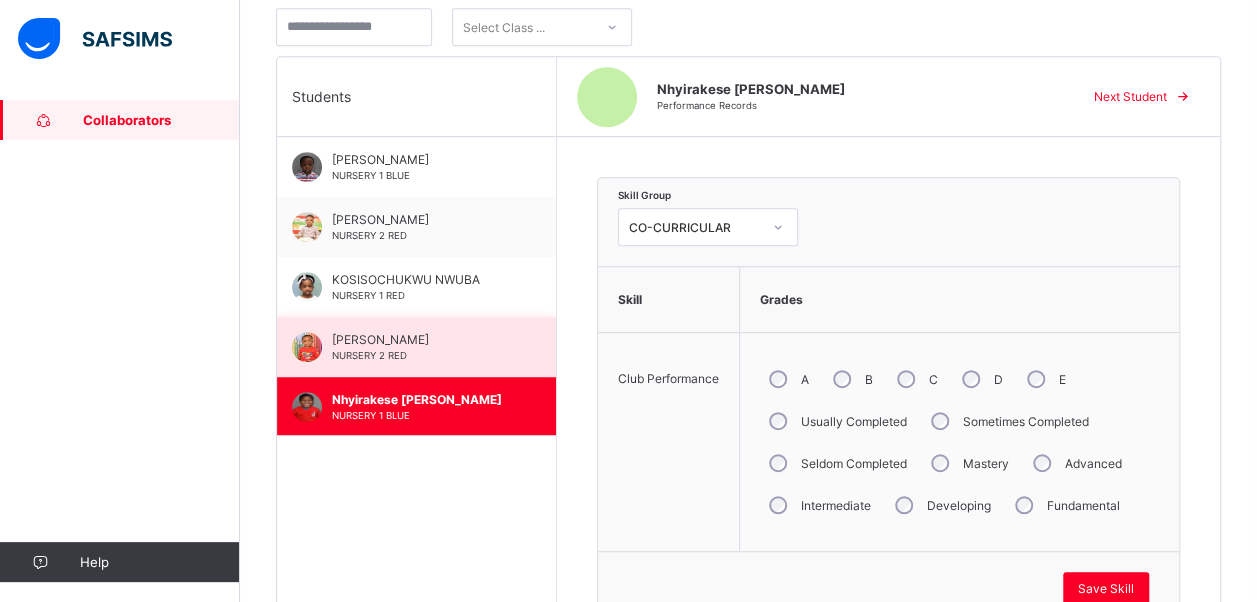 click on "[PERSON_NAME] NURSERY 2 RED" at bounding box center (421, 347) 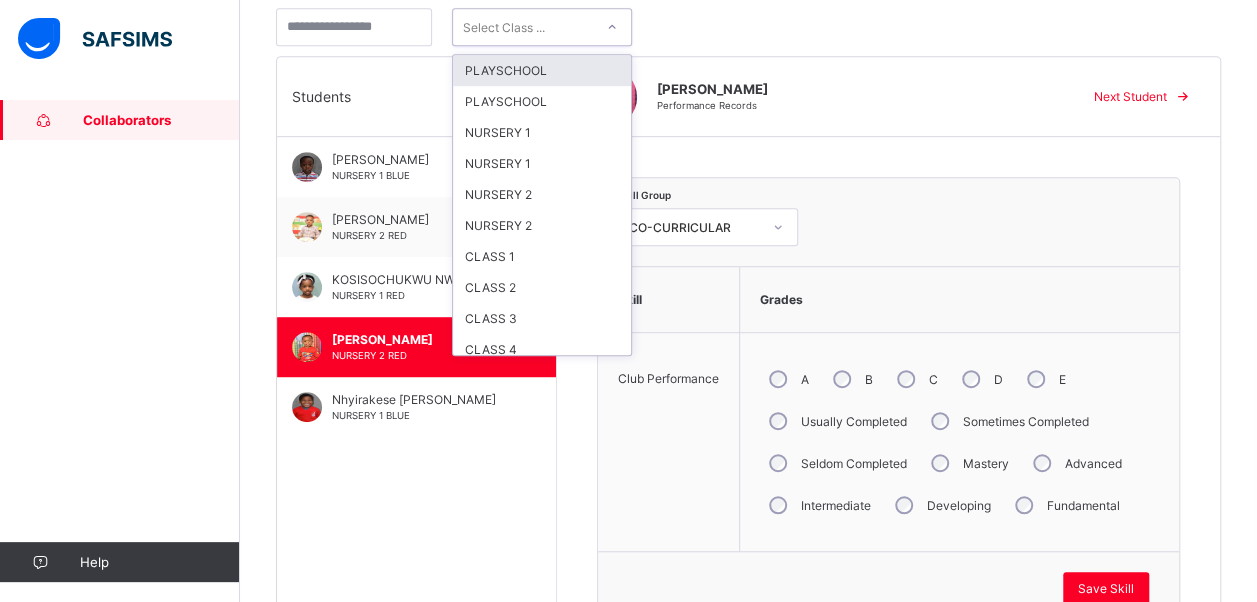 click 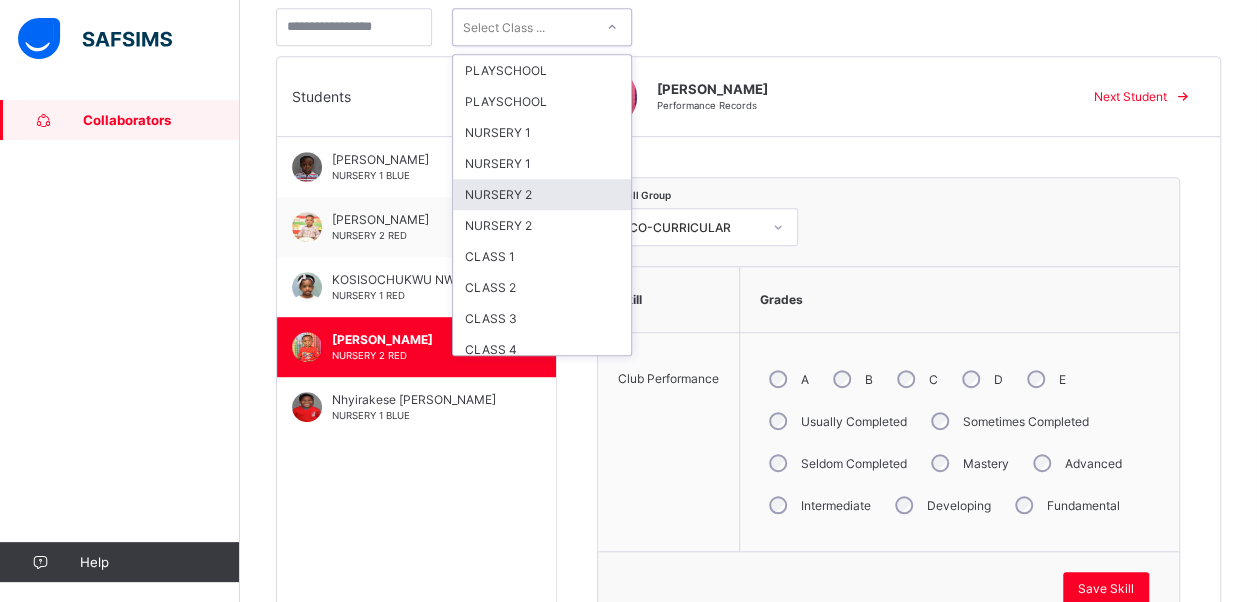 click on "NURSERY 2" at bounding box center [542, 194] 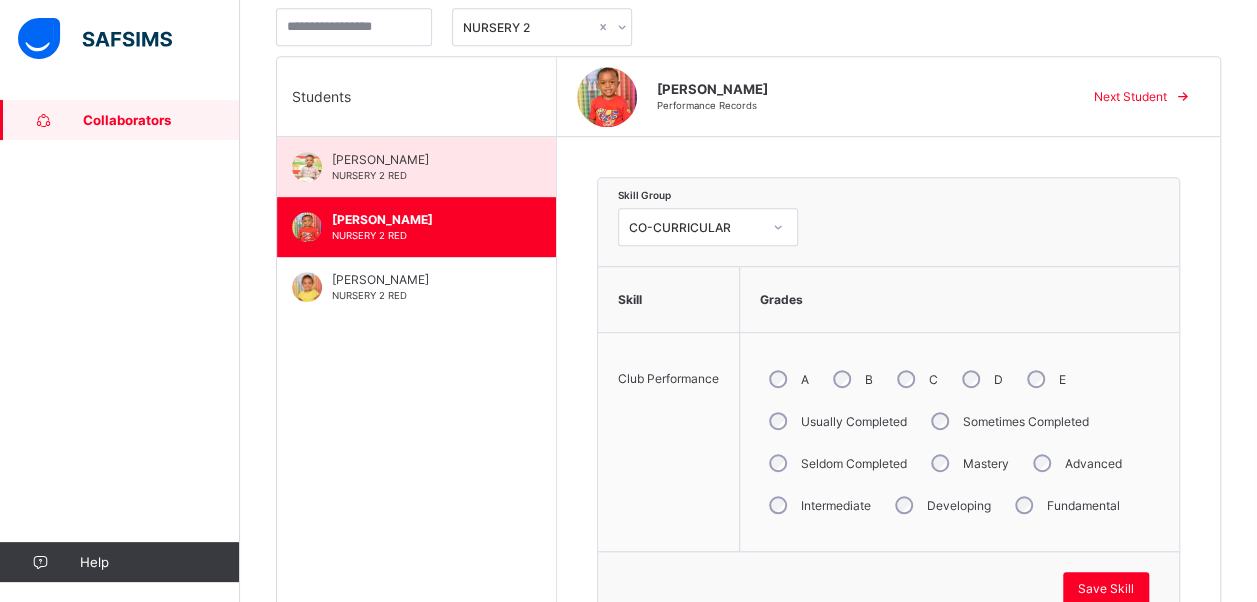 click on "[PERSON_NAME] NURSERY 2 RED" at bounding box center [416, 167] 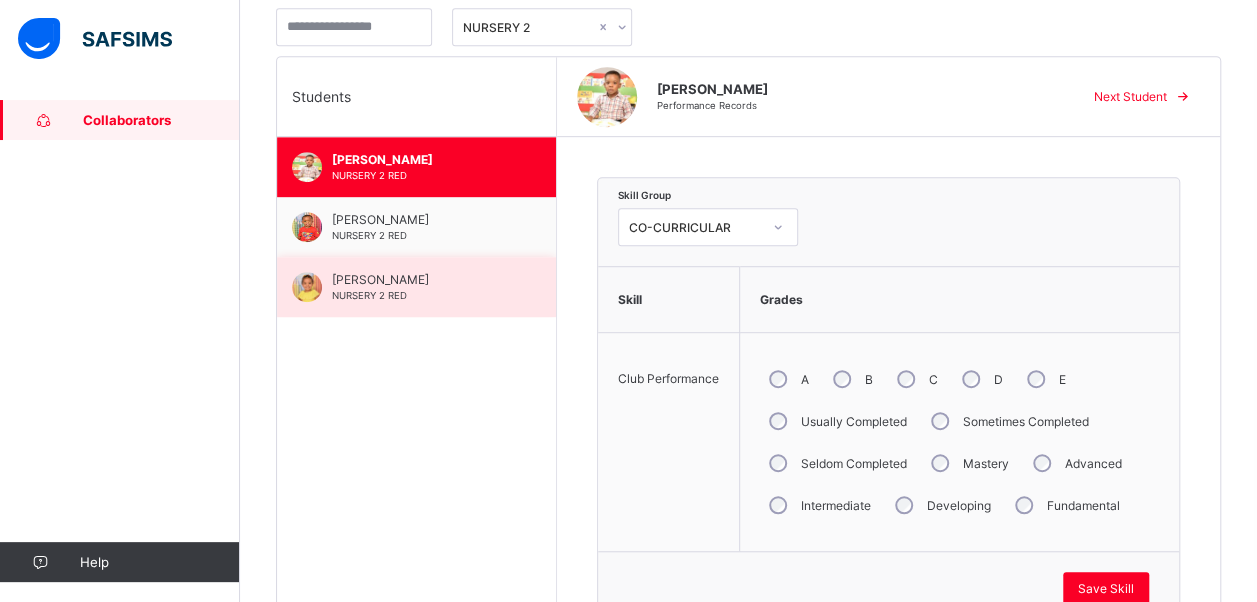 click on "[PERSON_NAME]" at bounding box center [421, 279] 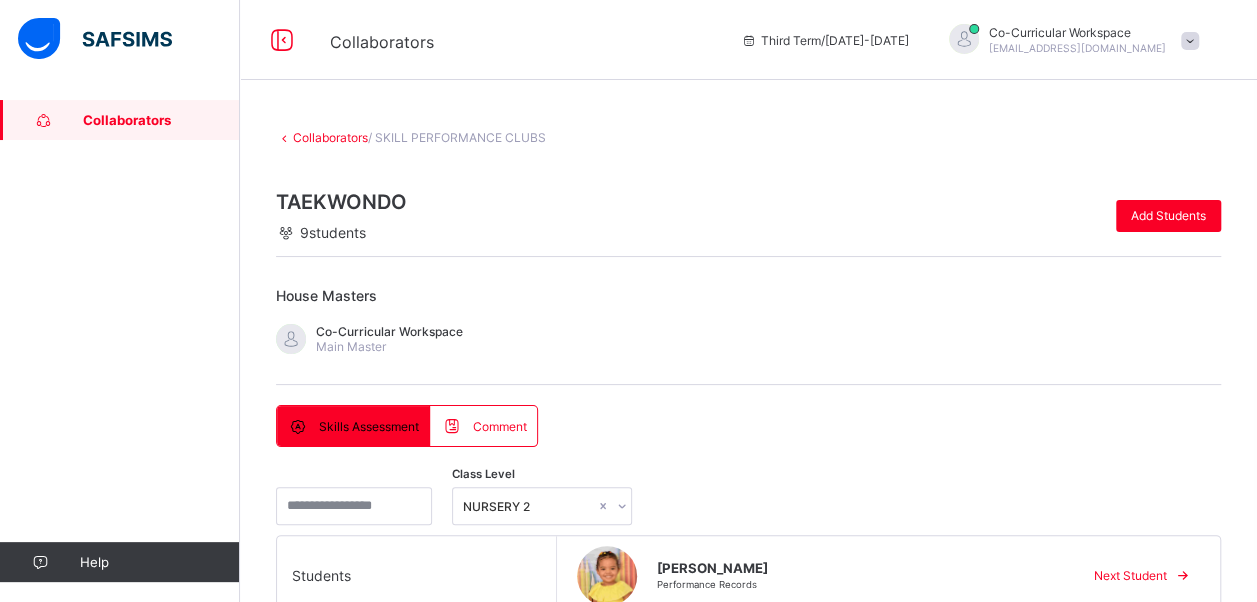 scroll, scrollTop: 479, scrollLeft: 0, axis: vertical 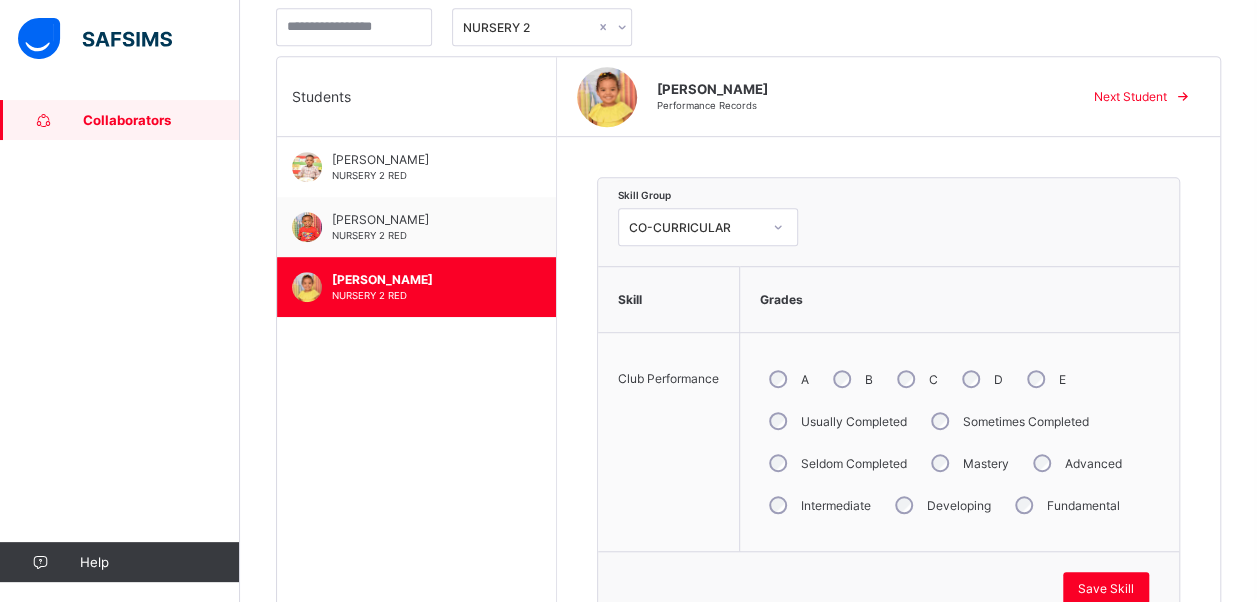 click on "Collaborators" at bounding box center [161, 120] 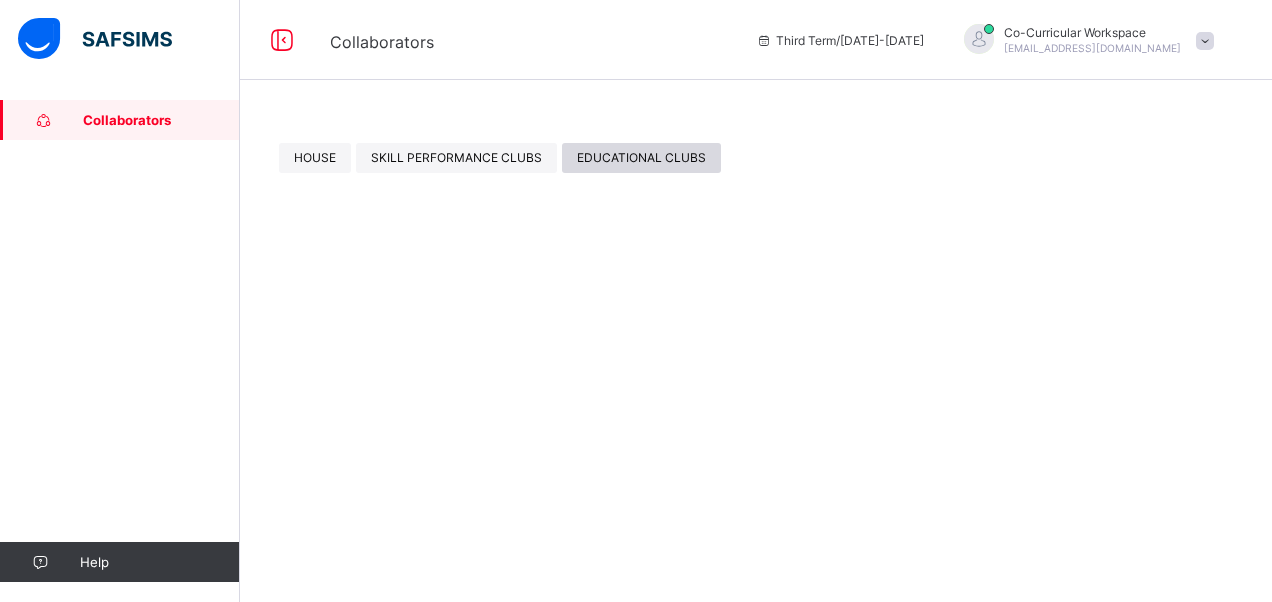 click on "EDUCATIONAL CLUBS" at bounding box center (641, 157) 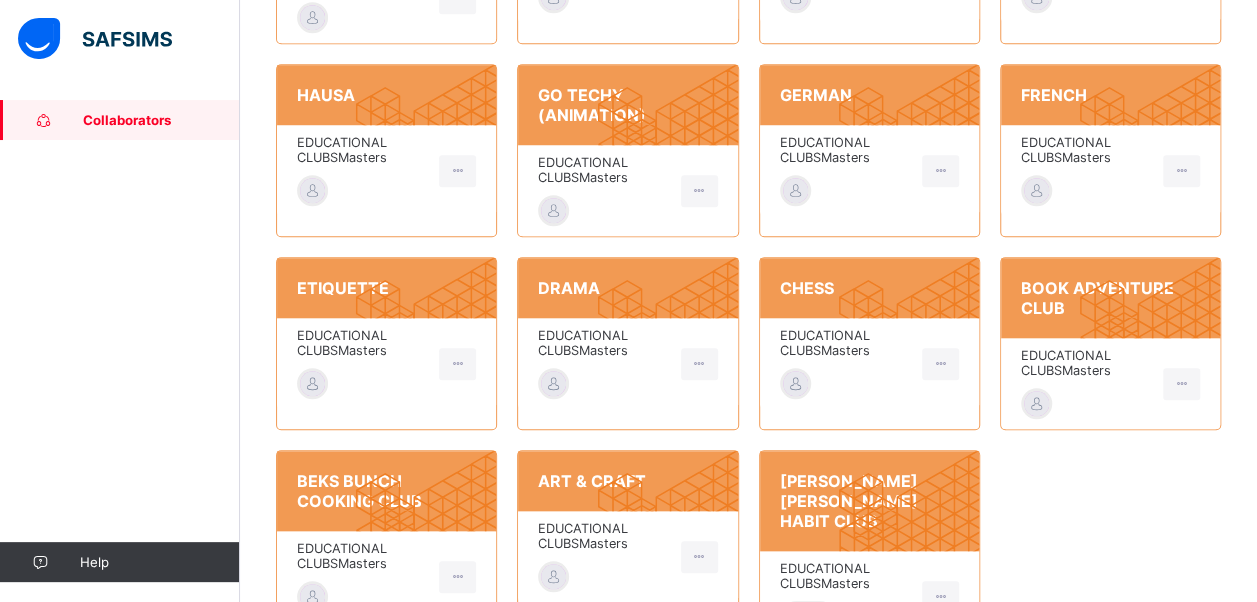 scroll, scrollTop: 776, scrollLeft: 0, axis: vertical 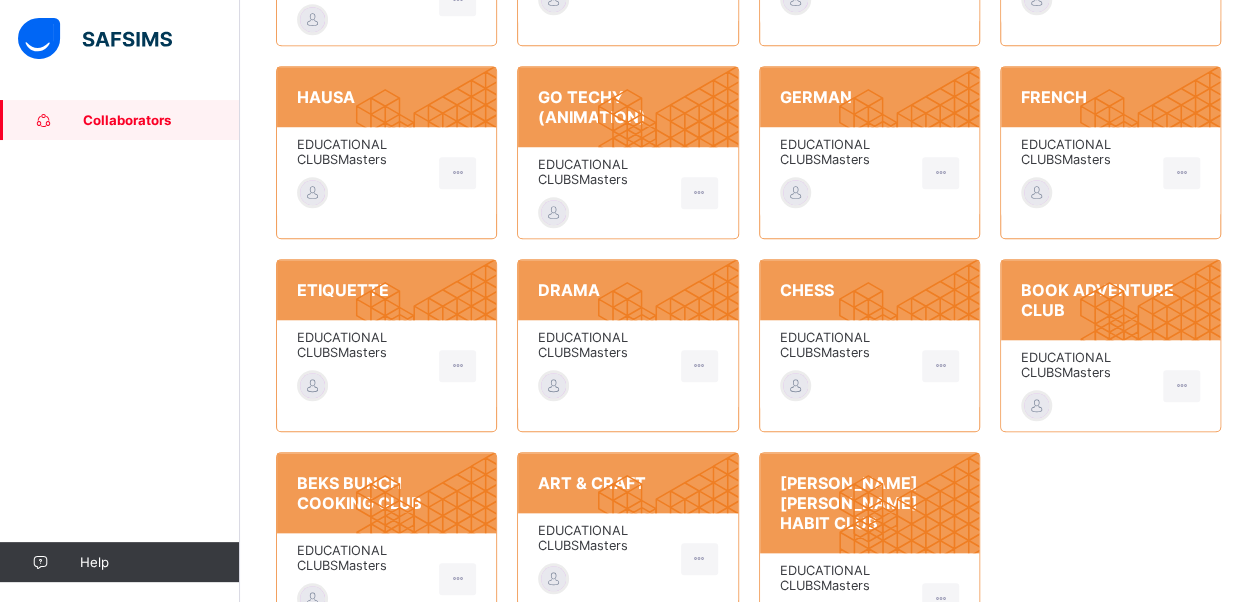 click 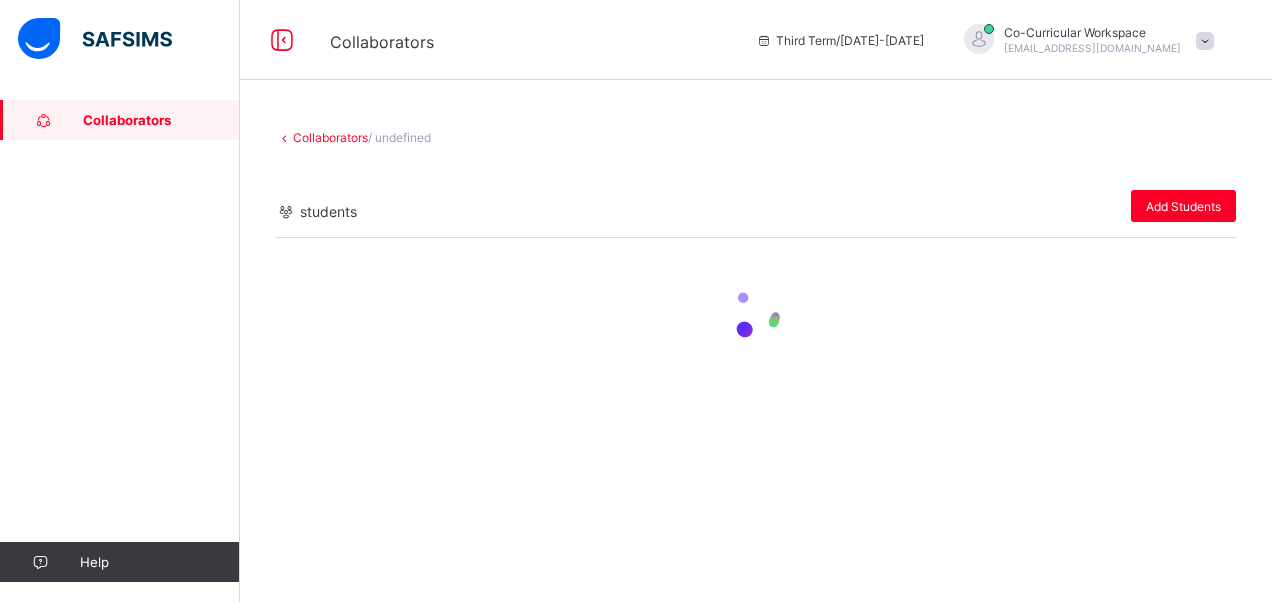 click at bounding box center (756, 314) 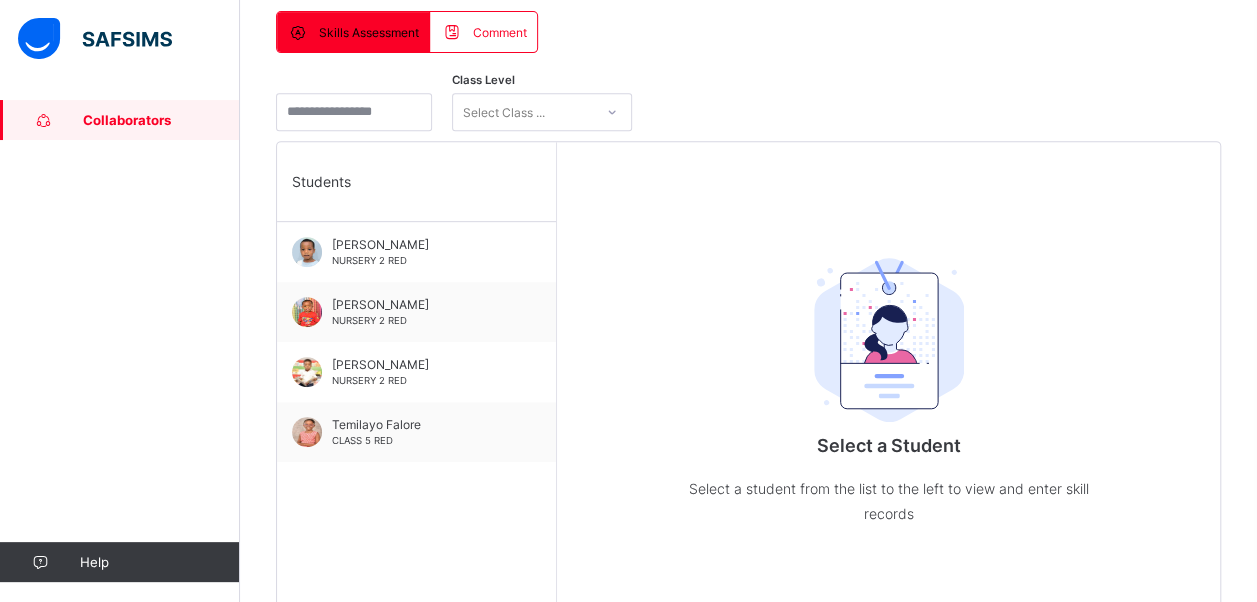 scroll, scrollTop: 407, scrollLeft: 0, axis: vertical 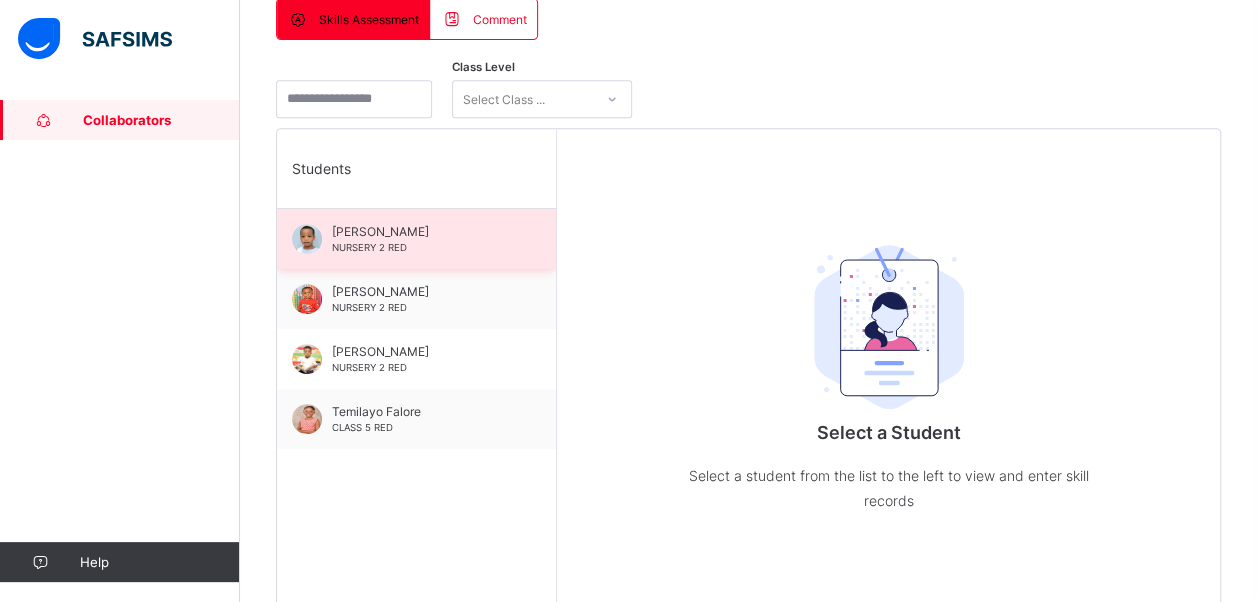 click on "[PERSON_NAME] NURSERY 2 RED" at bounding box center [416, 239] 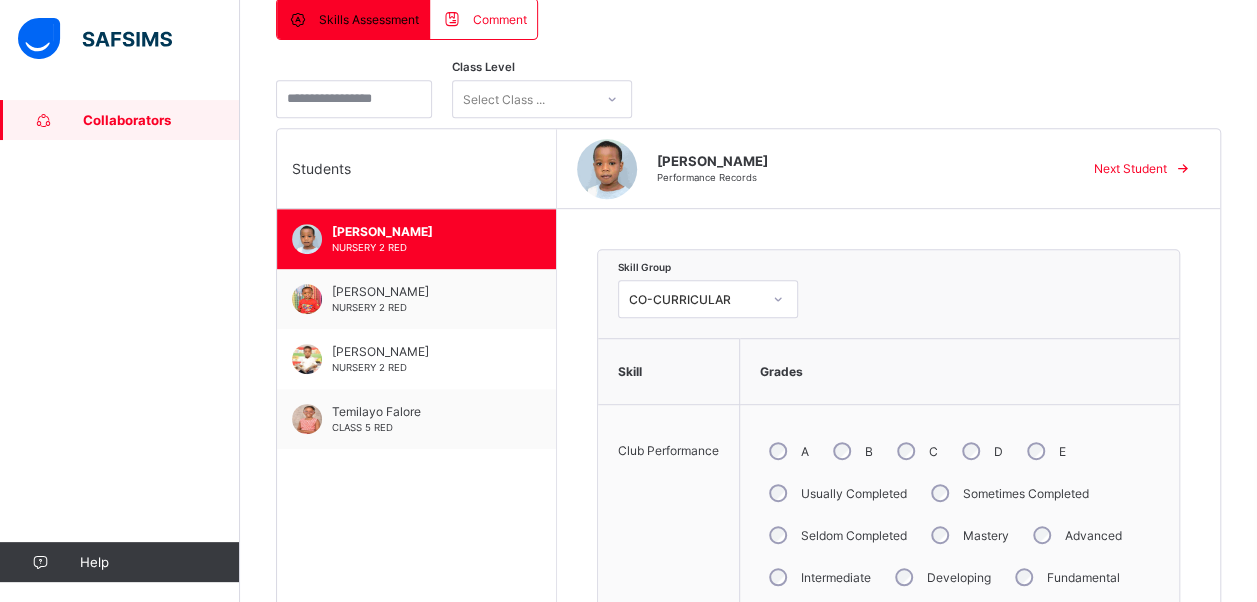 scroll, scrollTop: 593, scrollLeft: 0, axis: vertical 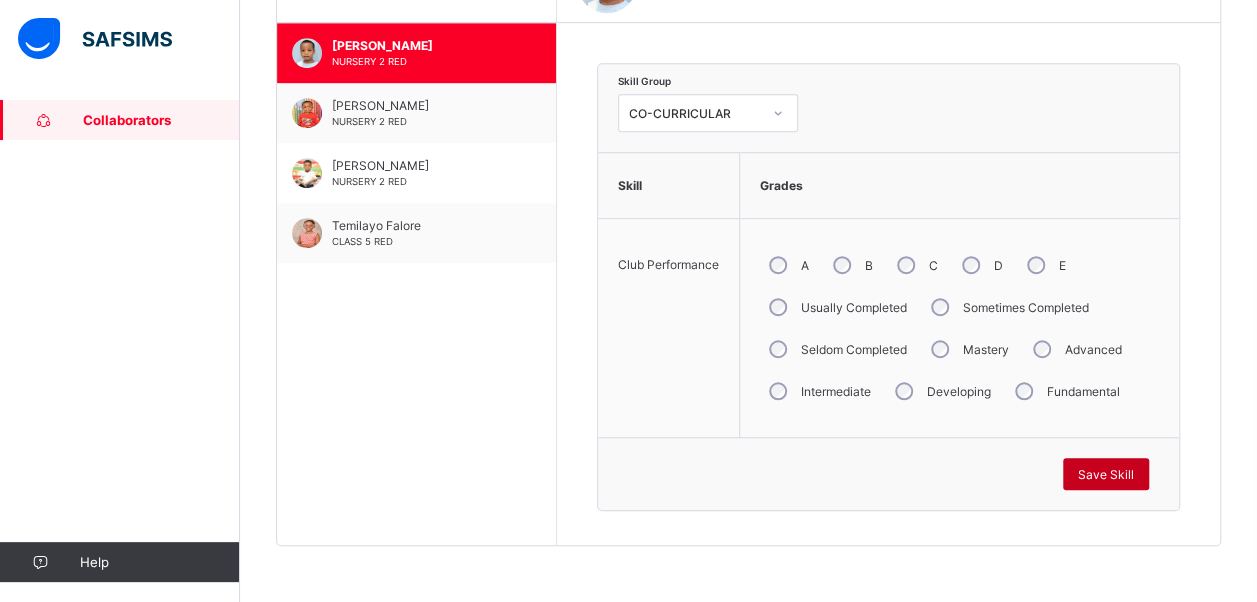 click on "Save Skill" at bounding box center (1106, 474) 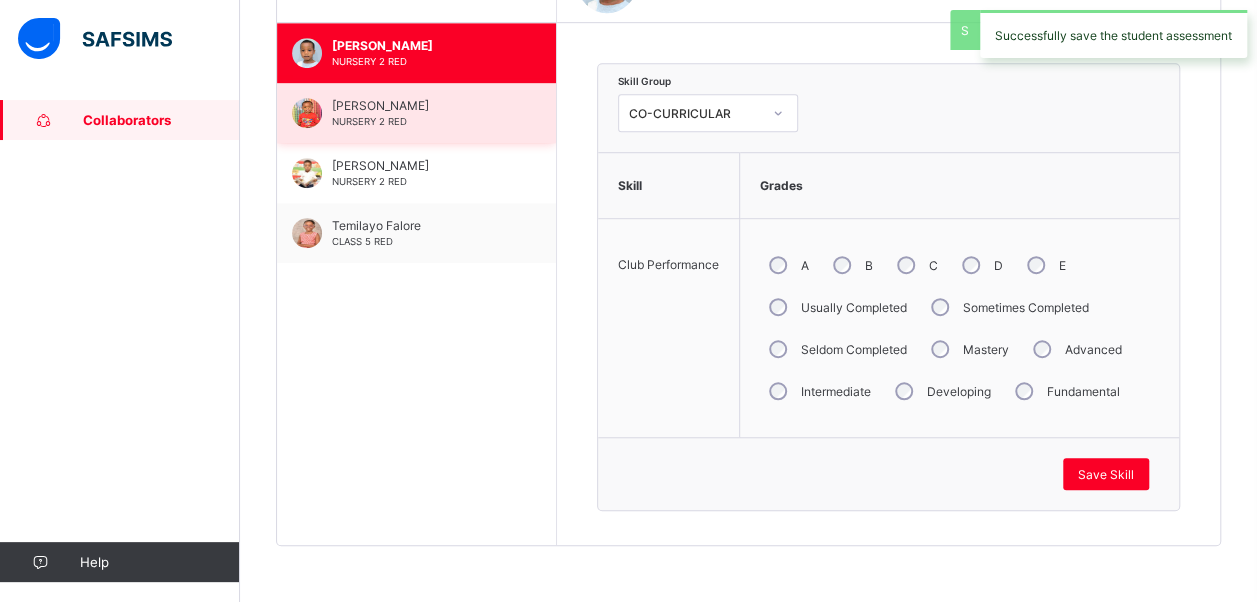 click on "[PERSON_NAME]" at bounding box center (421, 105) 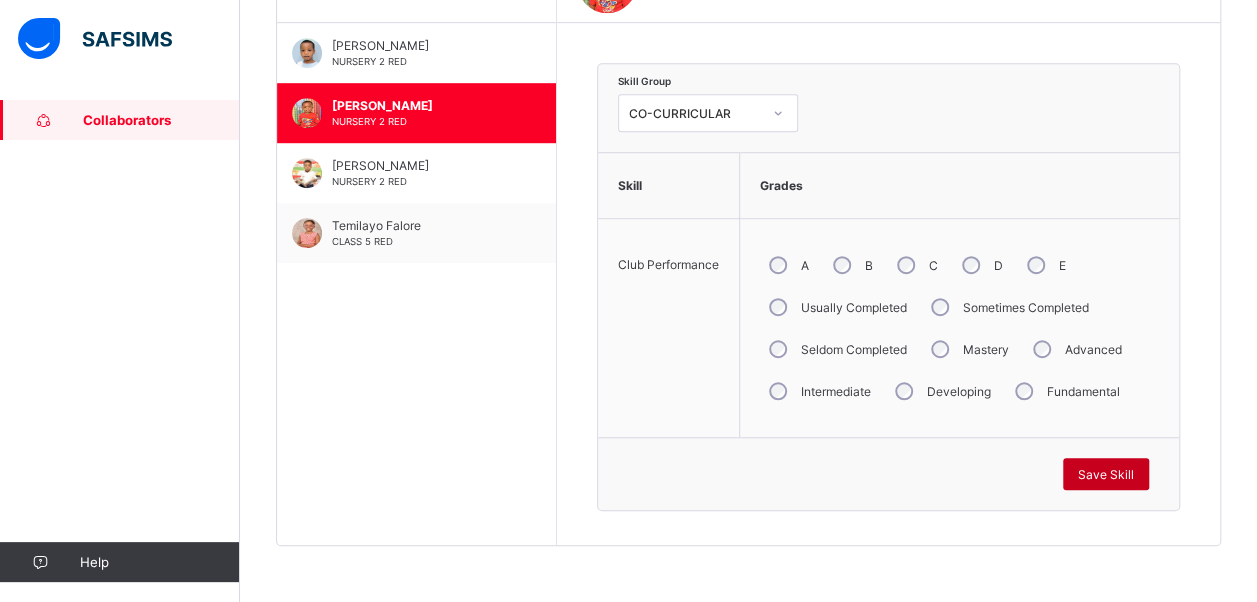 click on "Save Skill" at bounding box center [1106, 474] 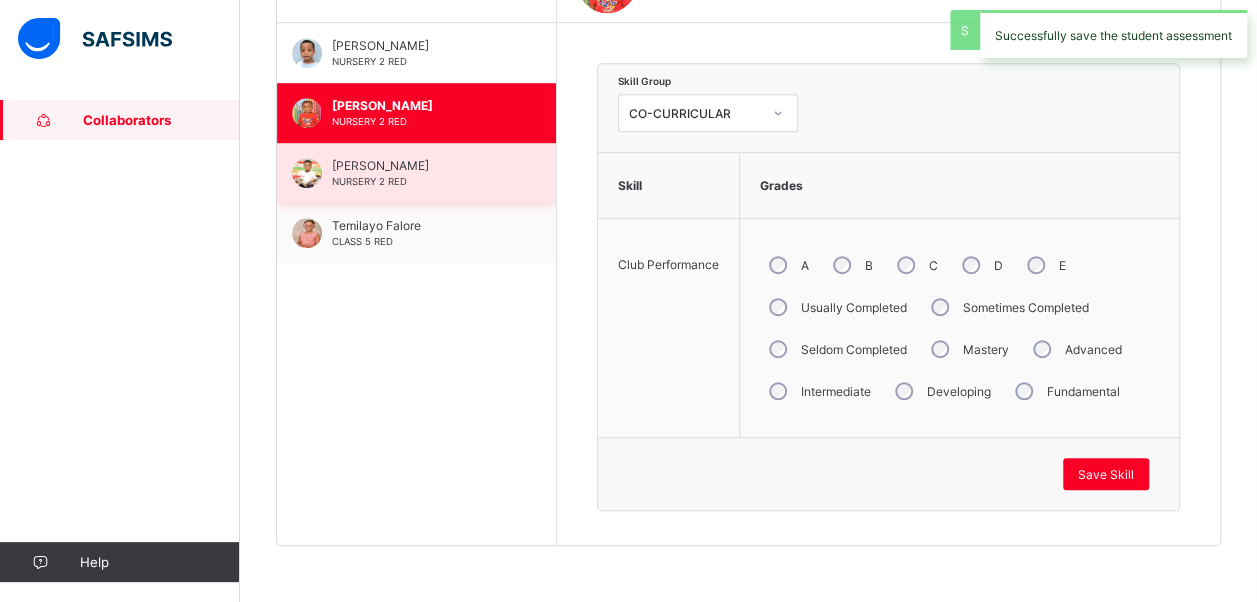 click on "[PERSON_NAME] NURSERY 2 RED" at bounding box center (416, 173) 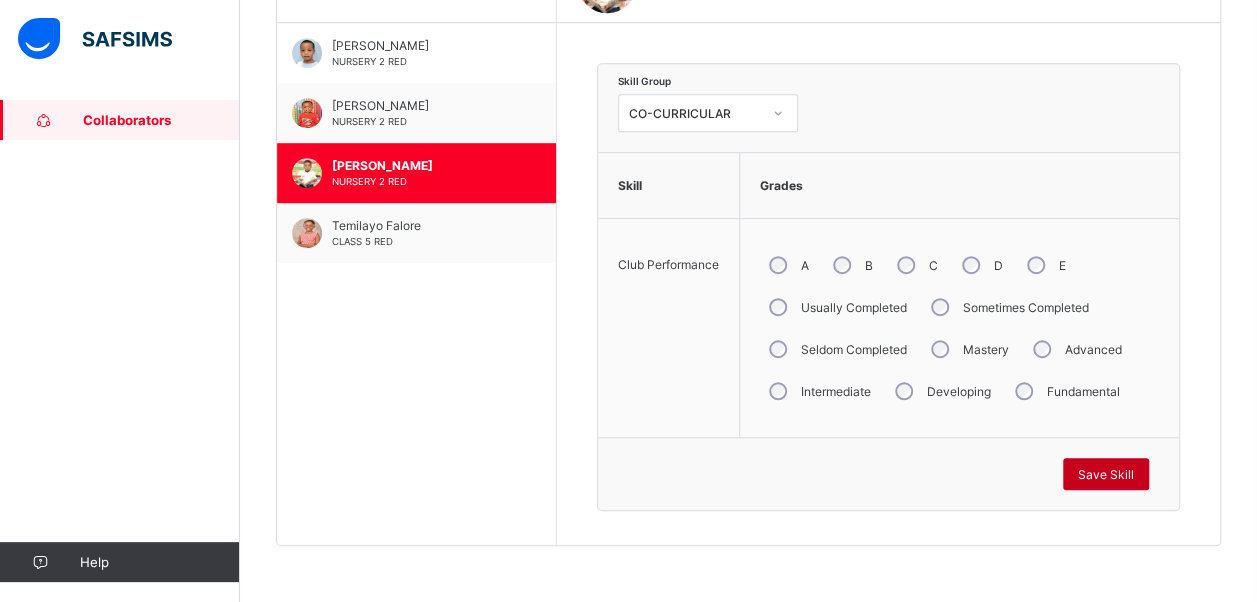 click on "Save Skill" at bounding box center (1106, 474) 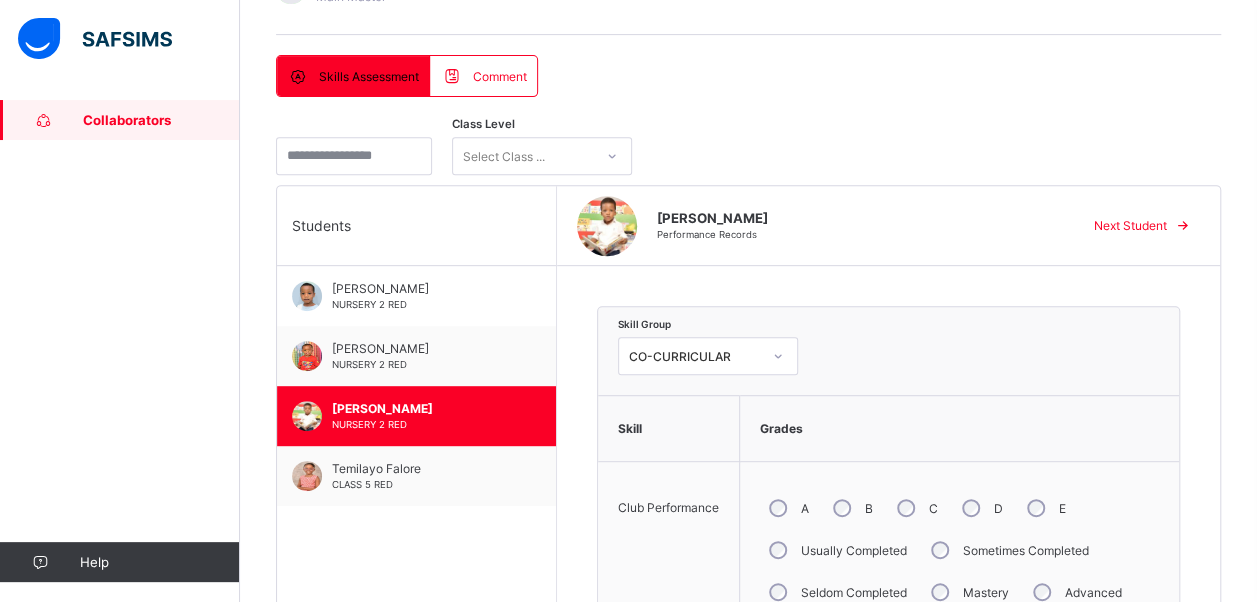 scroll, scrollTop: 331, scrollLeft: 0, axis: vertical 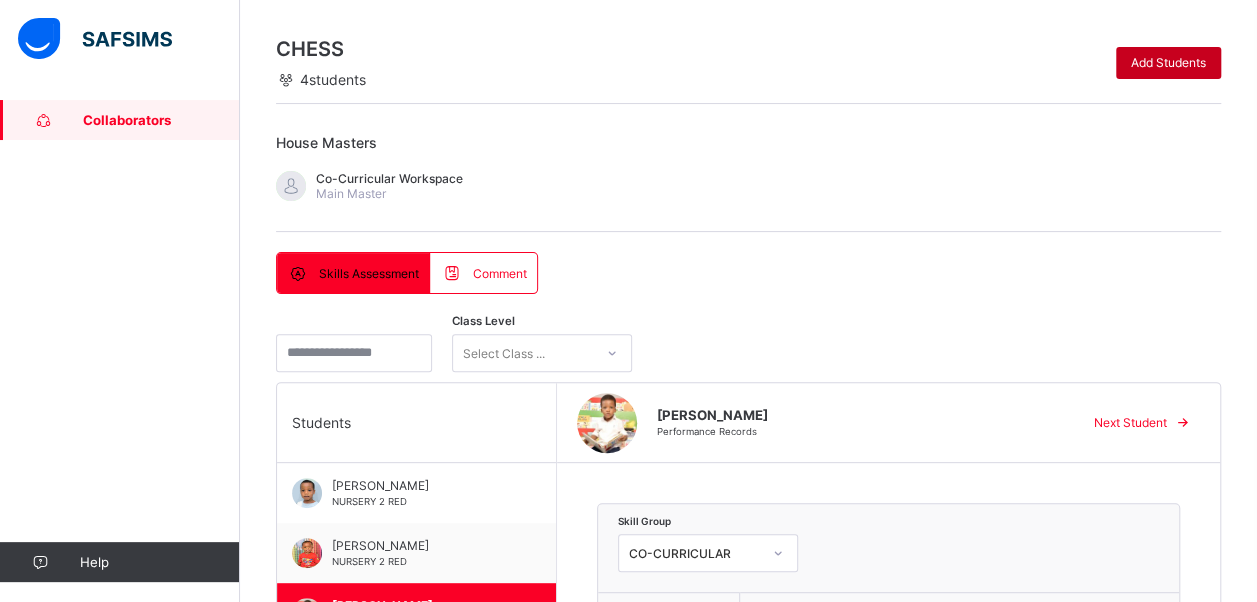 click on "Add Students" at bounding box center [1168, 62] 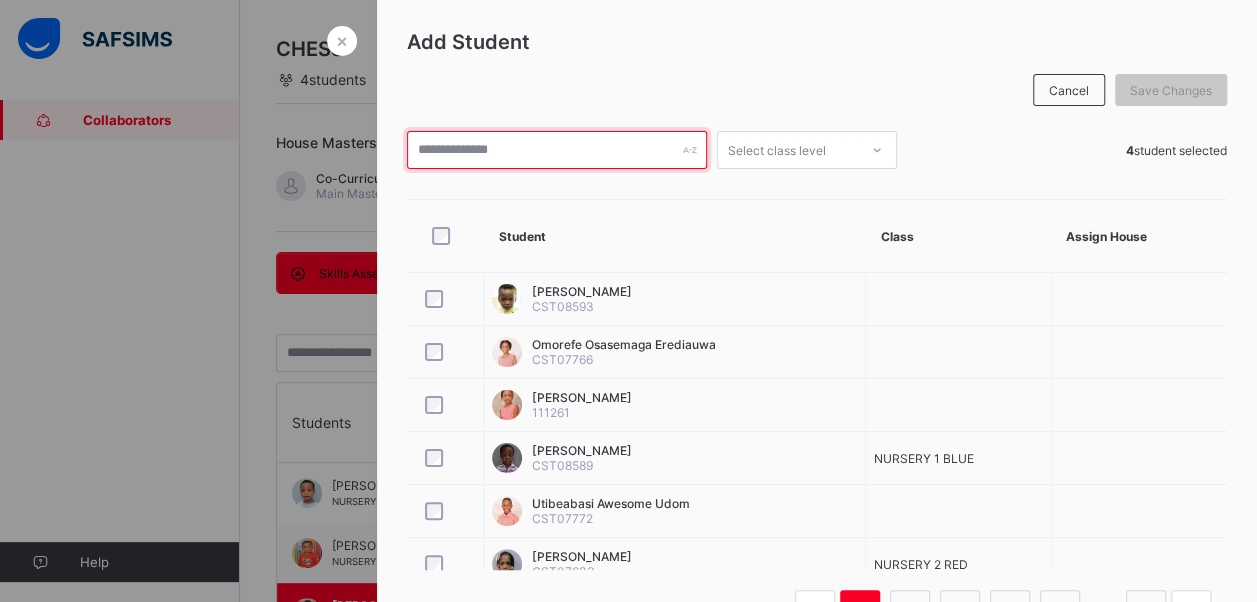 click at bounding box center (557, 150) 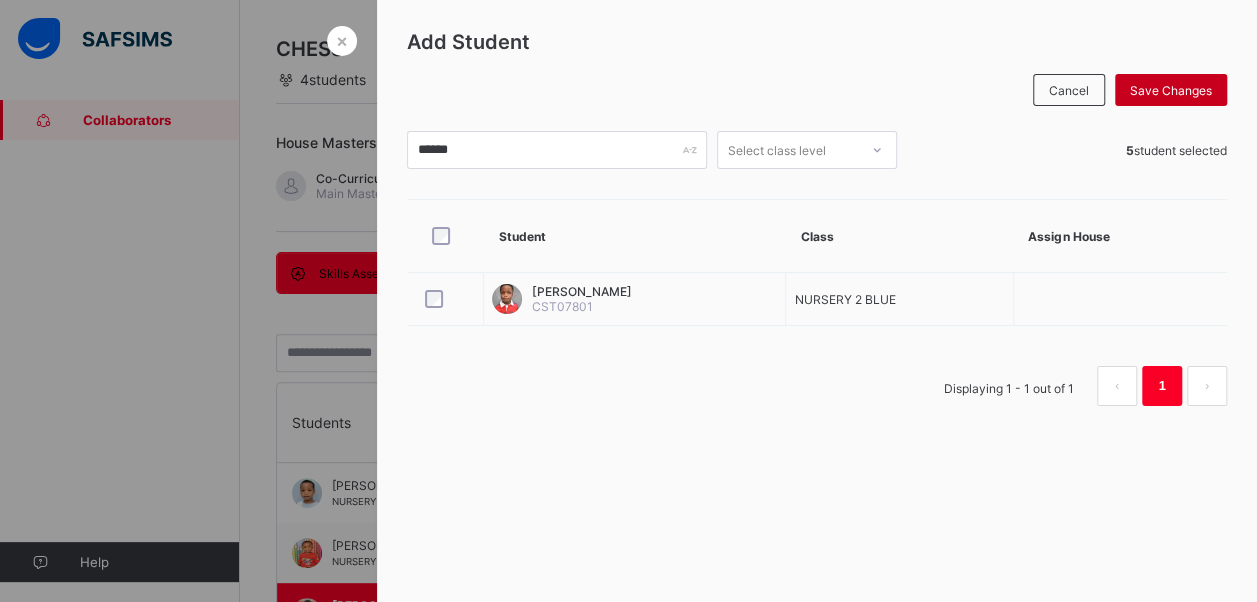 click on "Save Changes" at bounding box center [1171, 90] 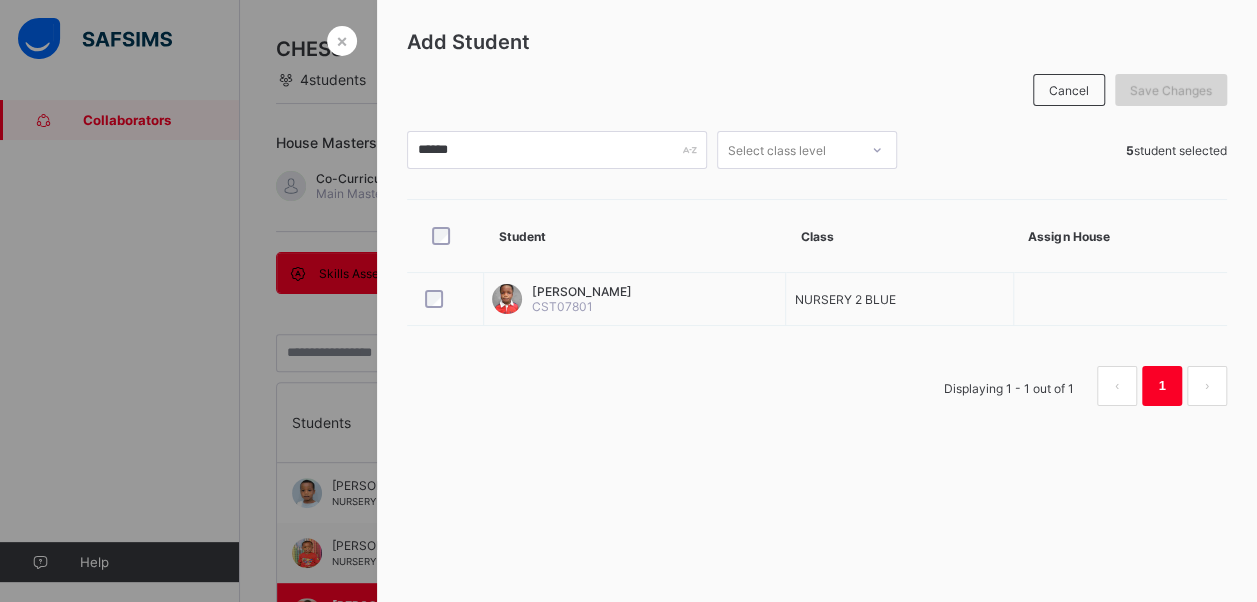 scroll, scrollTop: 0, scrollLeft: 0, axis: both 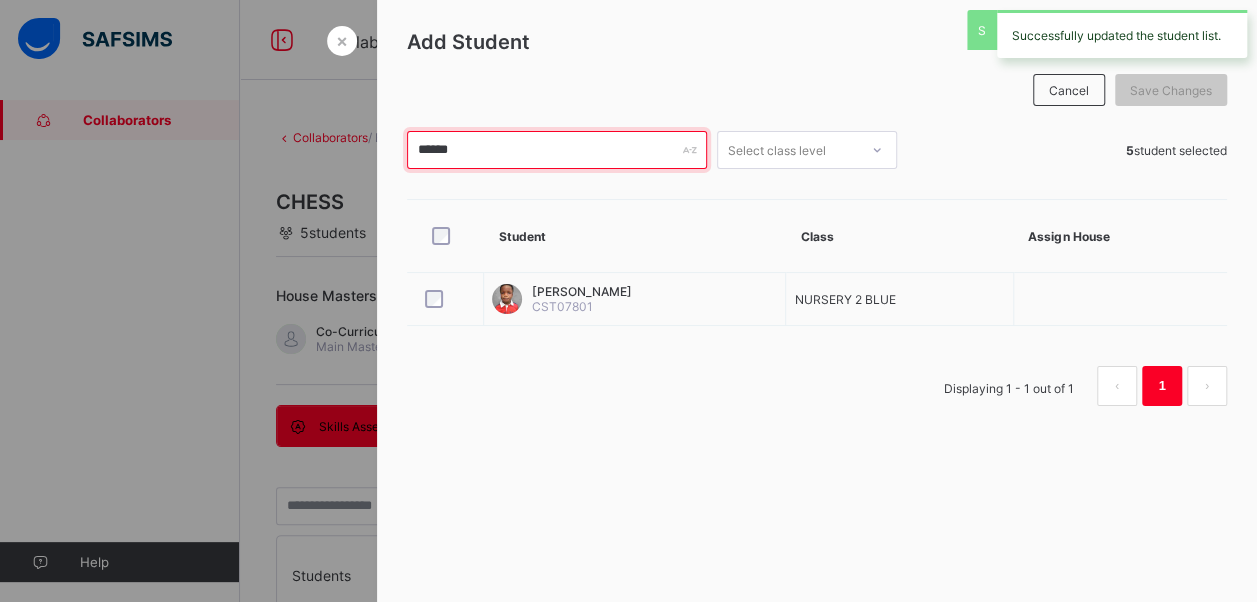 click on "******" at bounding box center [557, 150] 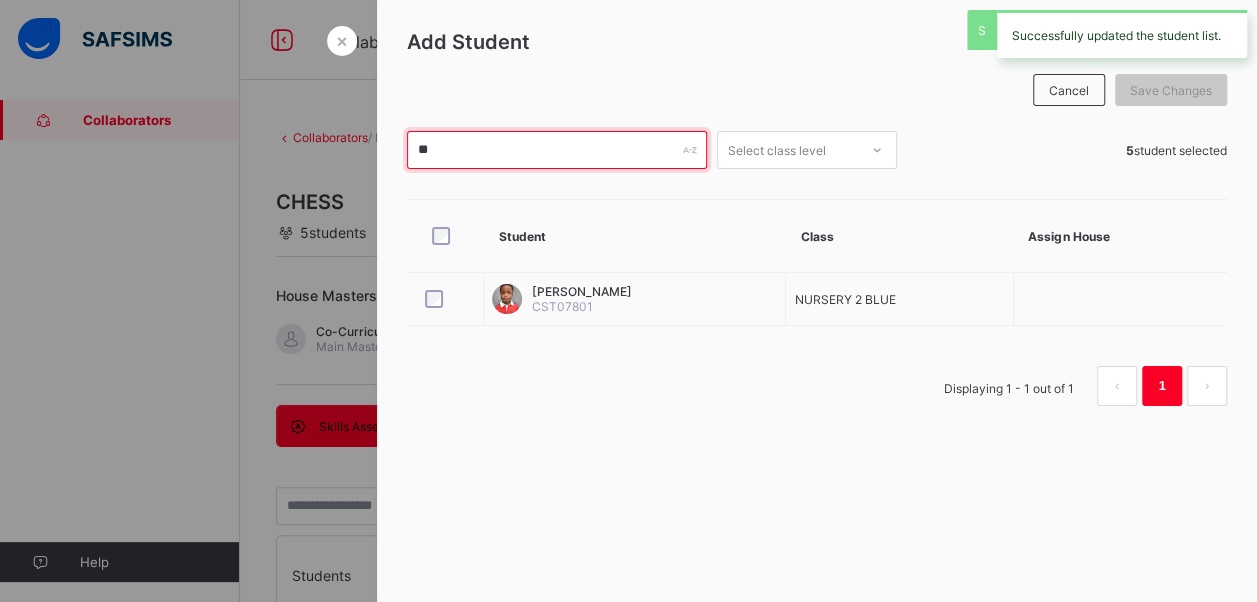 type on "*" 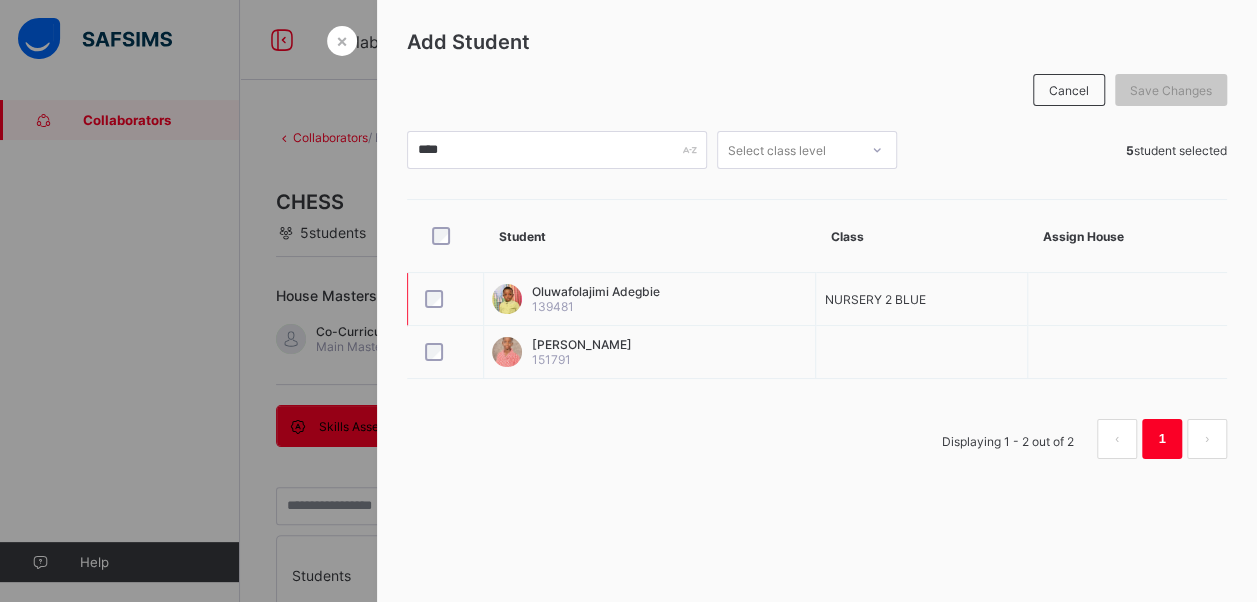 click at bounding box center (445, 299) 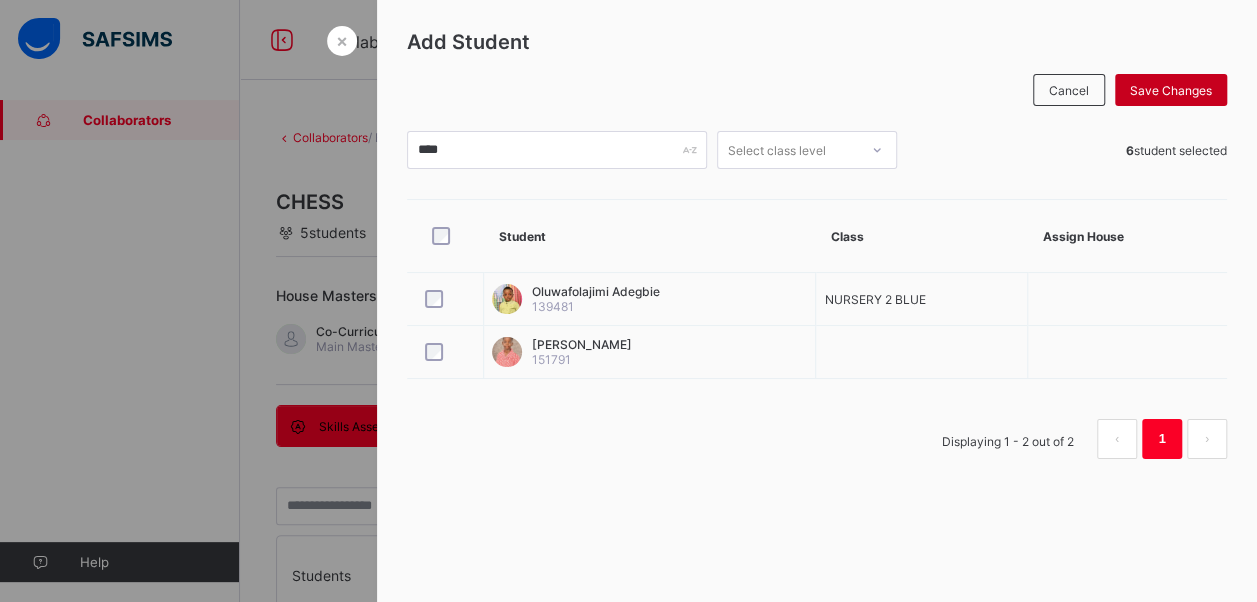 click on "Save Changes" at bounding box center (1171, 90) 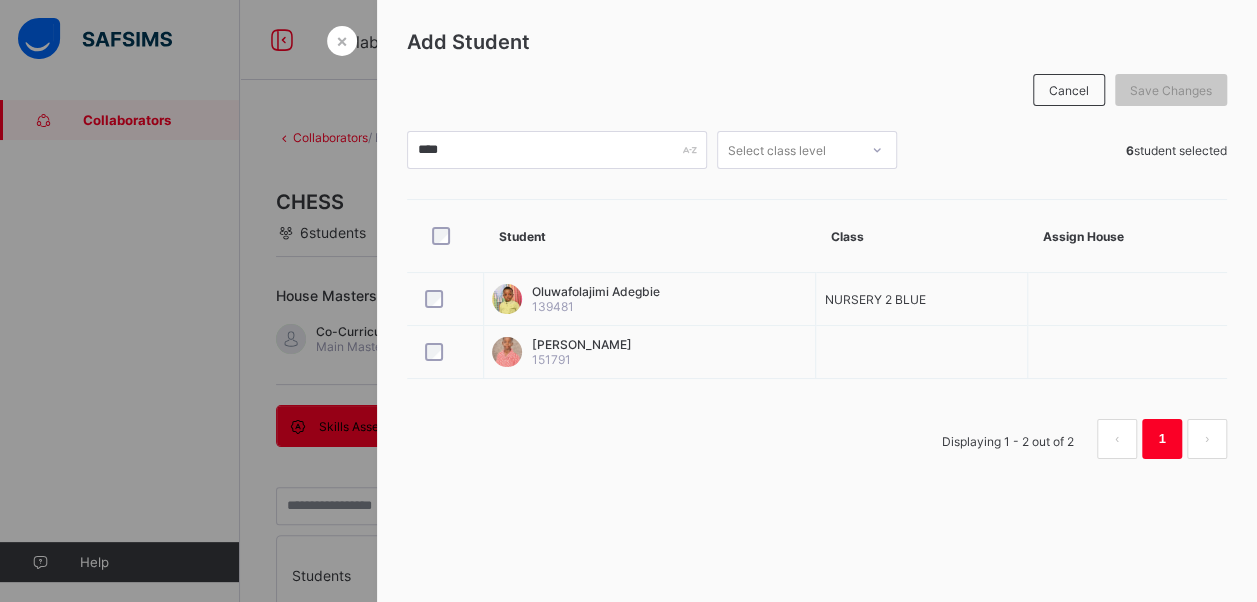 click at bounding box center (628, 301) 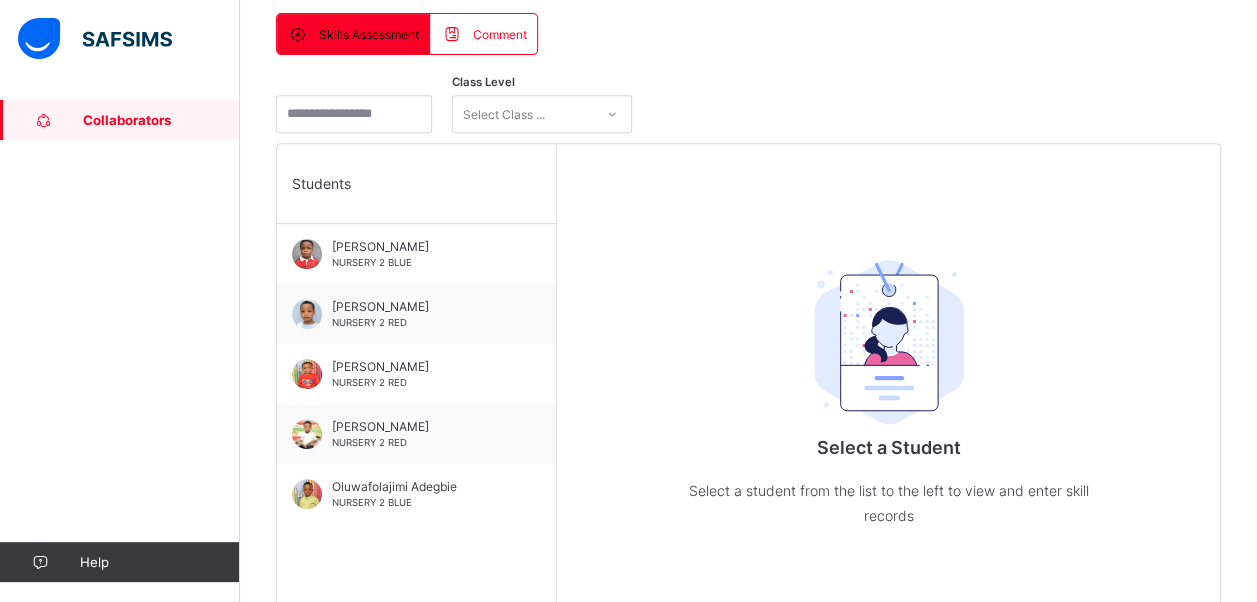 scroll, scrollTop: 393, scrollLeft: 0, axis: vertical 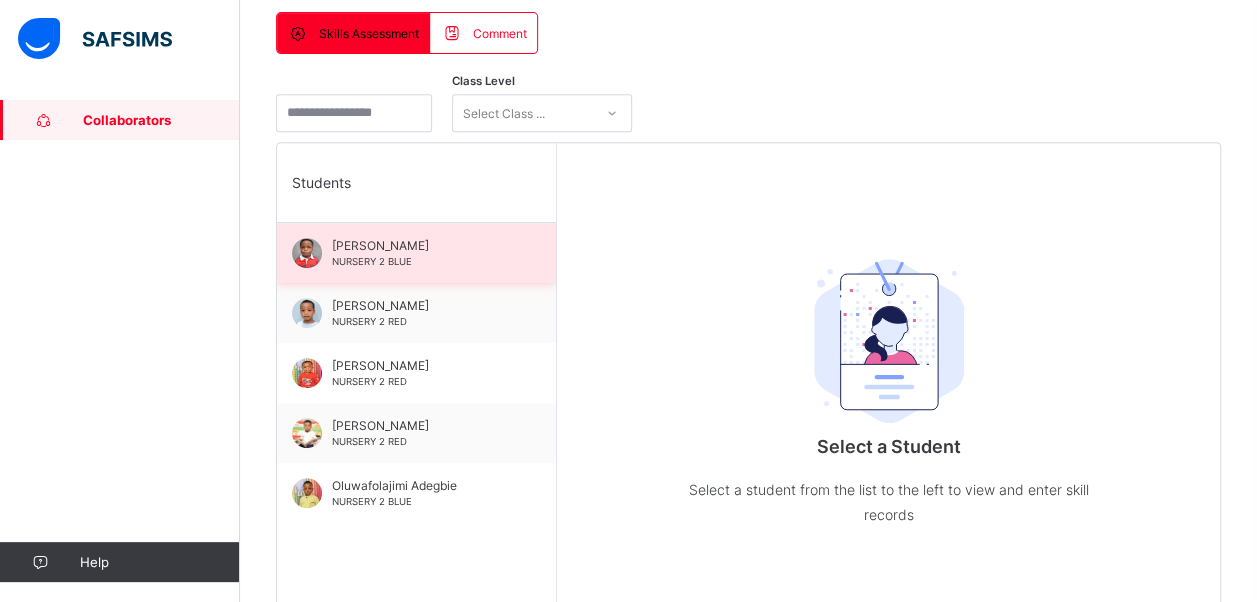 click on "[PERSON_NAME] NURSERY 2 BLUE" at bounding box center (416, 253) 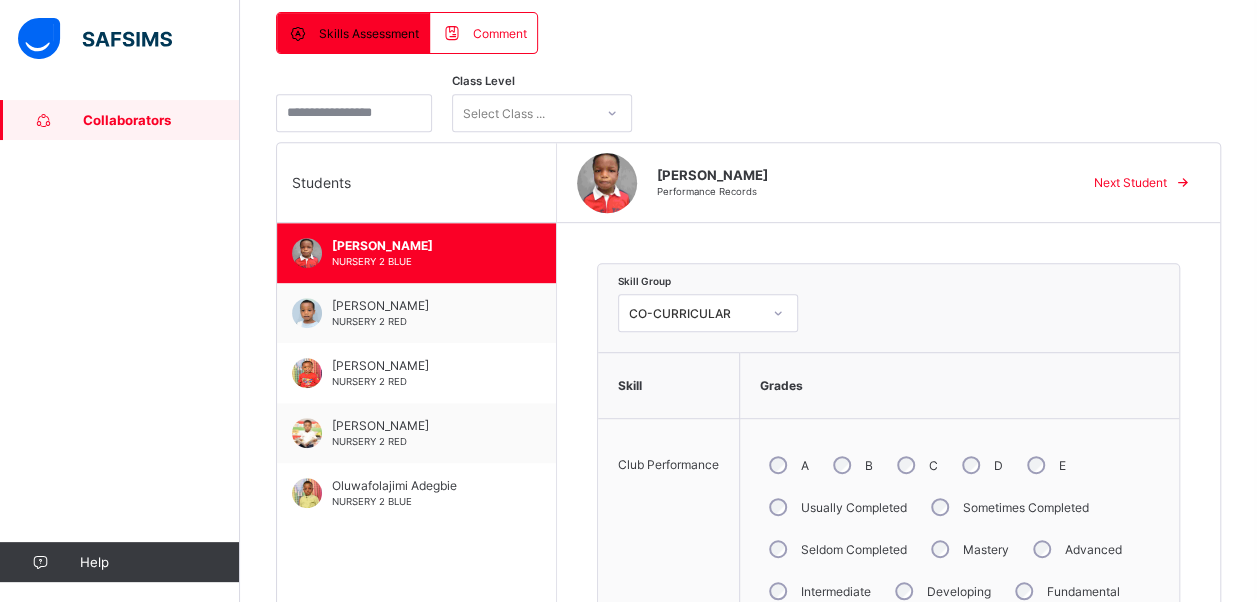 scroll, scrollTop: 593, scrollLeft: 0, axis: vertical 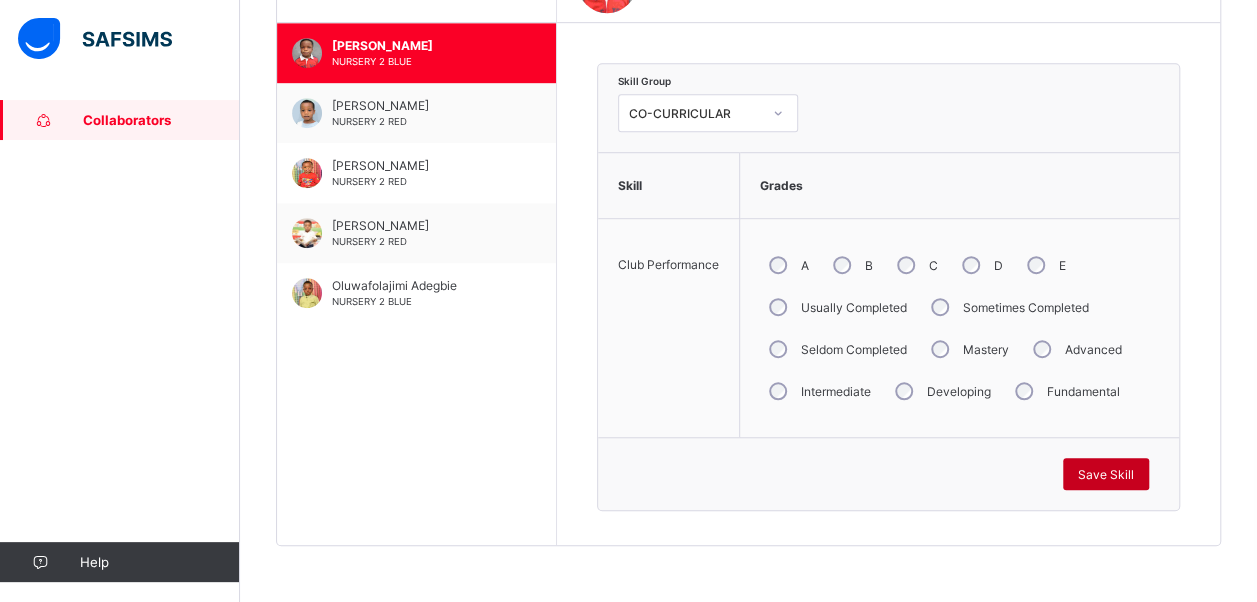 click on "Save Skill" at bounding box center [1106, 474] 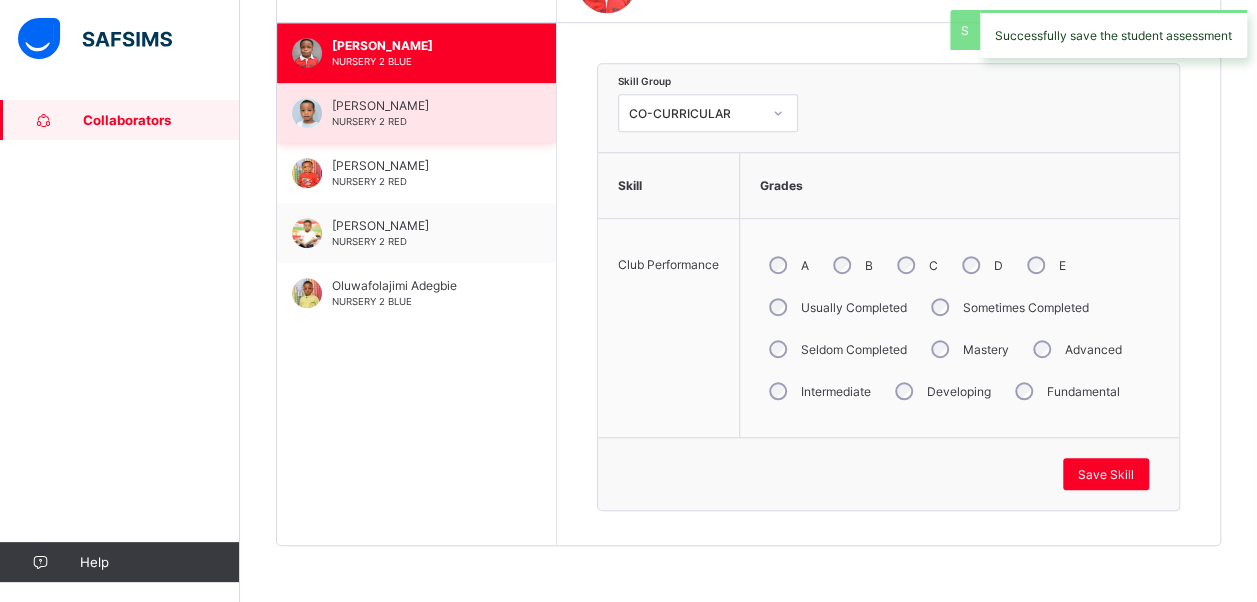 click on "[PERSON_NAME]" at bounding box center [421, 105] 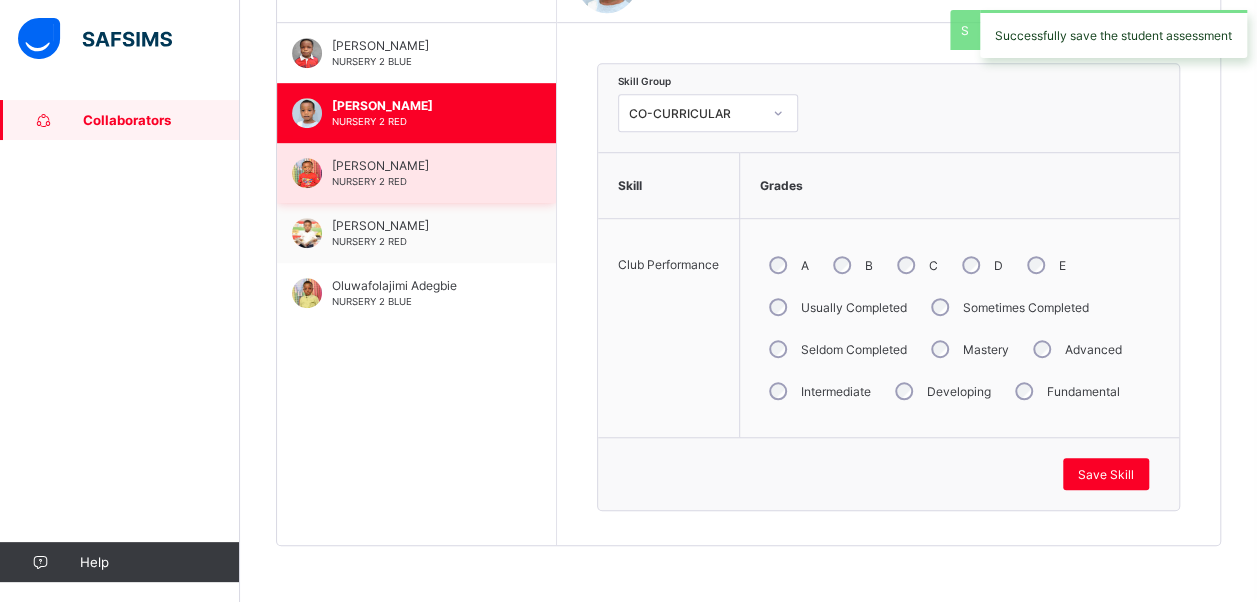 click on "[PERSON_NAME] NURSERY 2 RED" at bounding box center [416, 173] 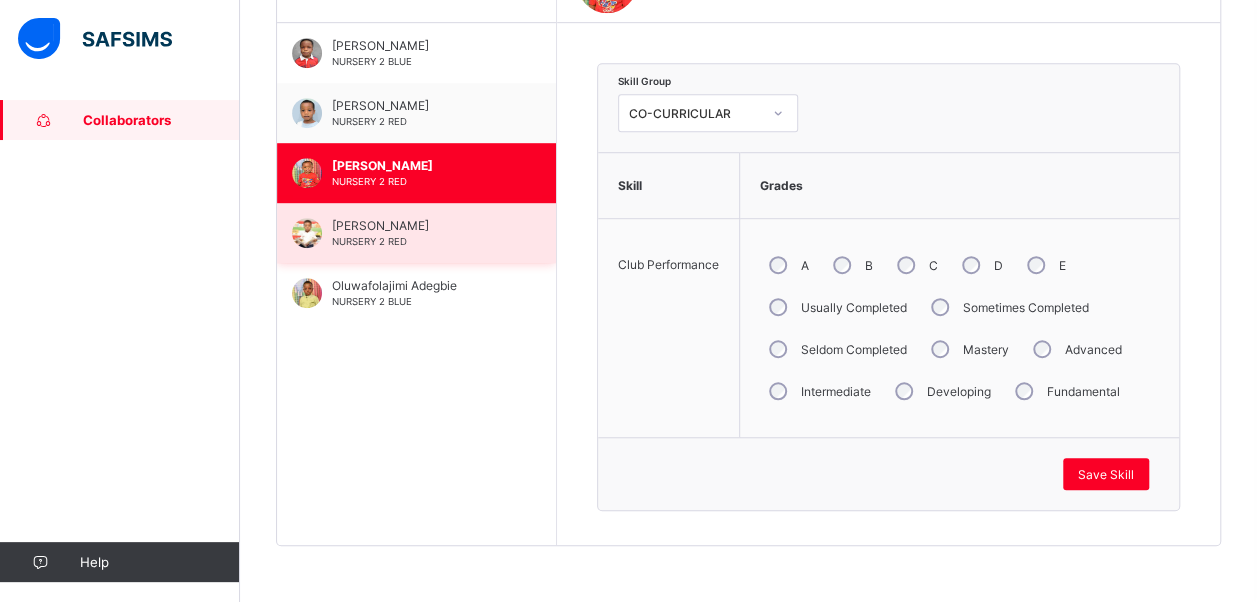 click on "[PERSON_NAME] NURSERY 2 RED" at bounding box center [421, 233] 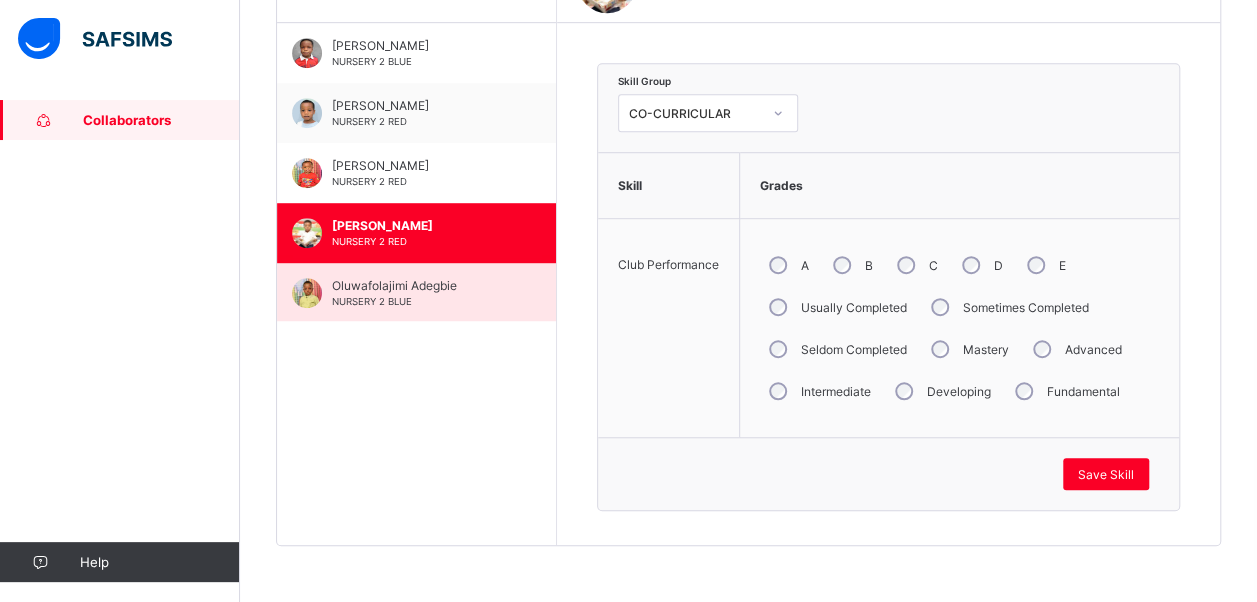 click on "Oluwafolajimi  Adegbie" at bounding box center [421, 285] 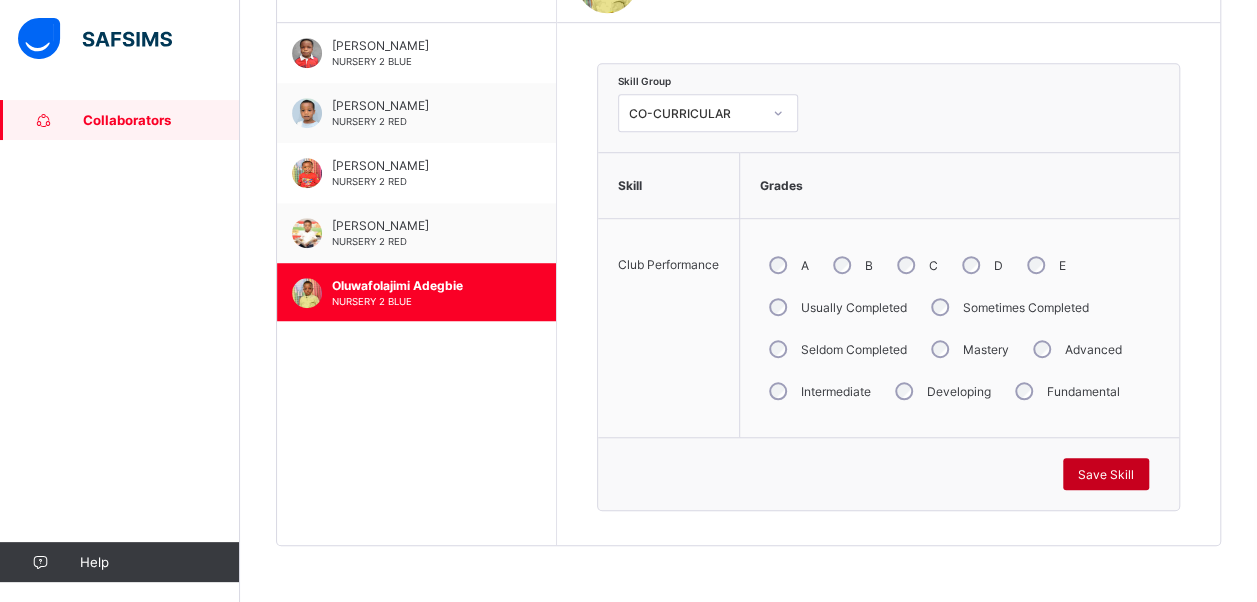 click on "Save Skill" at bounding box center (1106, 474) 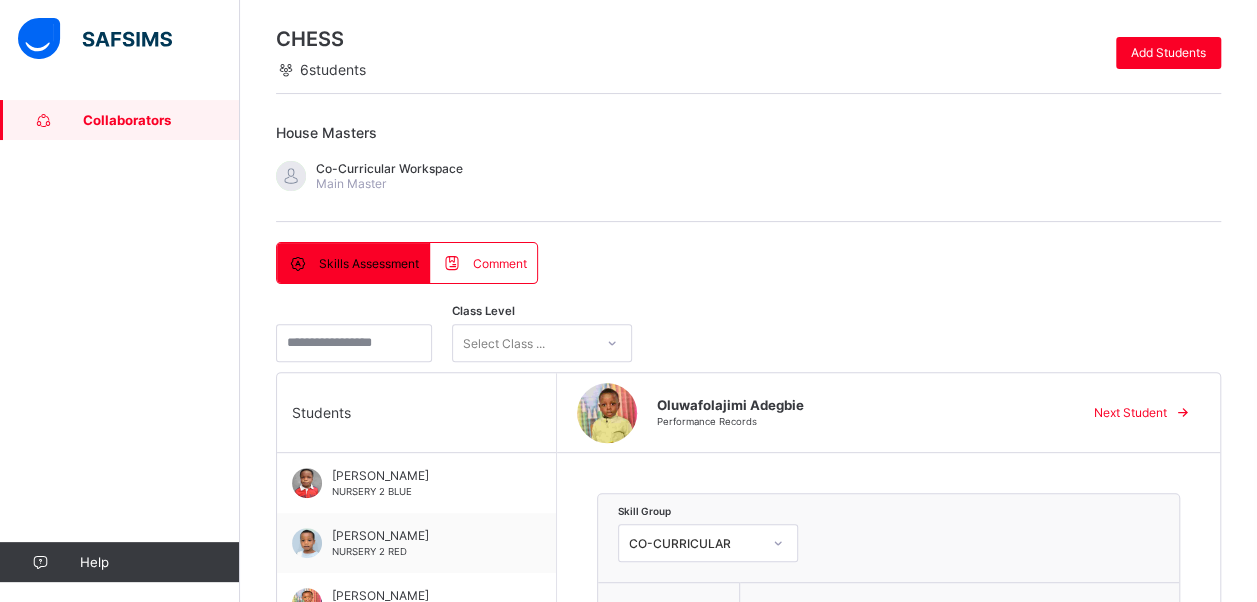scroll, scrollTop: 155, scrollLeft: 0, axis: vertical 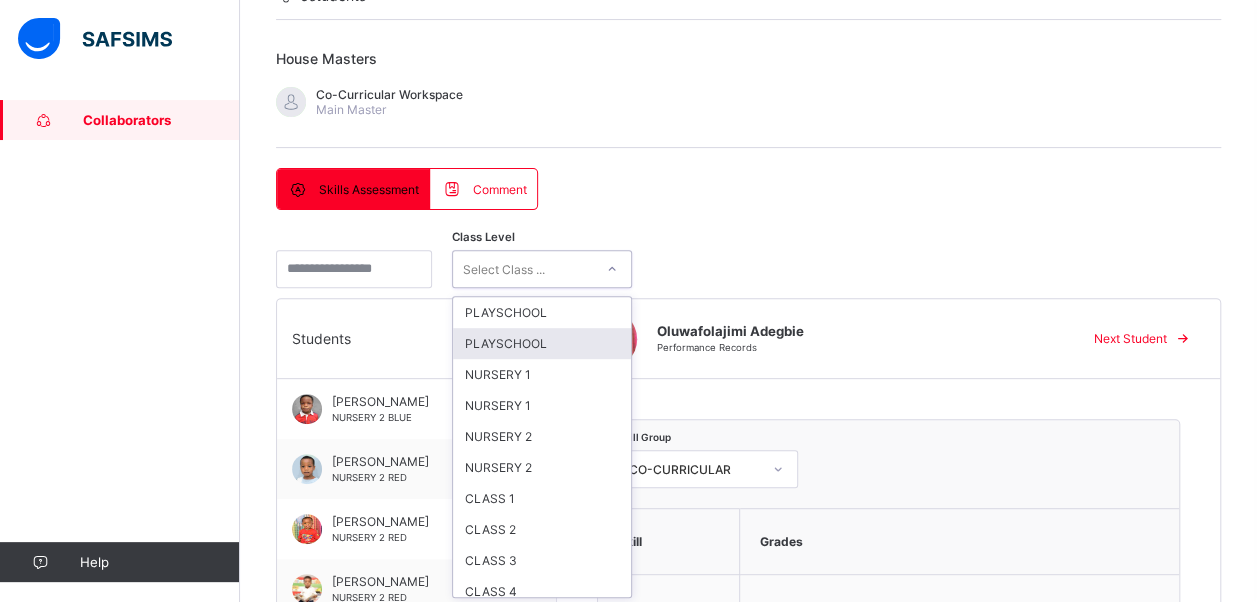click on "option PLAYSCHOOL focused, 2 of 12. 12 results available. Use Up and Down to choose options, press Enter to select the currently focused option, press Escape to exit the menu, press Tab to select the option and exit the menu. Select Class ... PLAYSCHOOL PLAYSCHOOL NURSERY 1  NURSERY 1 NURSERY 2 NURSERY 2 CLASS 1 CLASS 2 CLASS 3 CLASS 4 CLASS 5 CLASS 6" at bounding box center [542, 269] 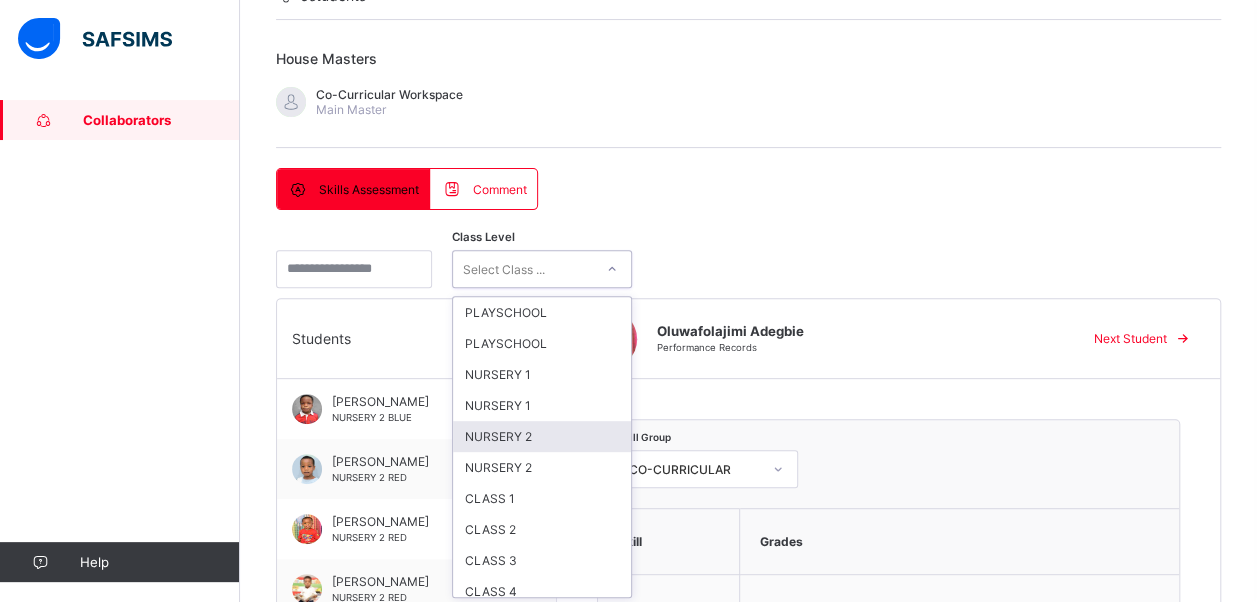 click on "NURSERY 2" at bounding box center [542, 436] 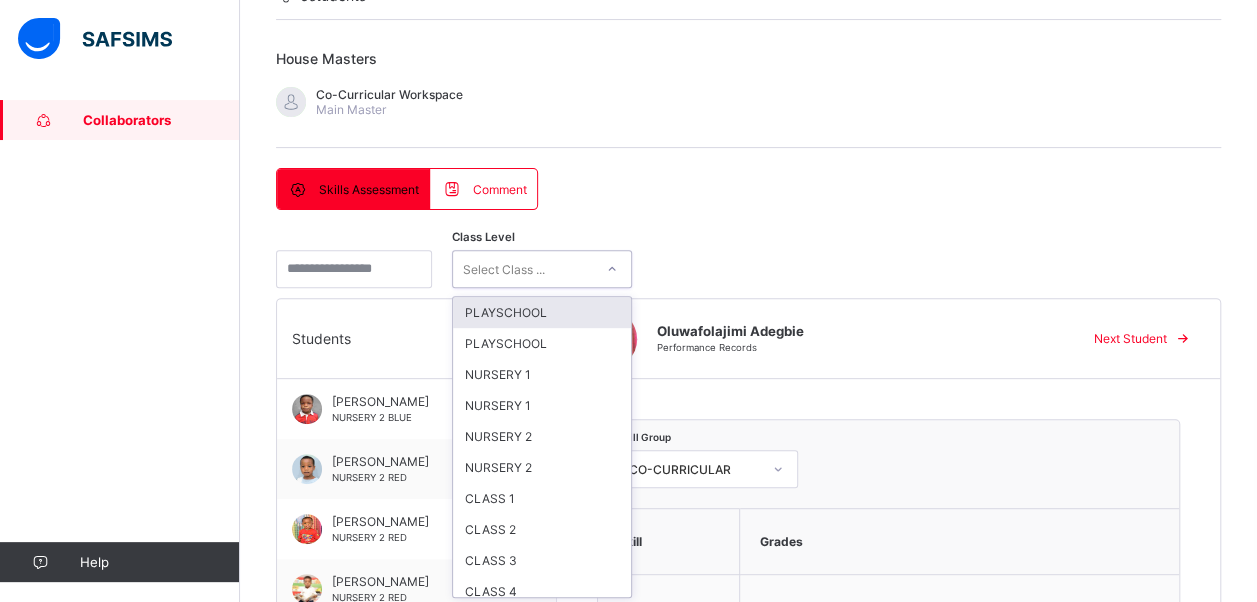 click 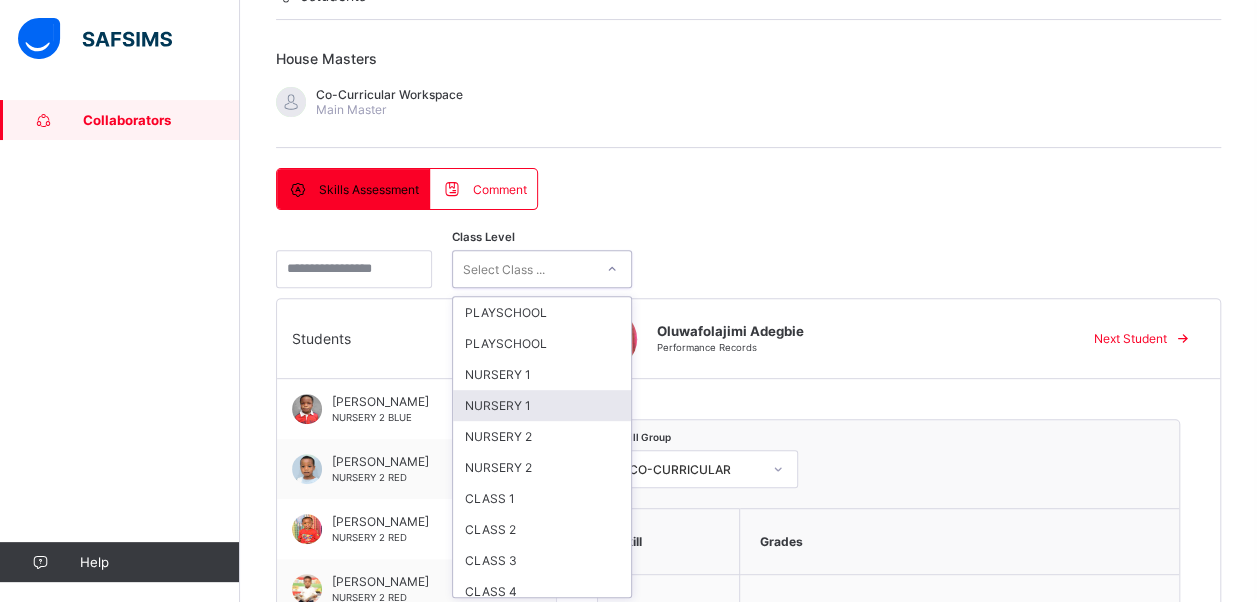 click on "NURSERY 1" at bounding box center [542, 405] 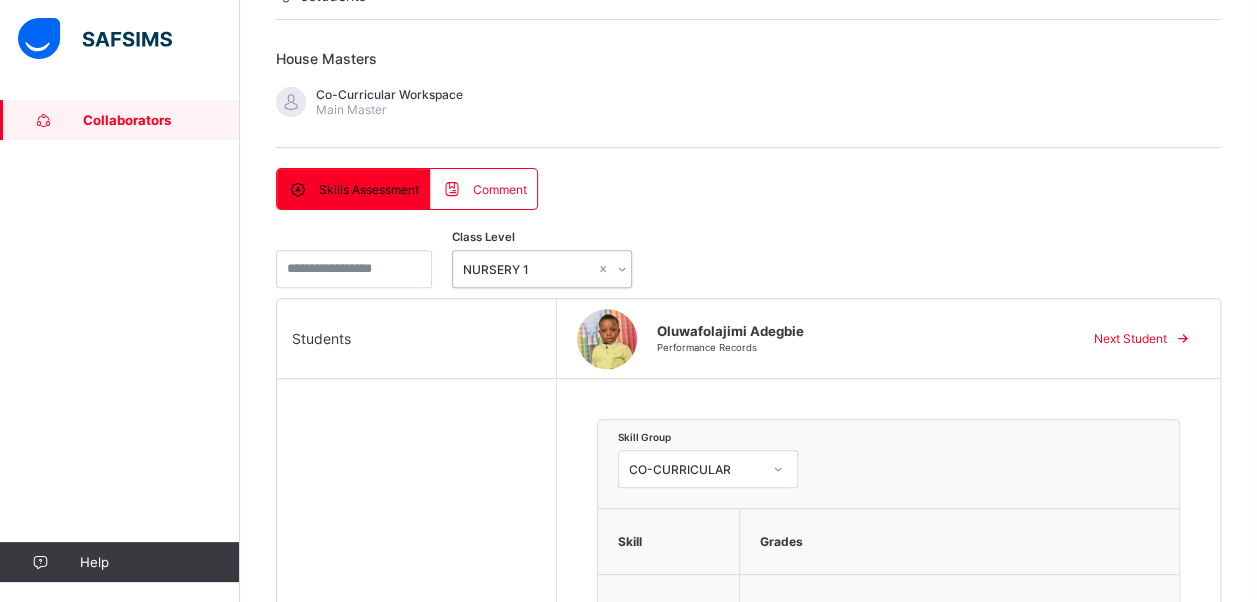 click 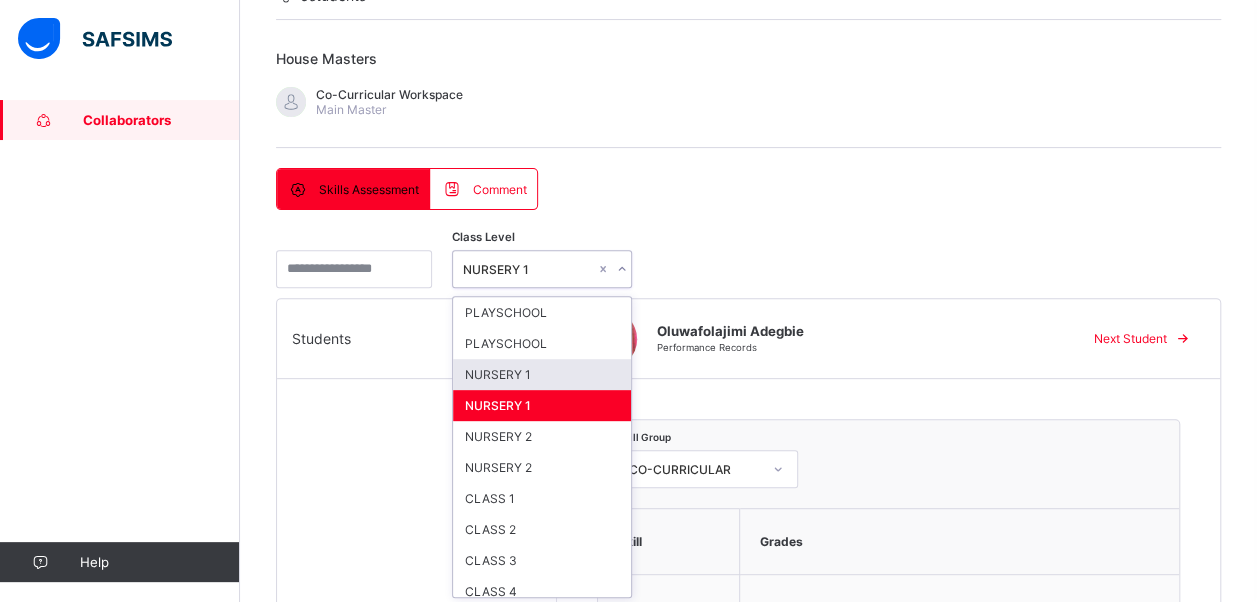 click on "NURSERY 1" at bounding box center [542, 374] 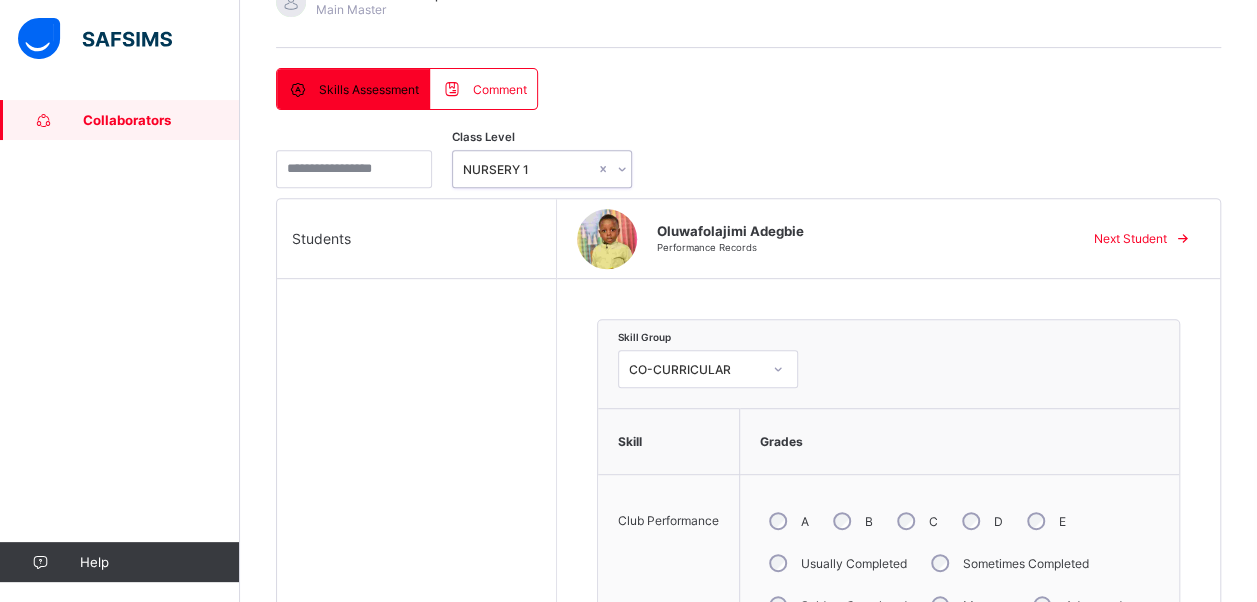 scroll, scrollTop: 336, scrollLeft: 0, axis: vertical 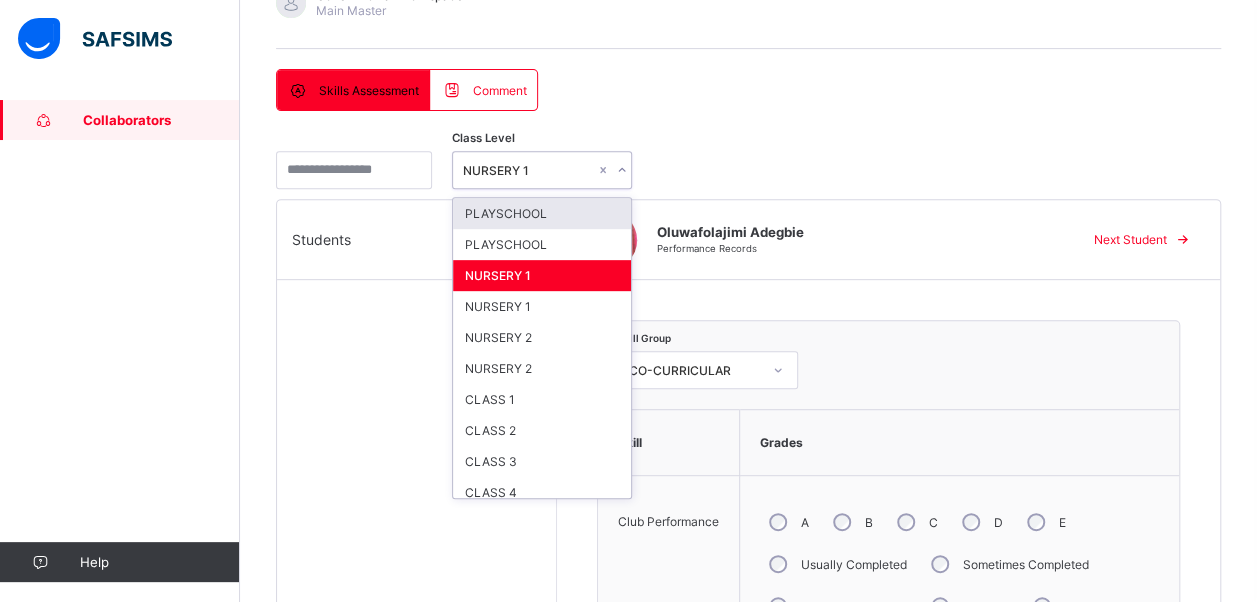 click 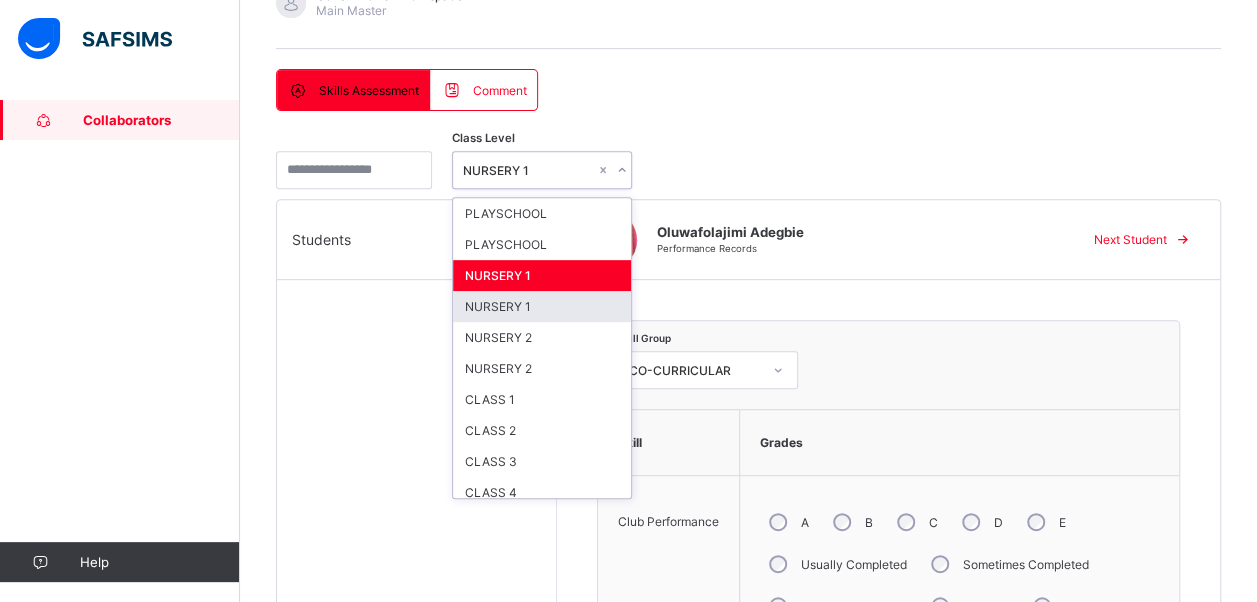 click on "NURSERY 1" at bounding box center [542, 306] 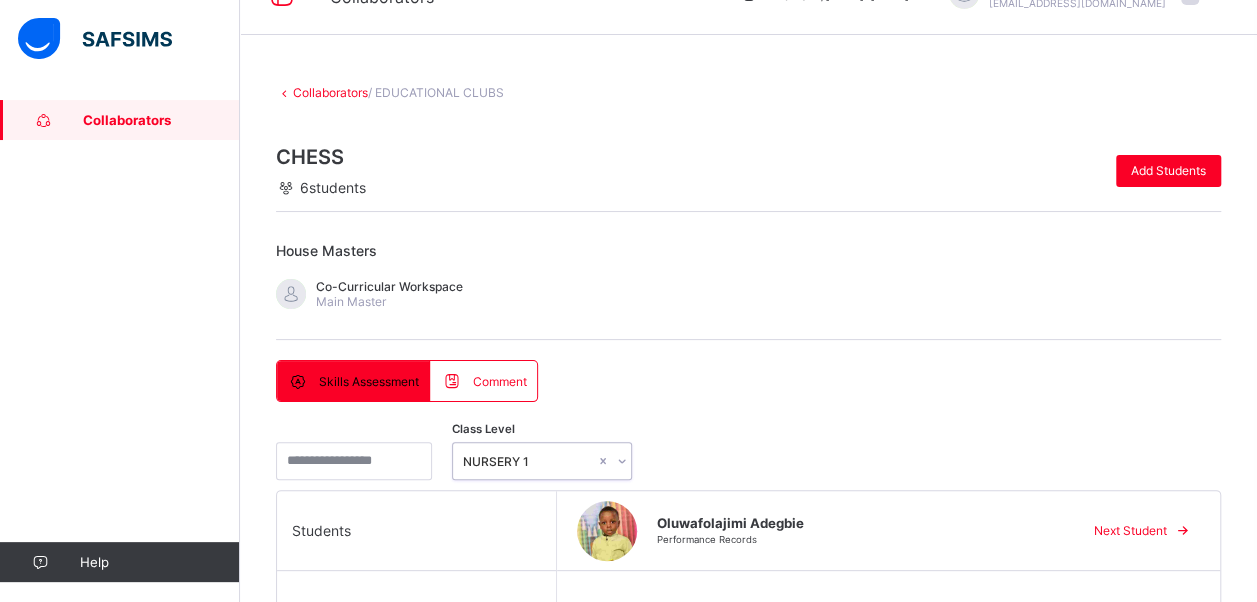 scroll, scrollTop: 0, scrollLeft: 0, axis: both 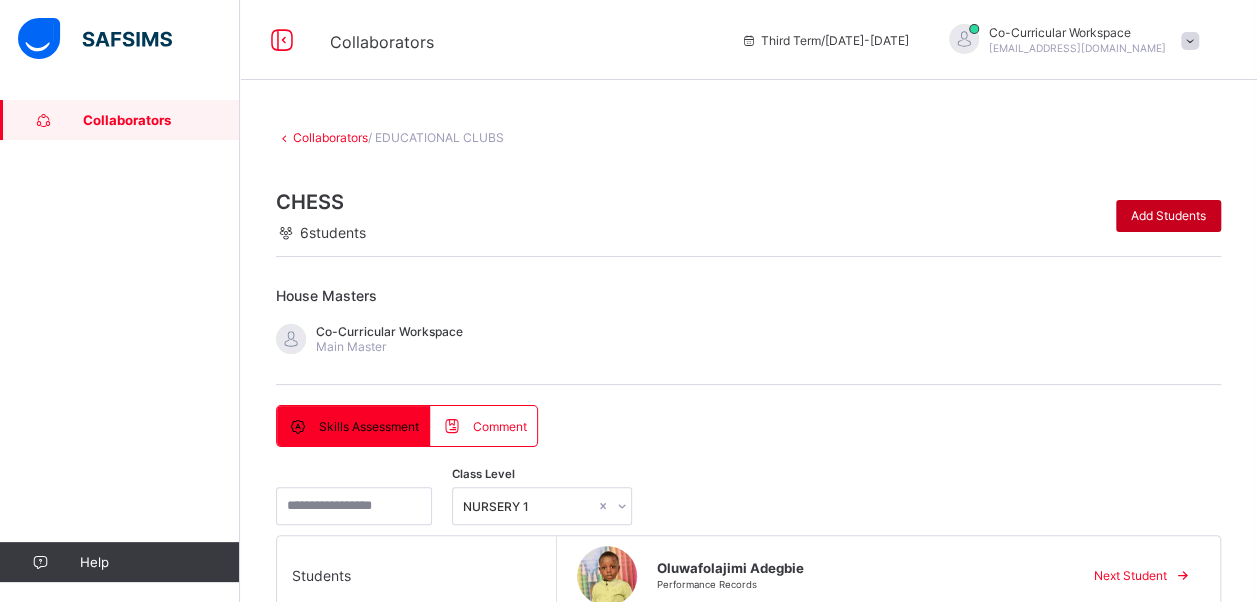 click on "Add Students" at bounding box center (1168, 215) 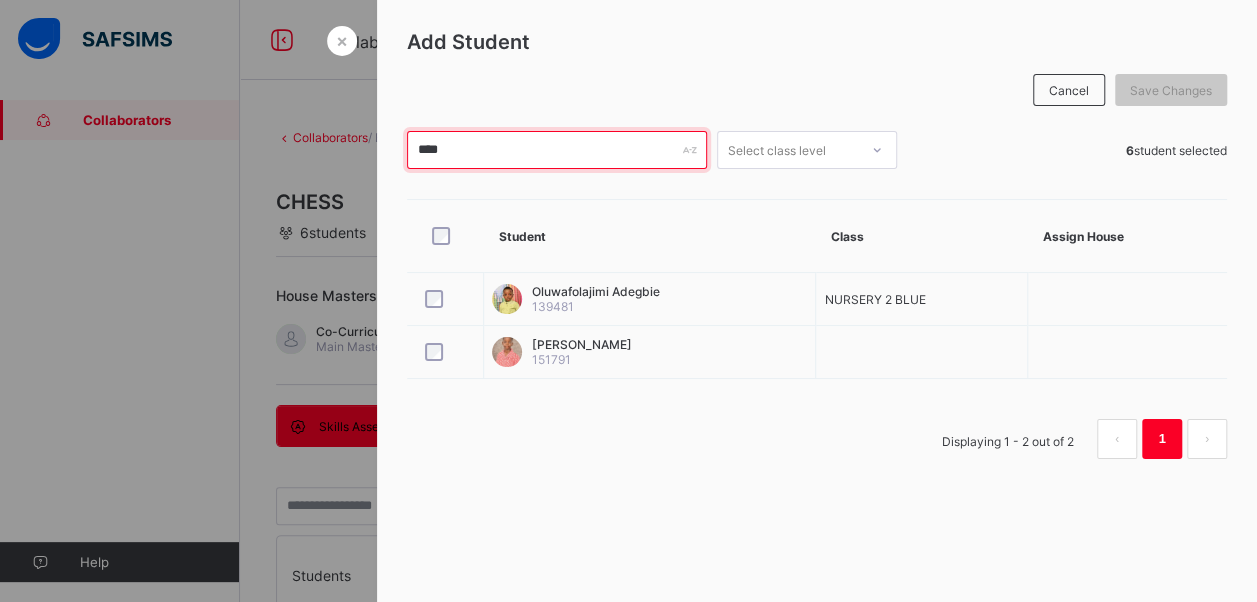click on "****" at bounding box center (557, 150) 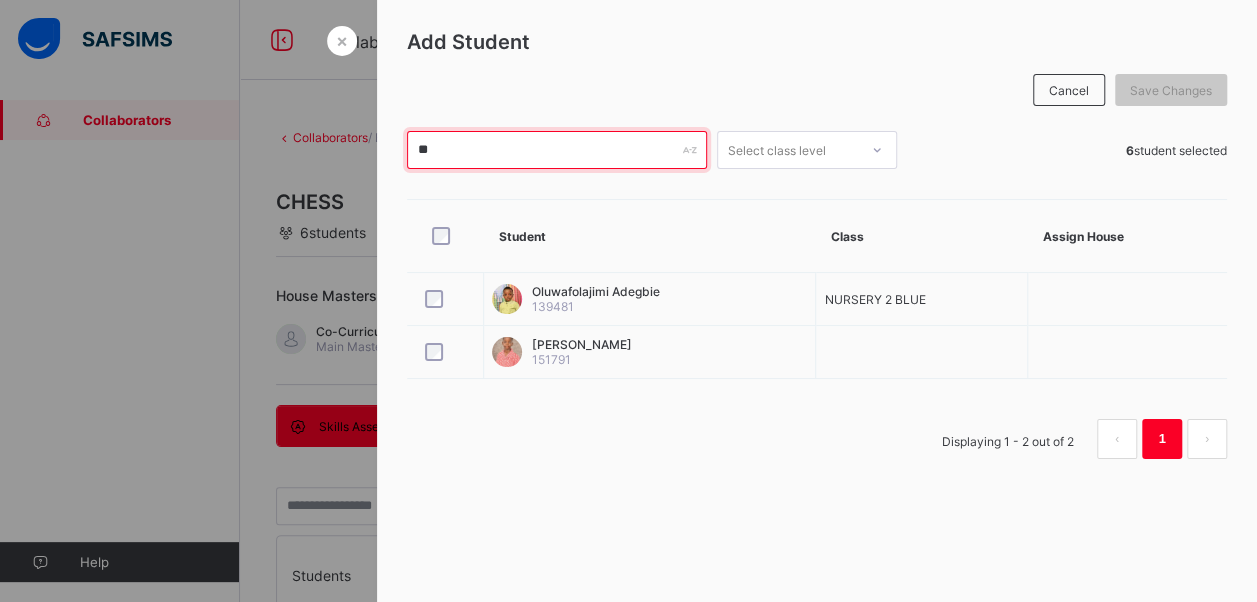 type on "*" 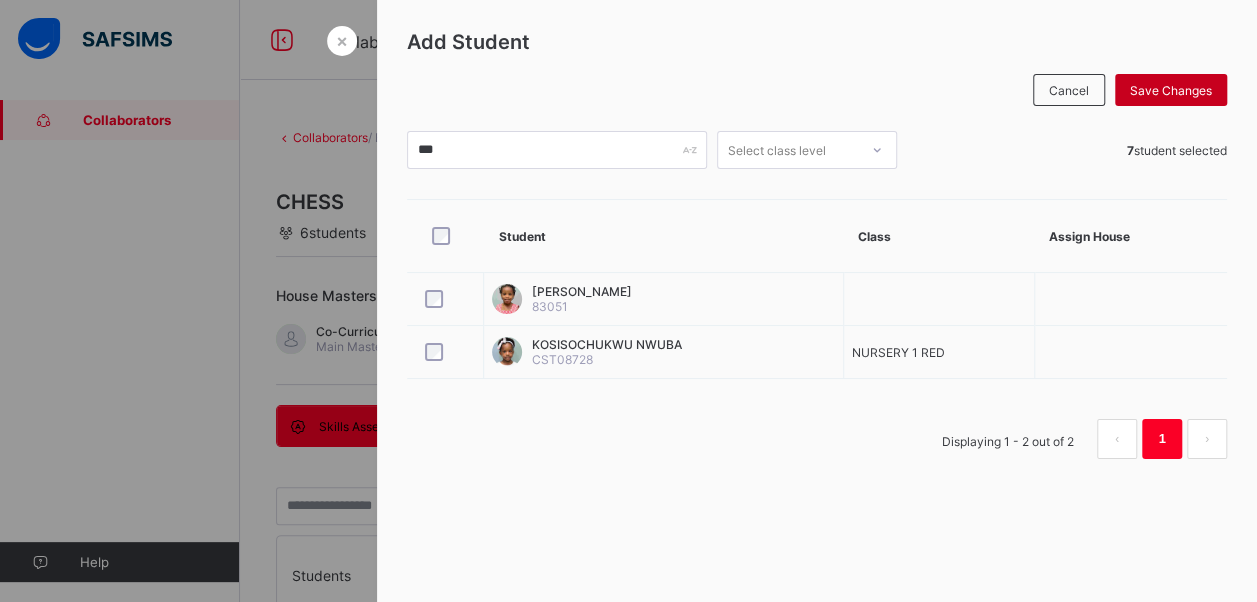click on "Save Changes" at bounding box center (1171, 90) 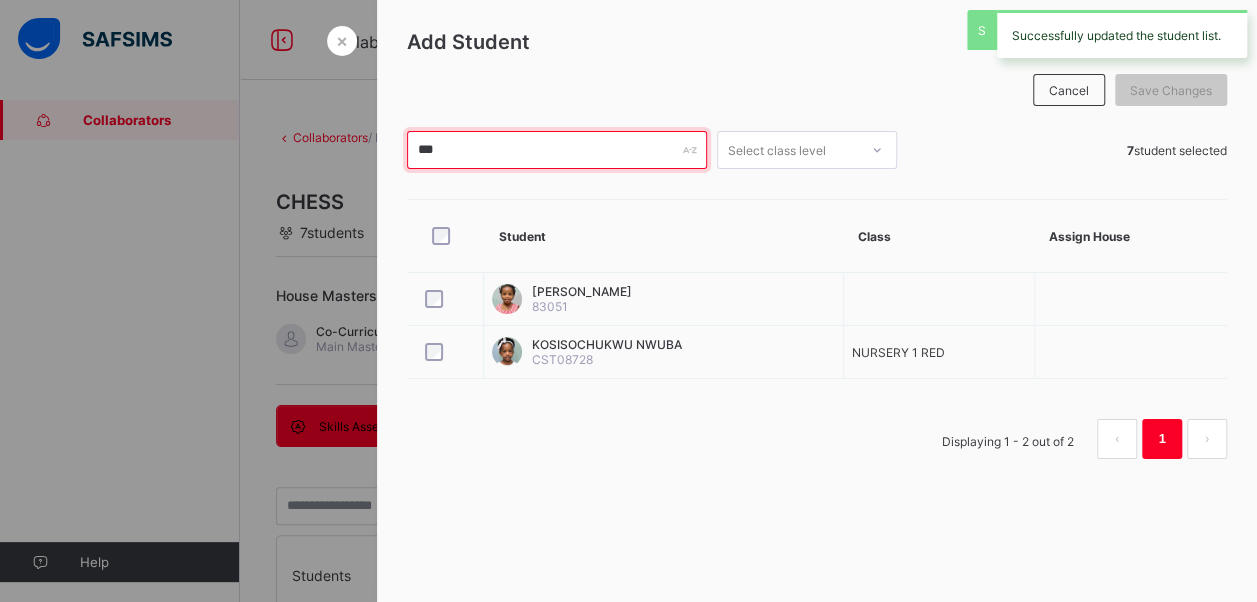 click on "***" at bounding box center [557, 150] 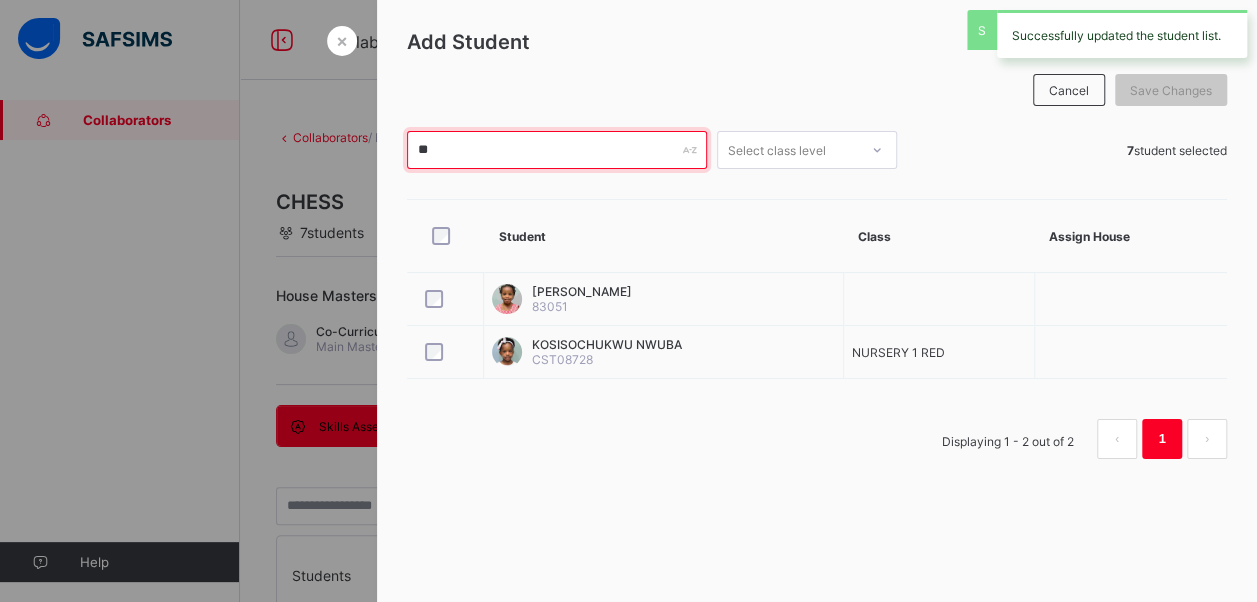type on "*" 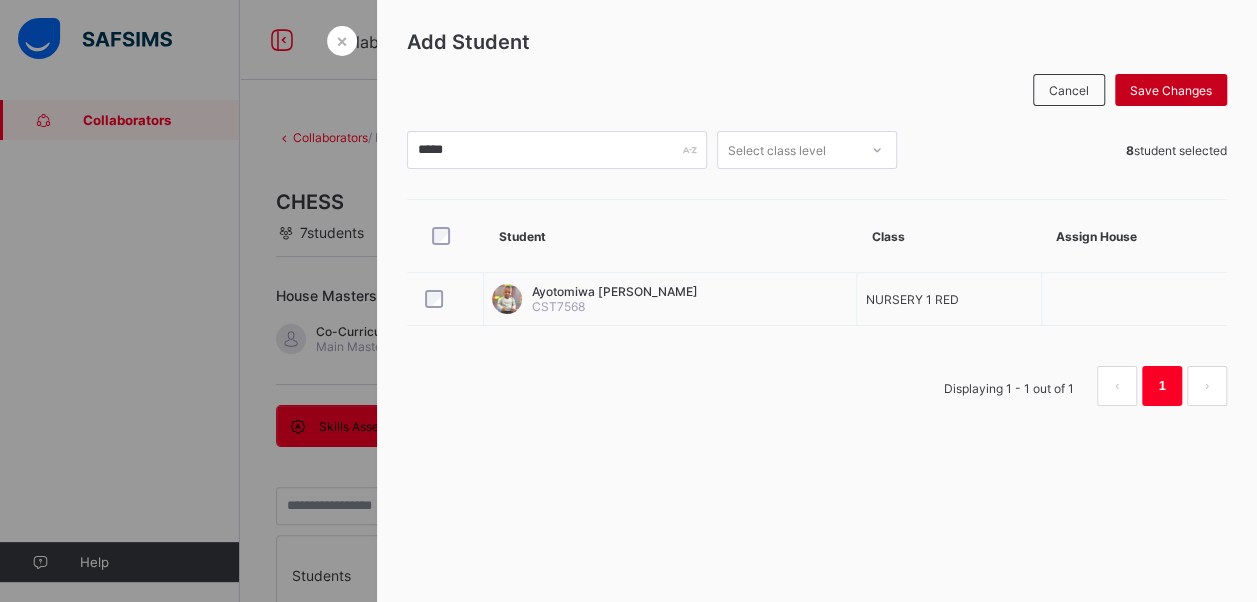 click on "Save Changes" at bounding box center (1171, 90) 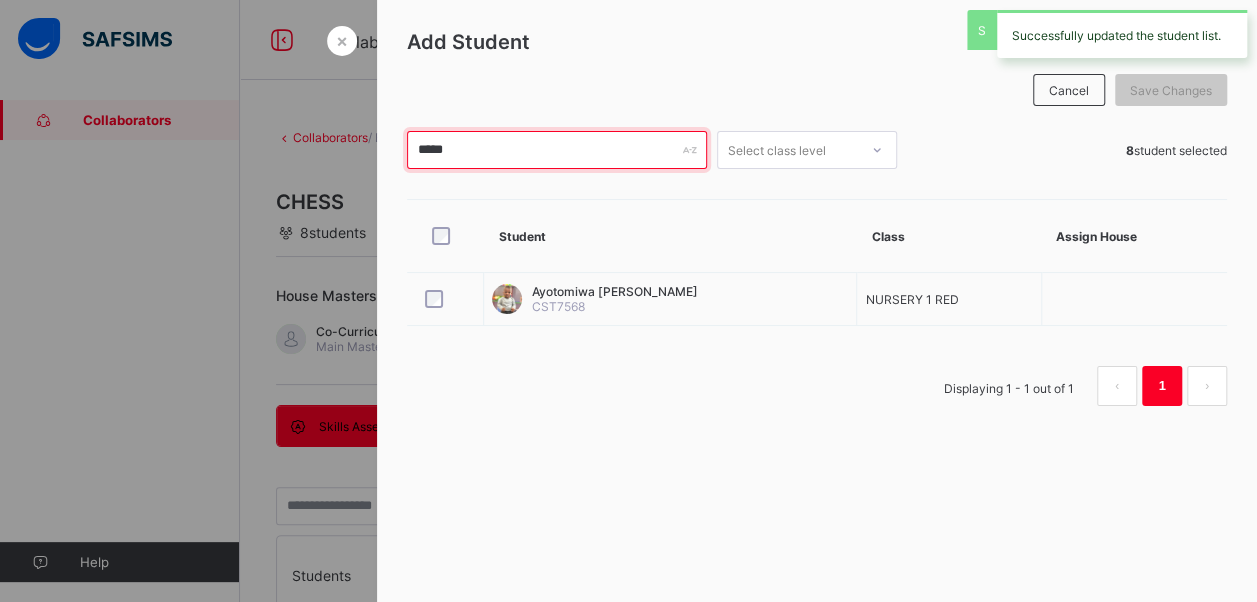 click on "*****" at bounding box center [557, 150] 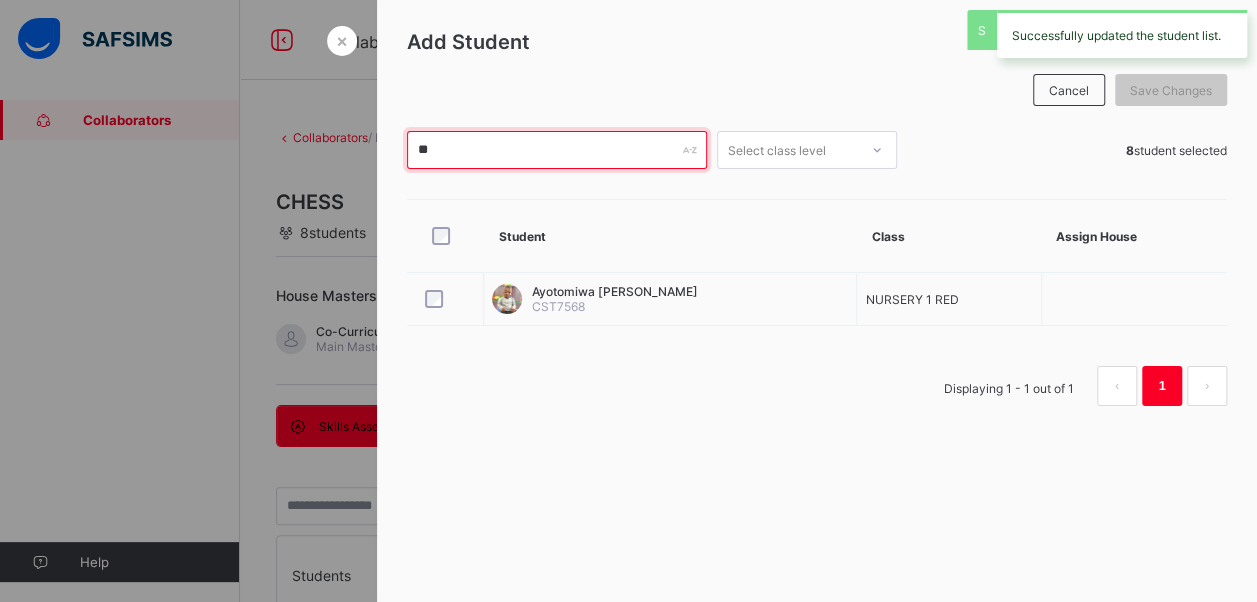 type on "*" 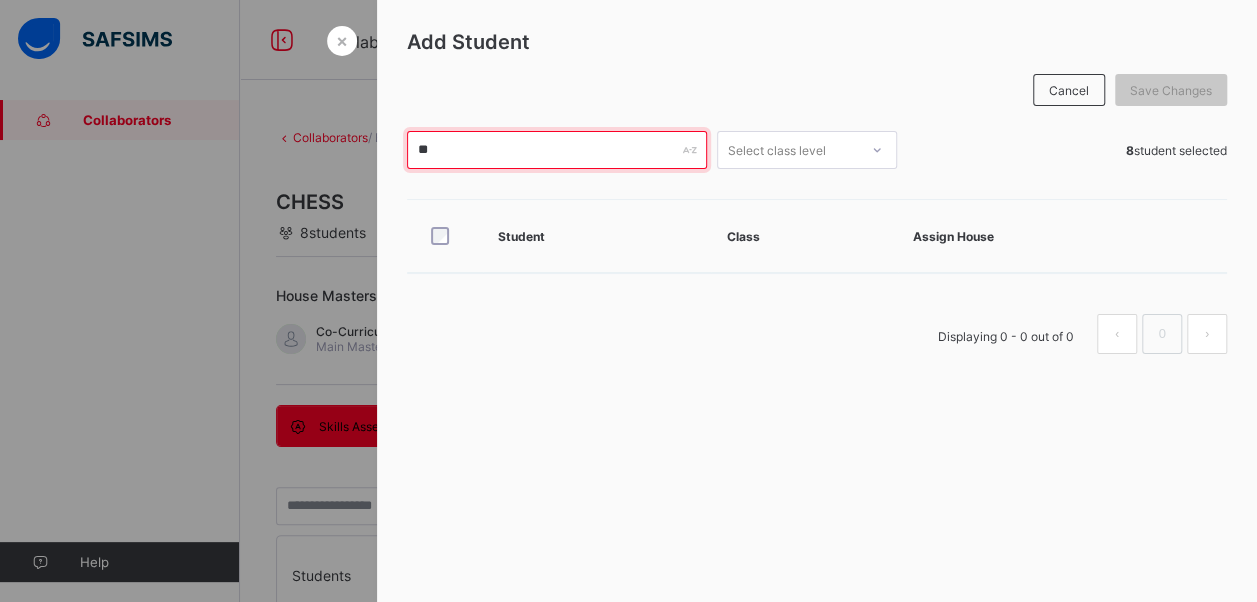 type on "*" 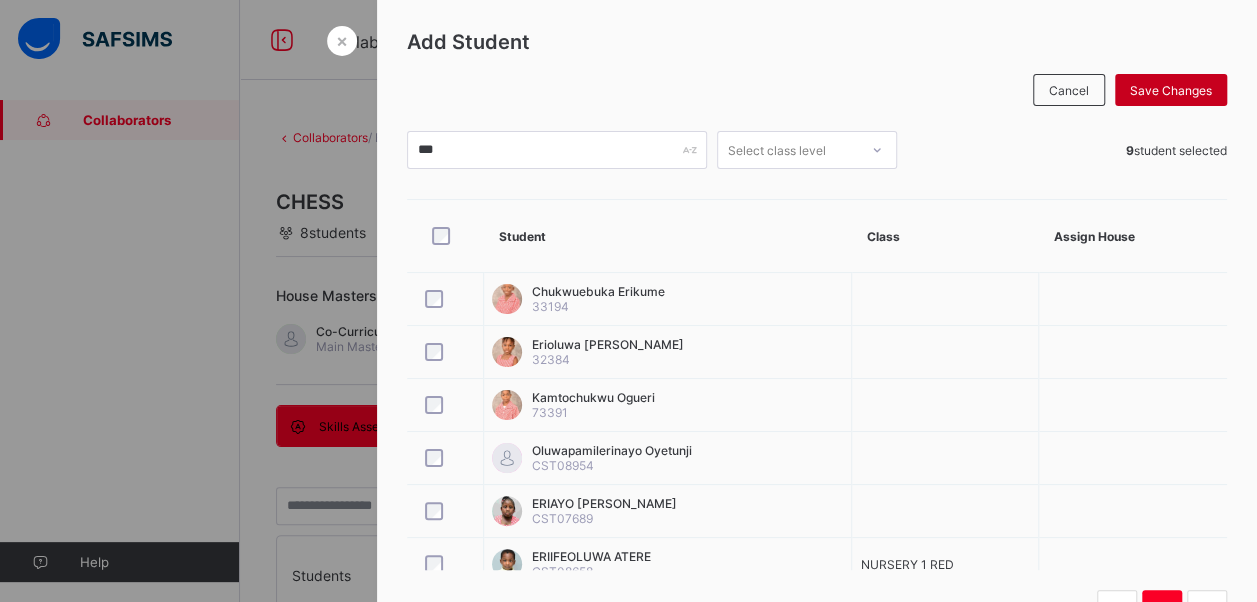 click on "Save Changes" at bounding box center (1171, 90) 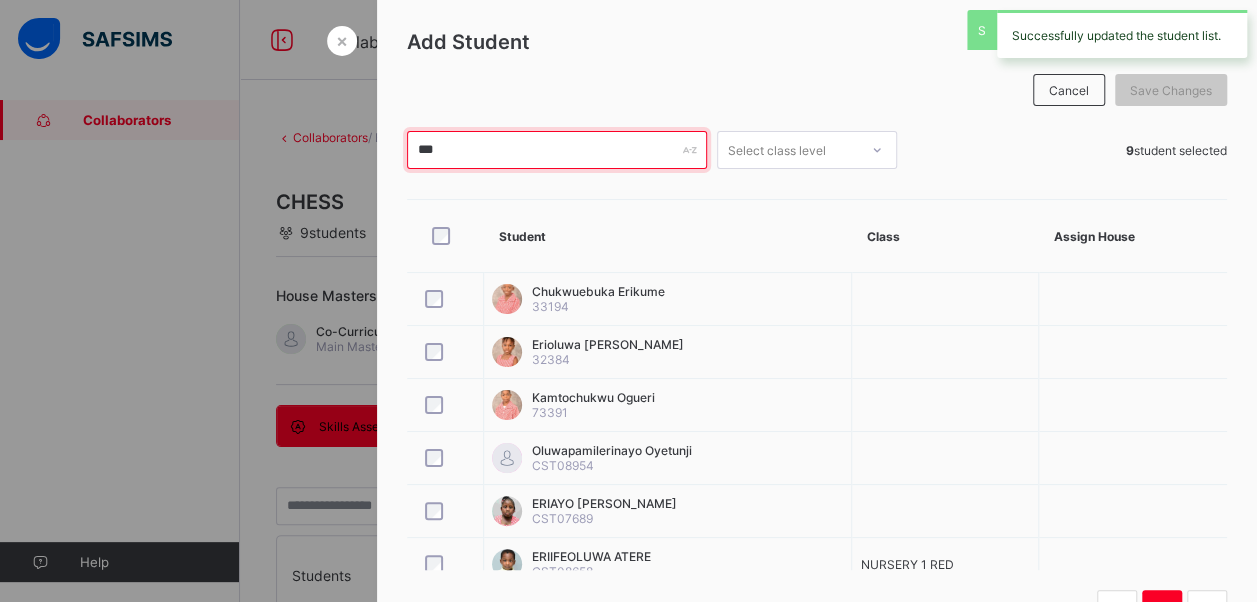 click on "***" at bounding box center (557, 150) 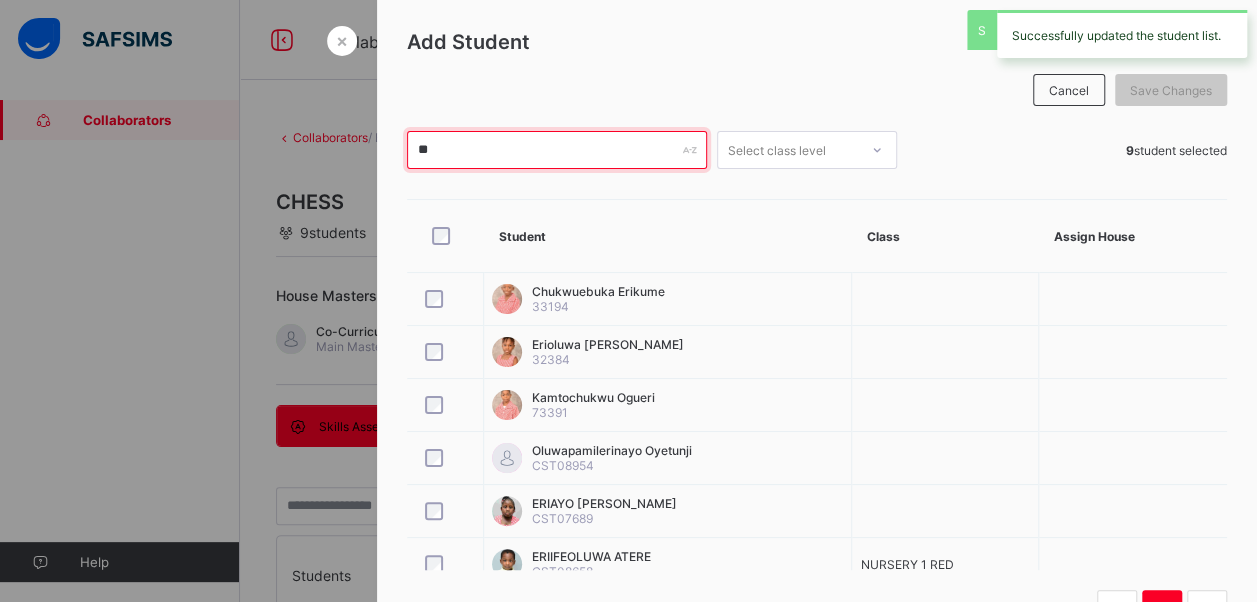 type on "*" 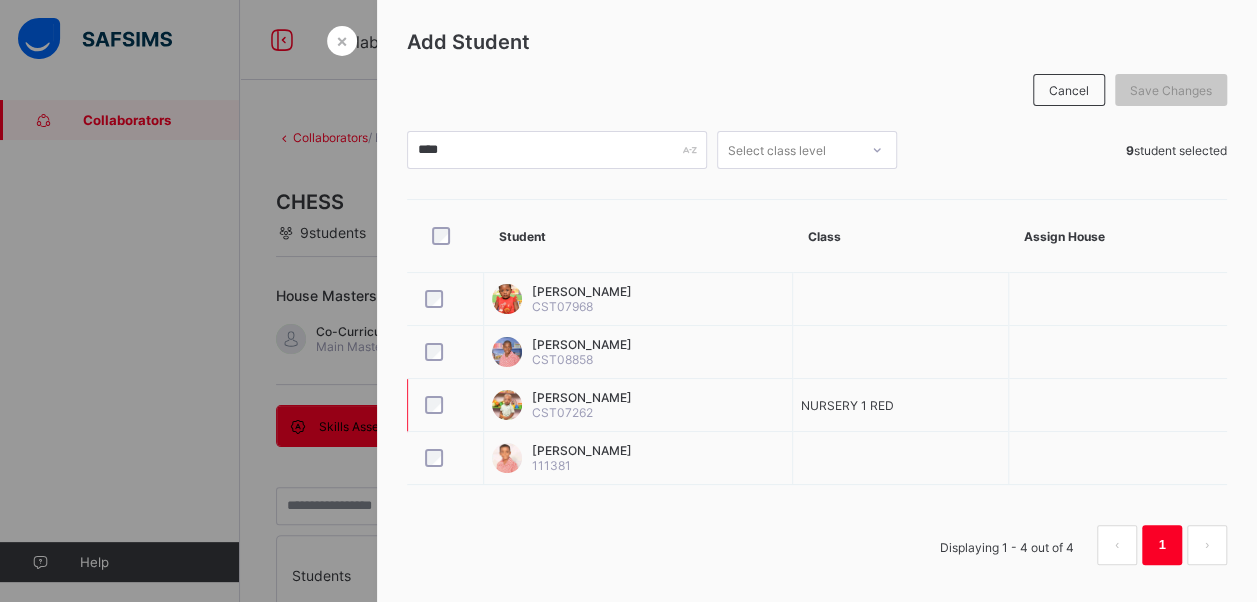 click at bounding box center (445, 405) 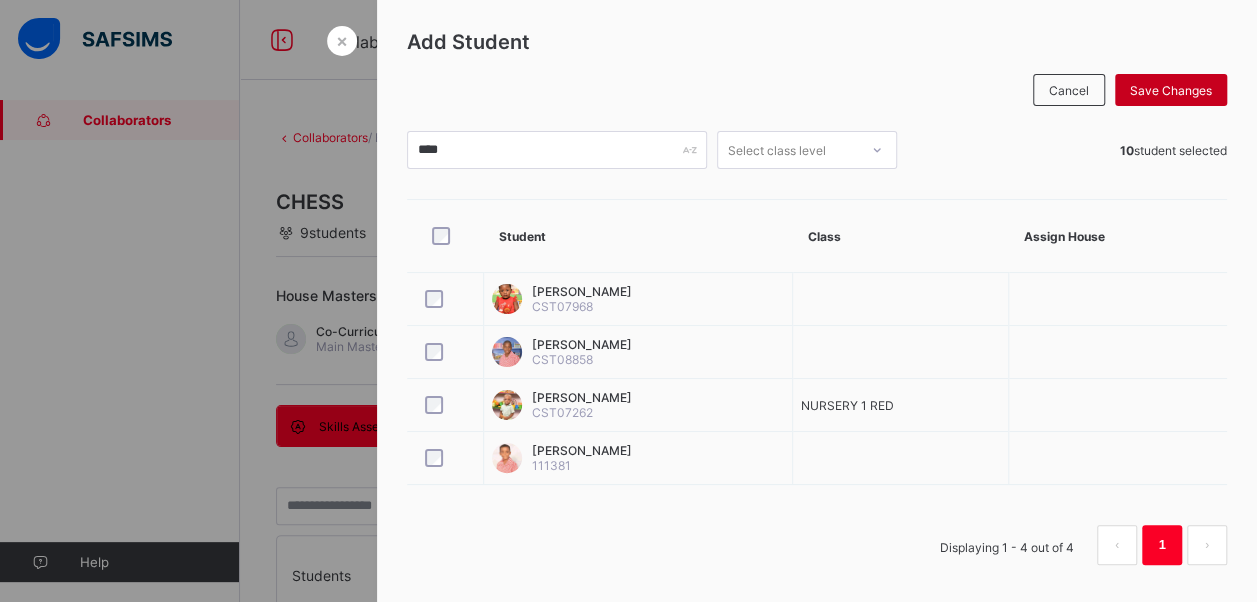 click on "Save Changes" at bounding box center (1171, 90) 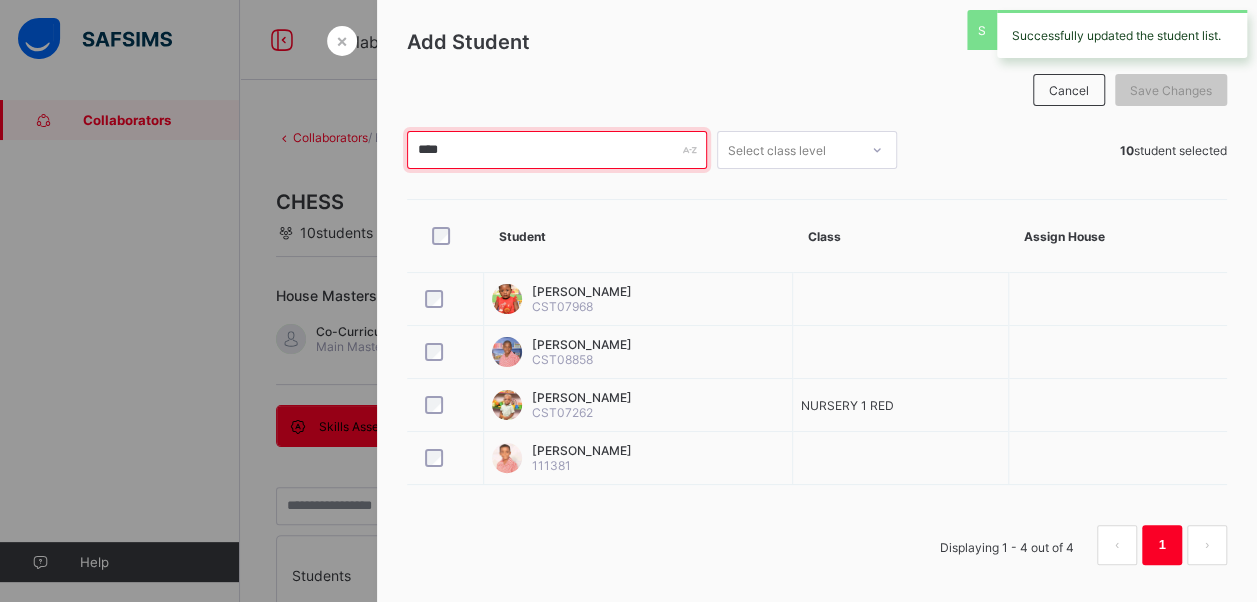 click on "****" at bounding box center (557, 150) 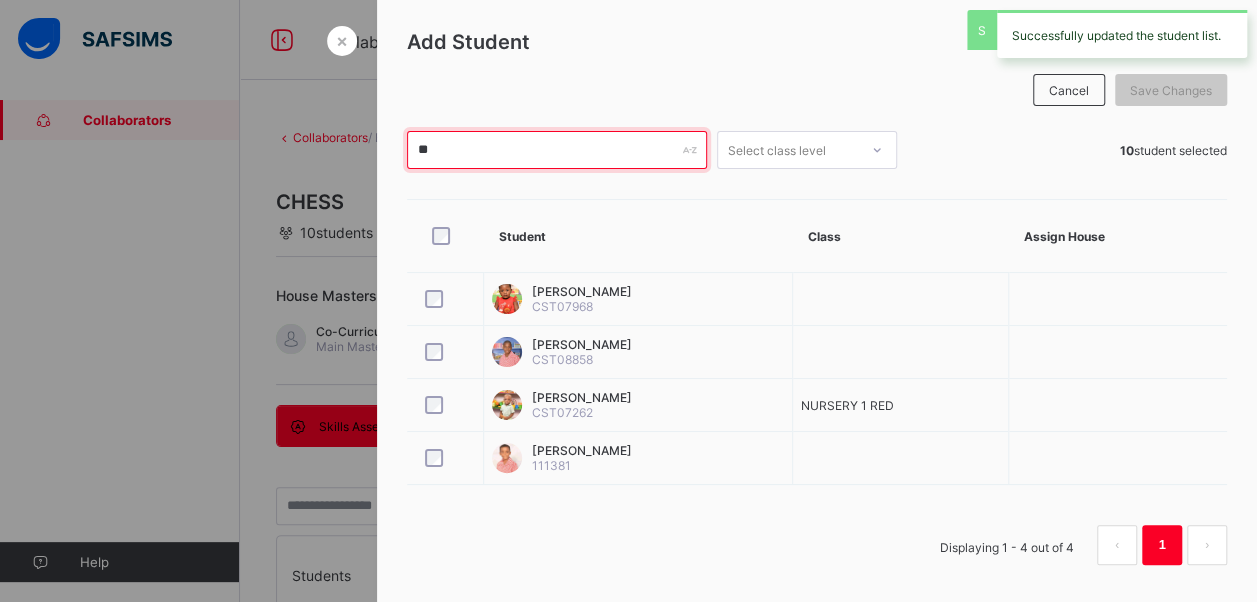 type on "*" 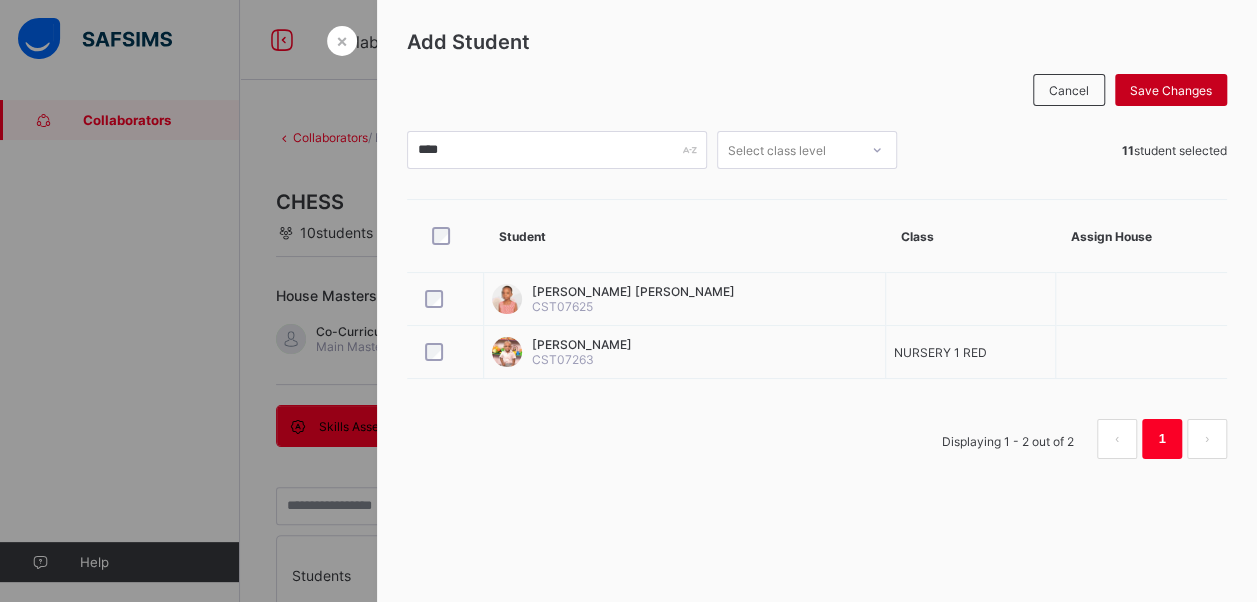 click on "Save Changes" at bounding box center [1171, 90] 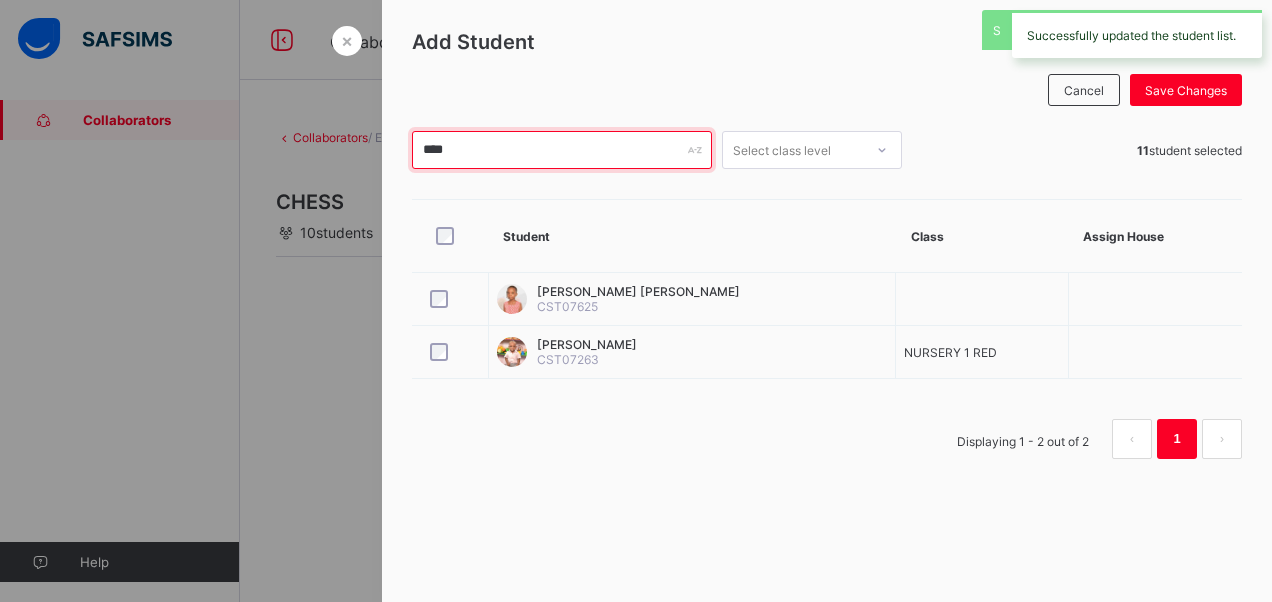 click on "****" at bounding box center [562, 150] 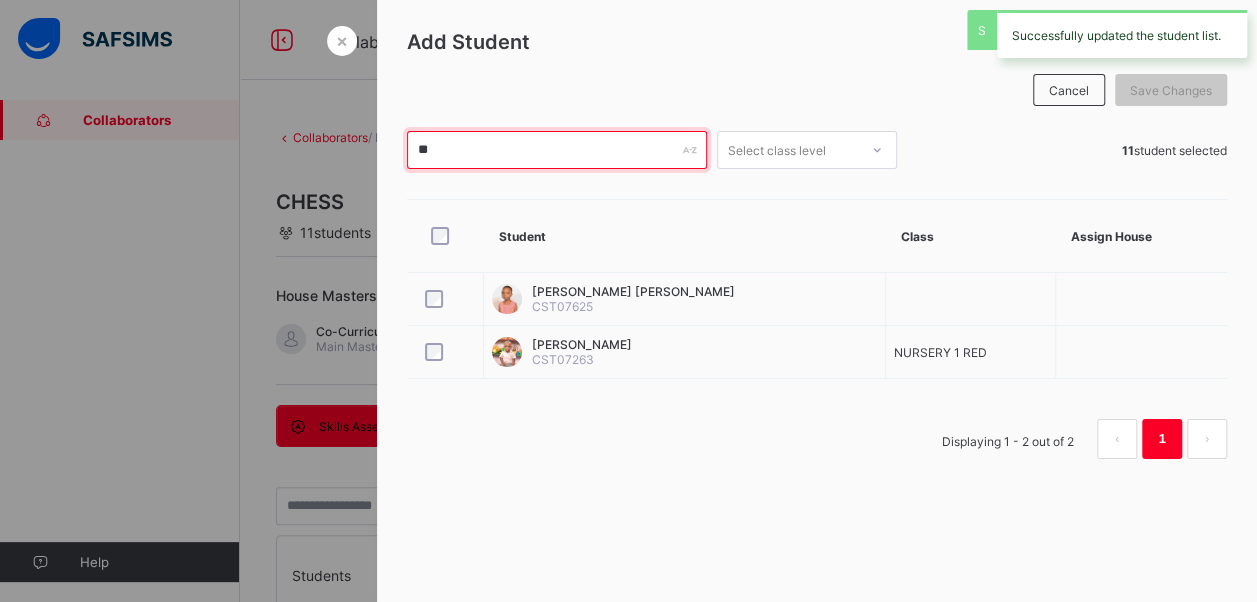 type on "*" 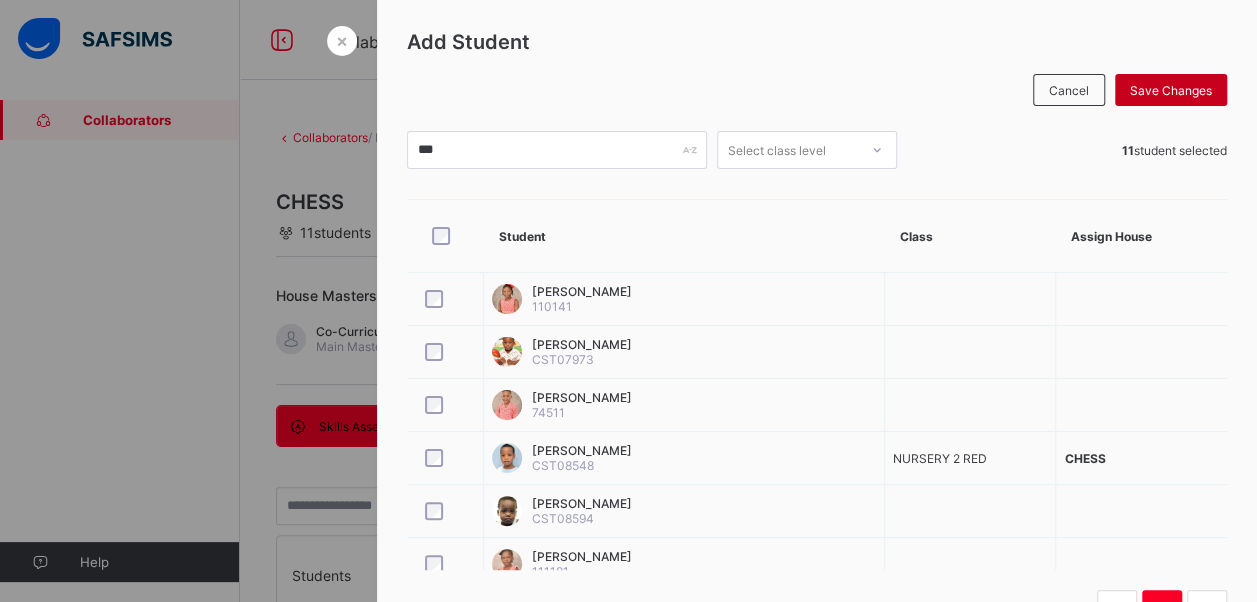 click on "Save Changes" at bounding box center [1171, 90] 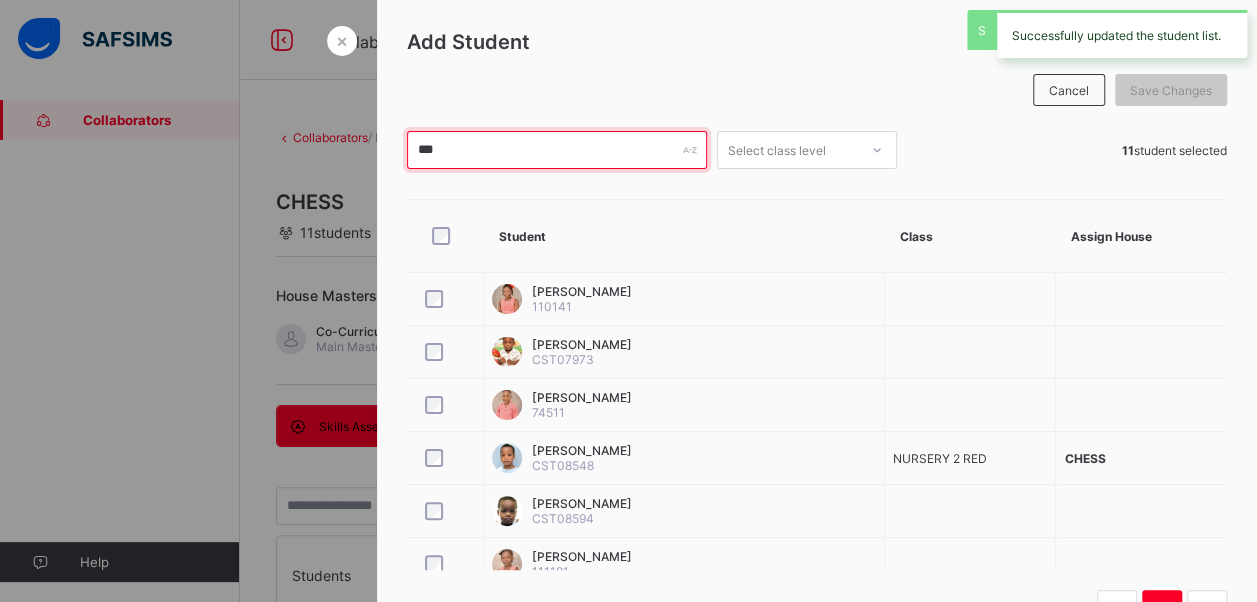 click on "***" at bounding box center [557, 150] 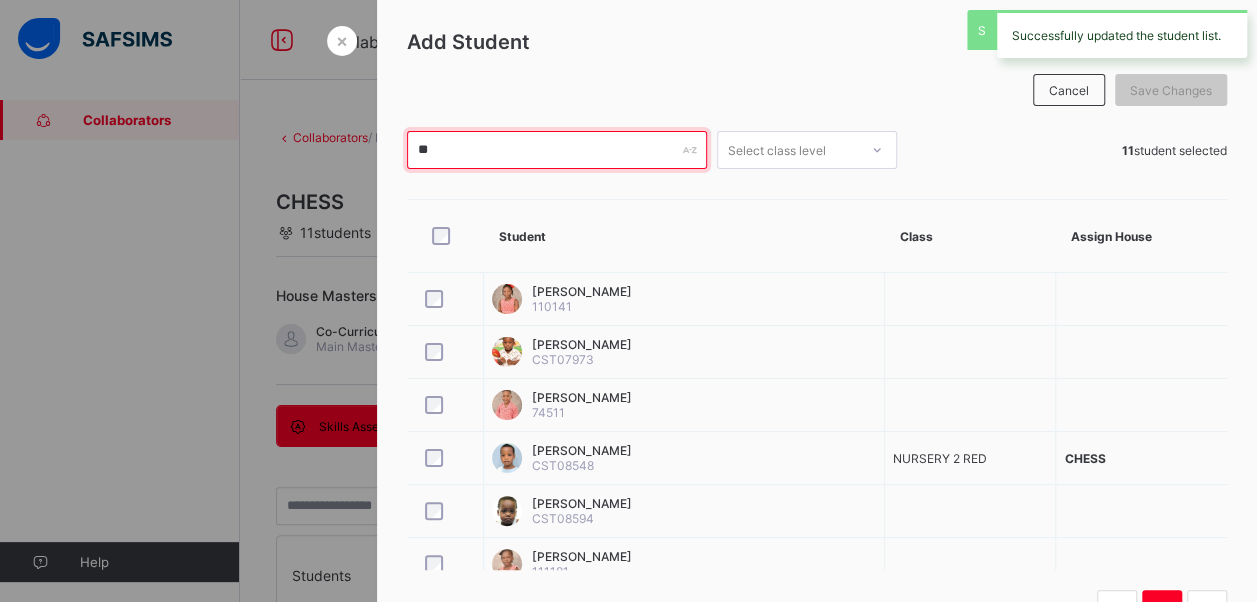 type on "*" 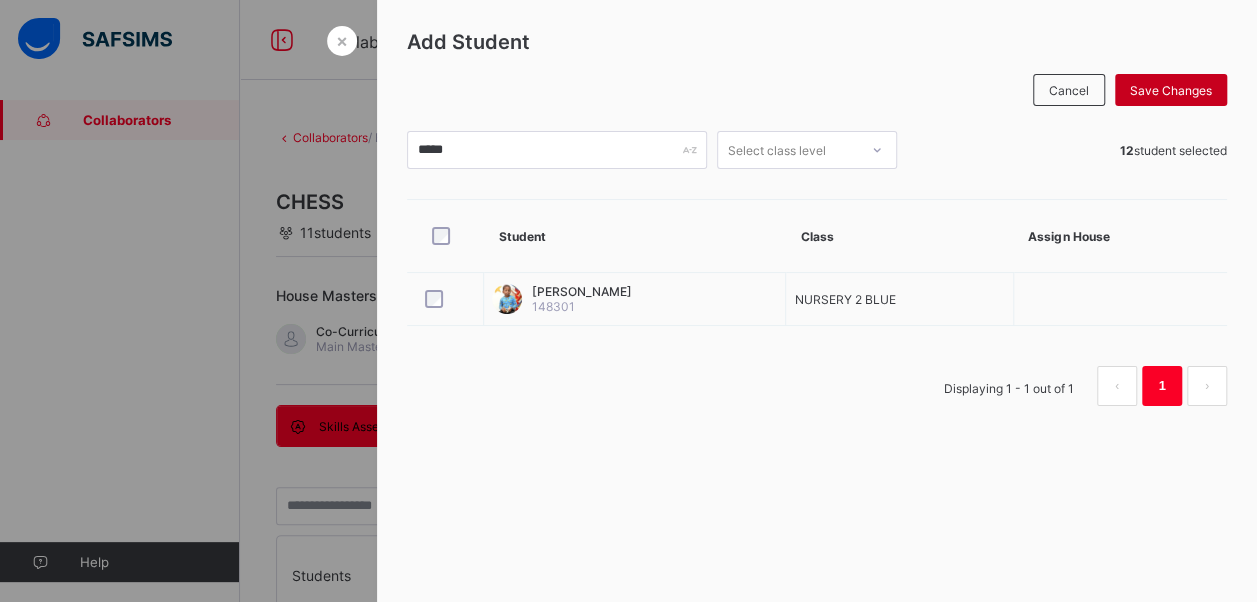 click on "Save Changes" at bounding box center (1171, 90) 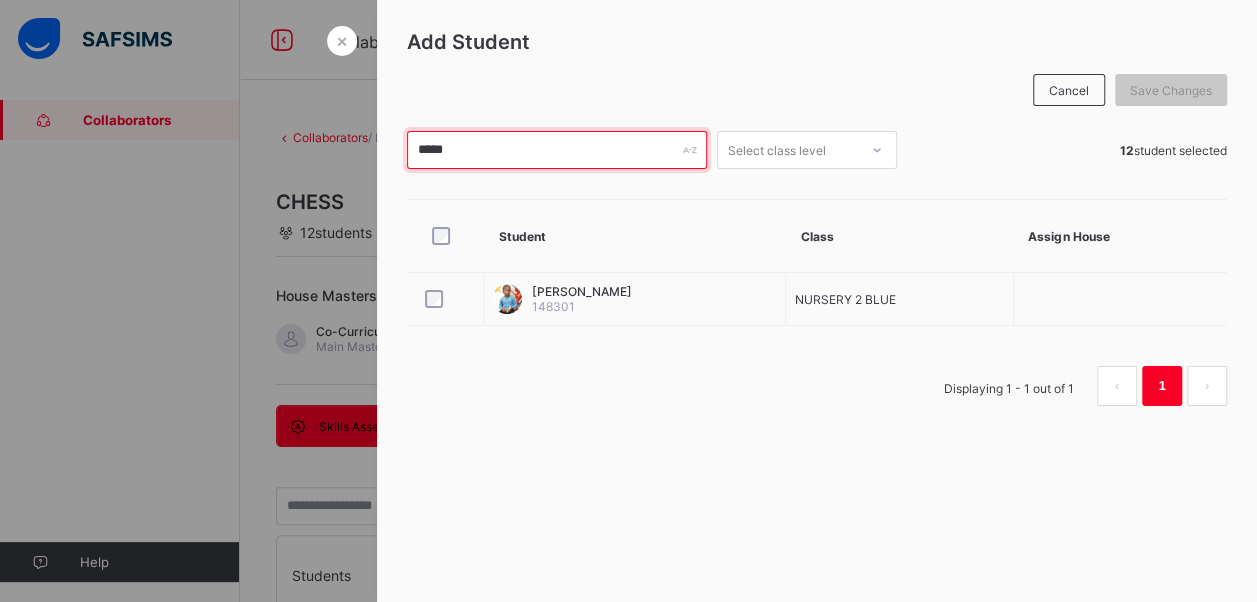 click on "*****" at bounding box center [557, 150] 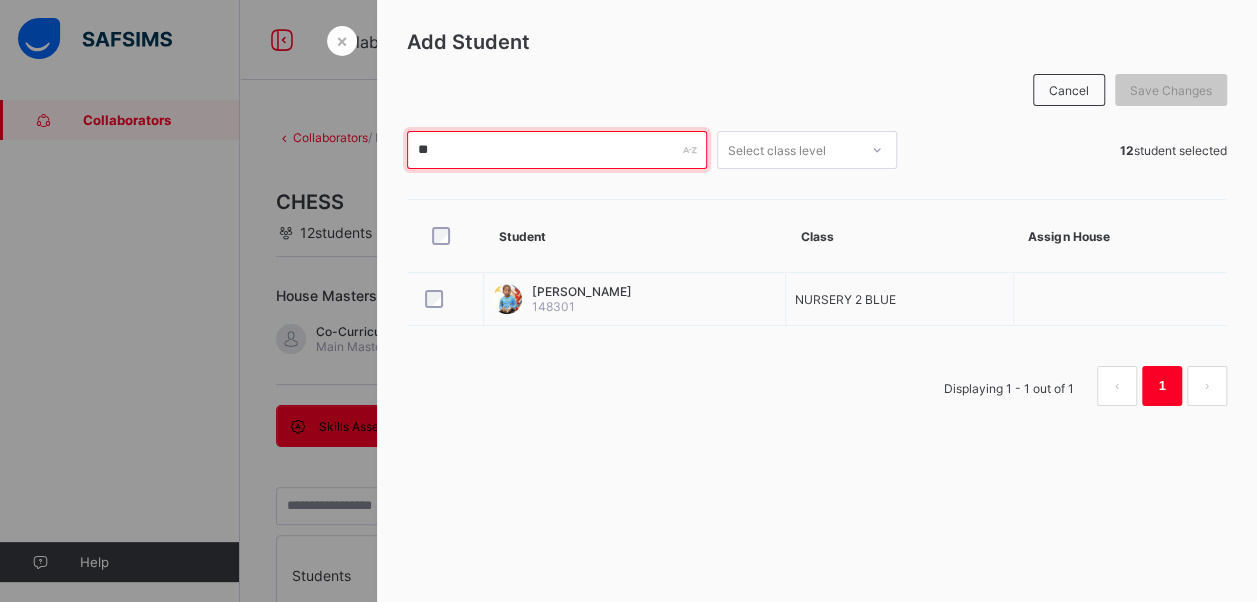 type on "*" 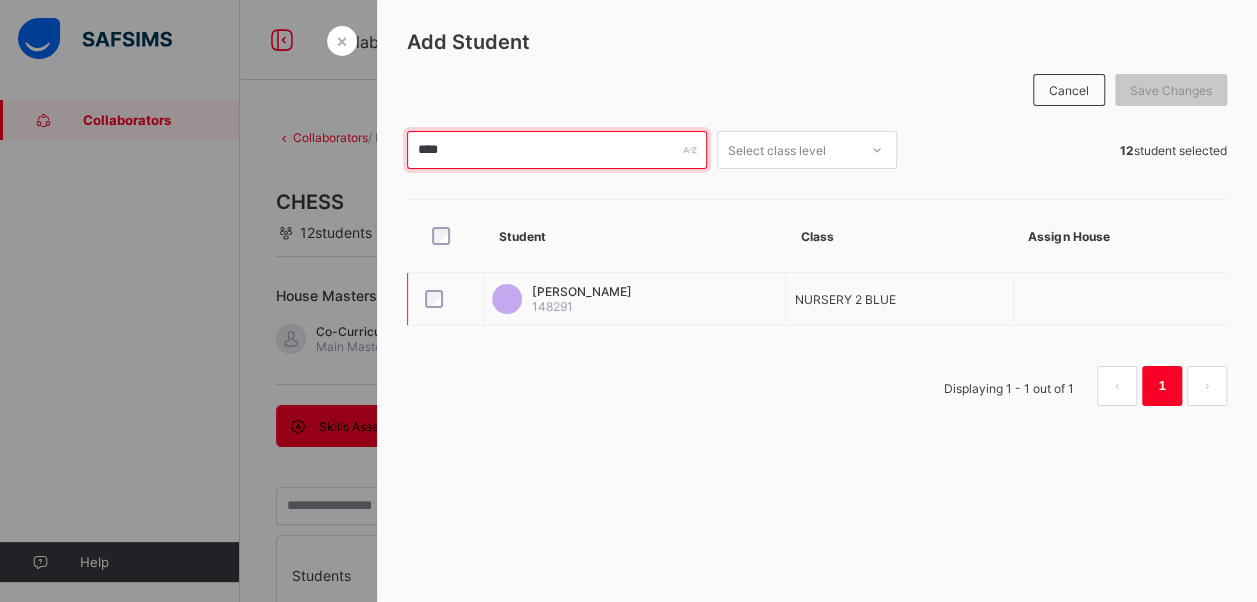 type on "****" 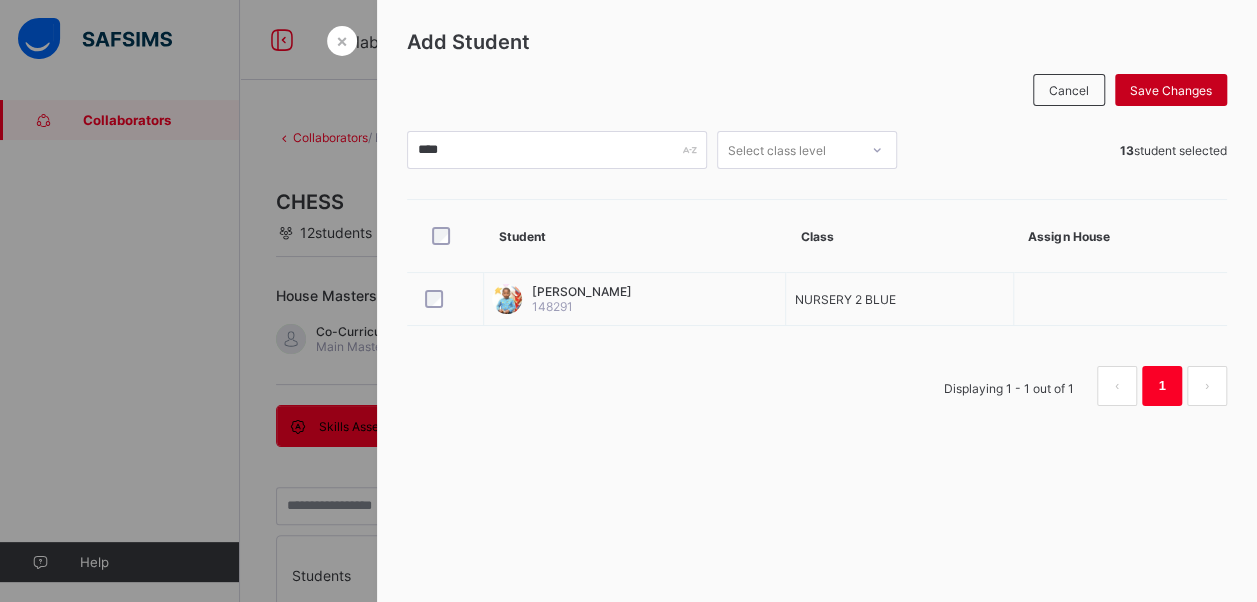 click on "Save Changes" at bounding box center (1171, 90) 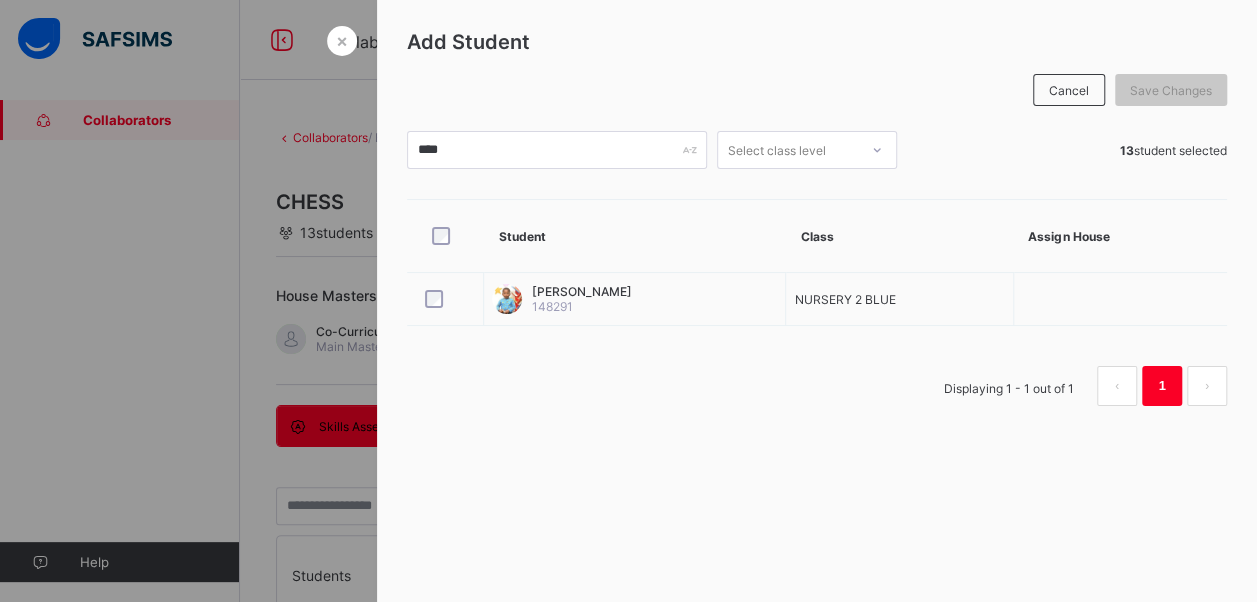 click at bounding box center (628, 301) 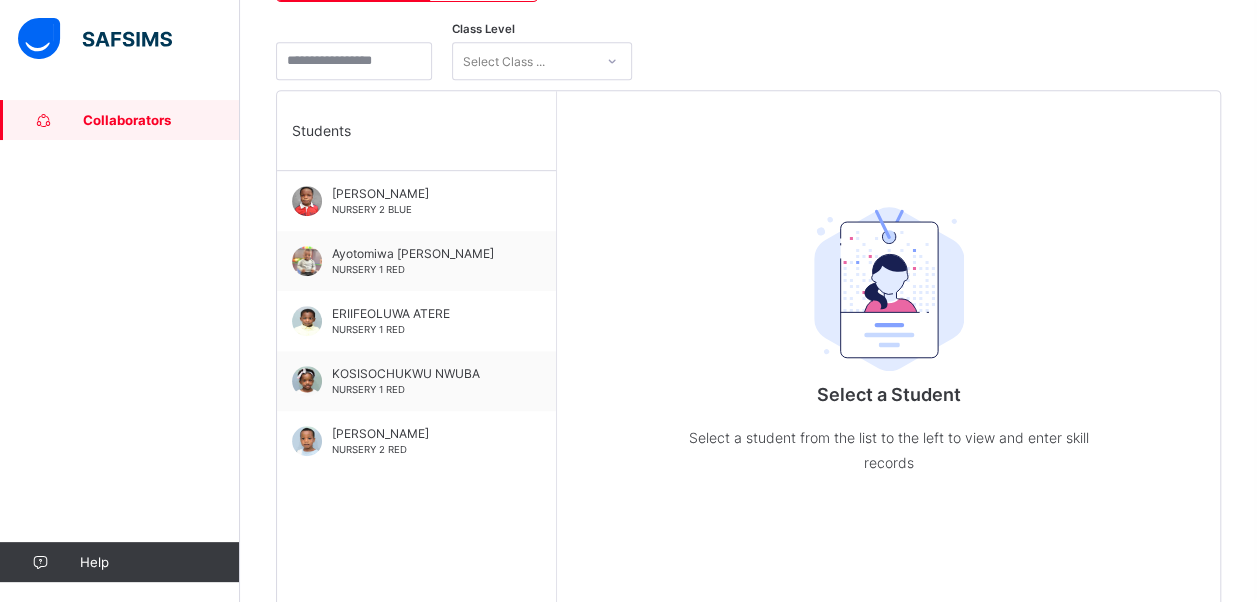 scroll, scrollTop: 438, scrollLeft: 0, axis: vertical 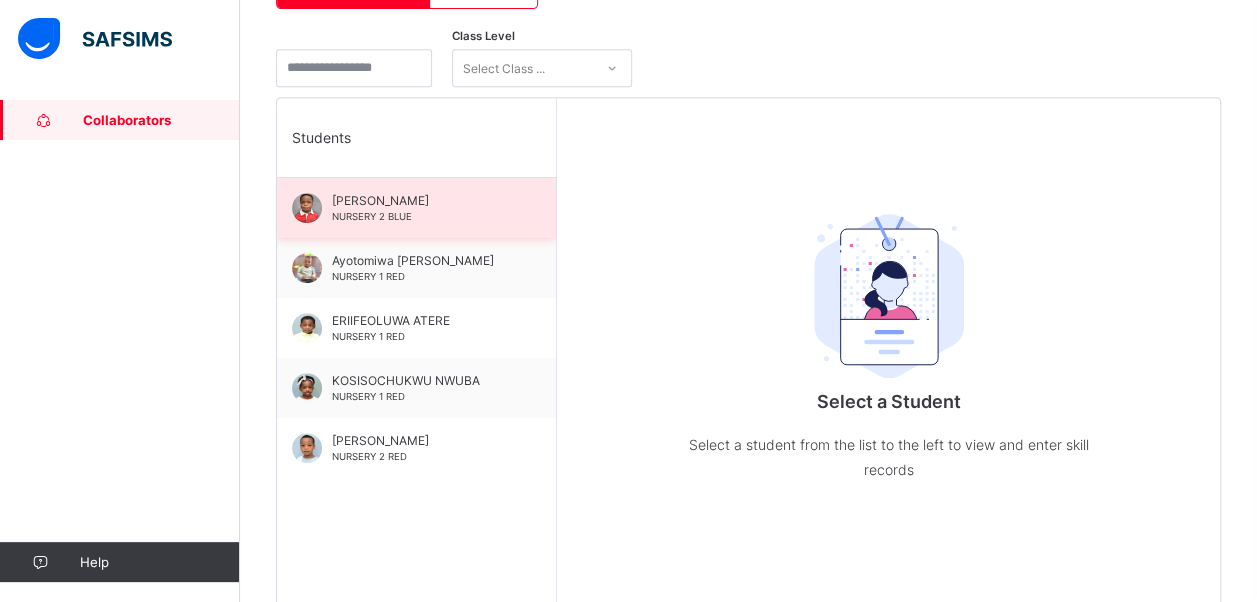 click on "[PERSON_NAME] NURSERY 2 BLUE" at bounding box center (421, 208) 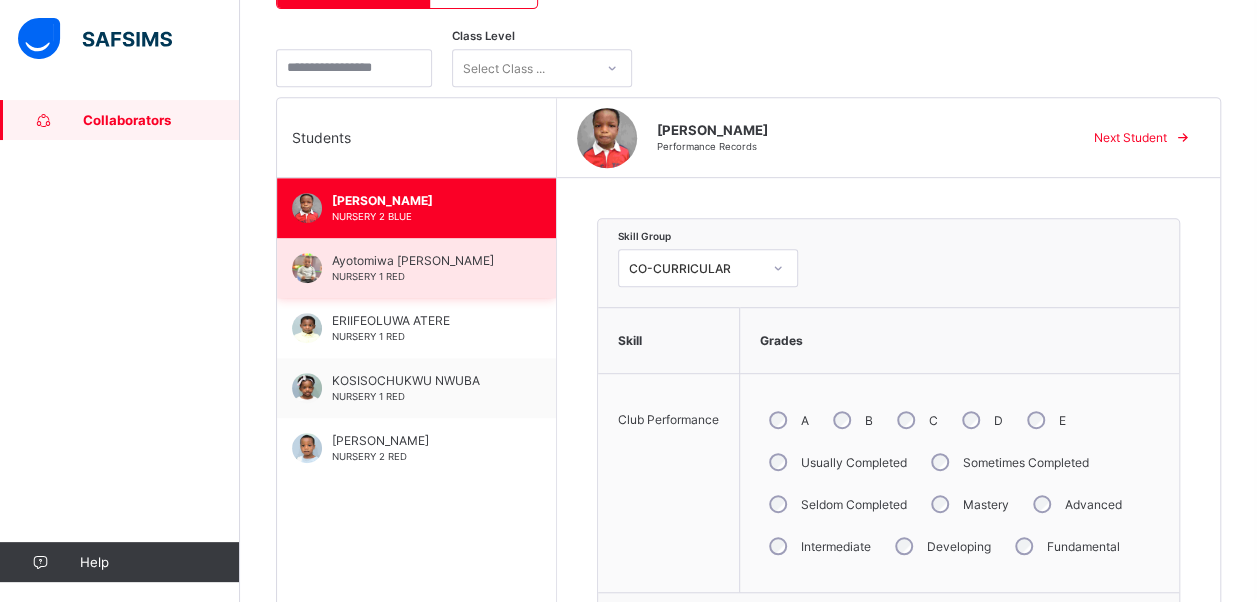 click on "[PERSON_NAME]  NURSERY 1 RED" at bounding box center [416, 268] 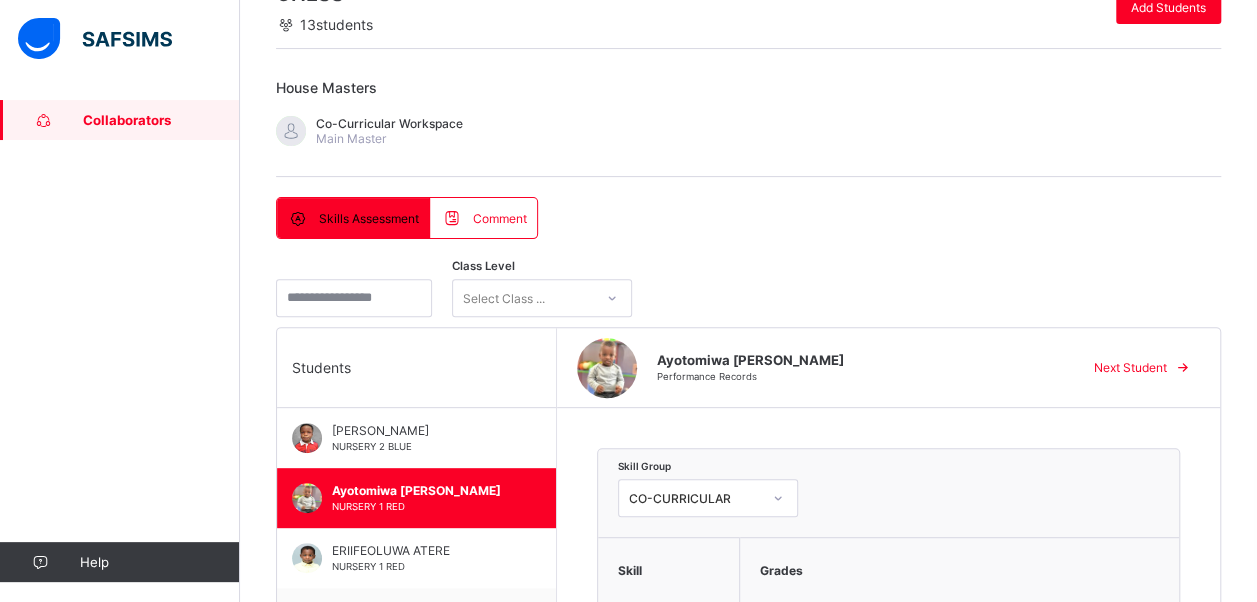 scroll, scrollTop: 206, scrollLeft: 0, axis: vertical 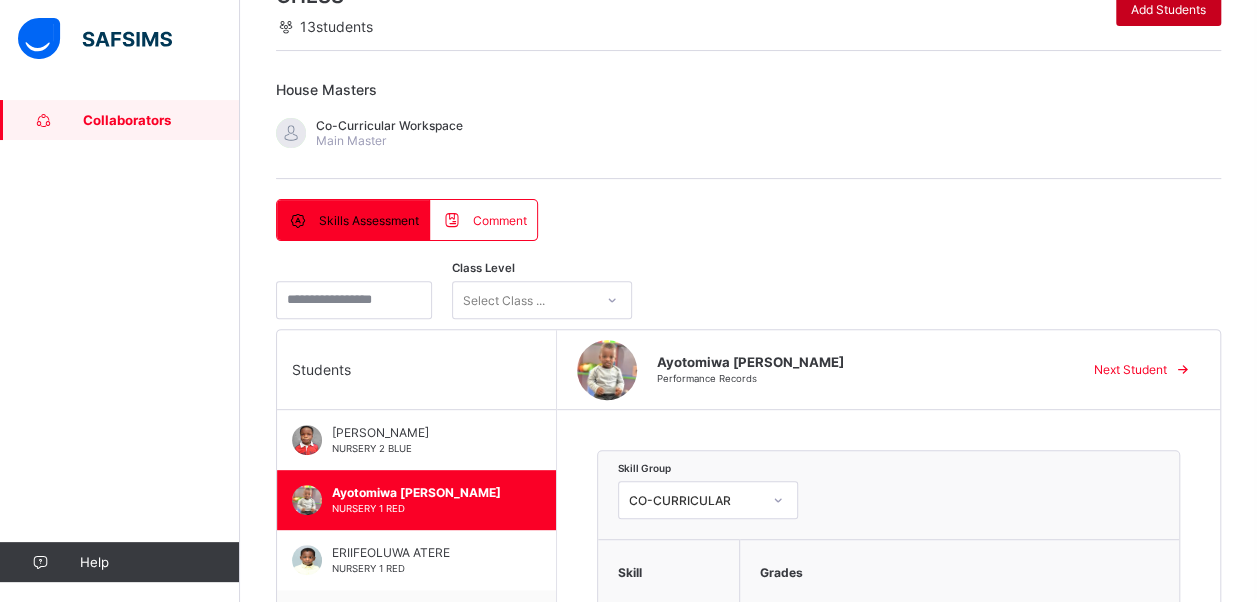 click on "Add Students" at bounding box center (1168, 9) 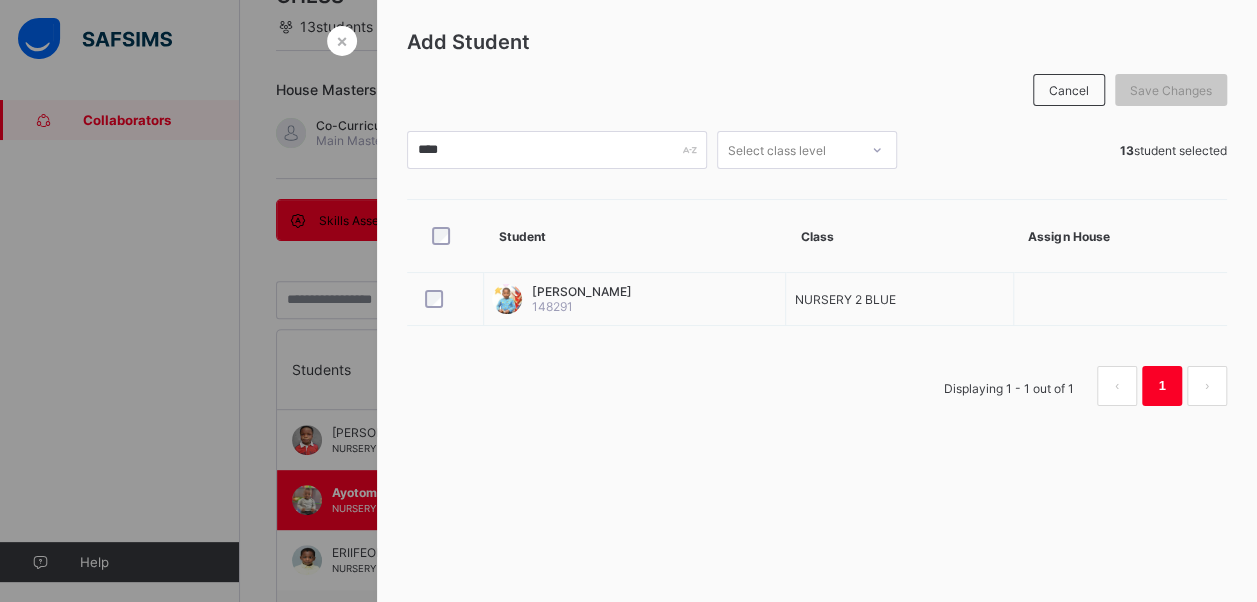click at bounding box center (628, 301) 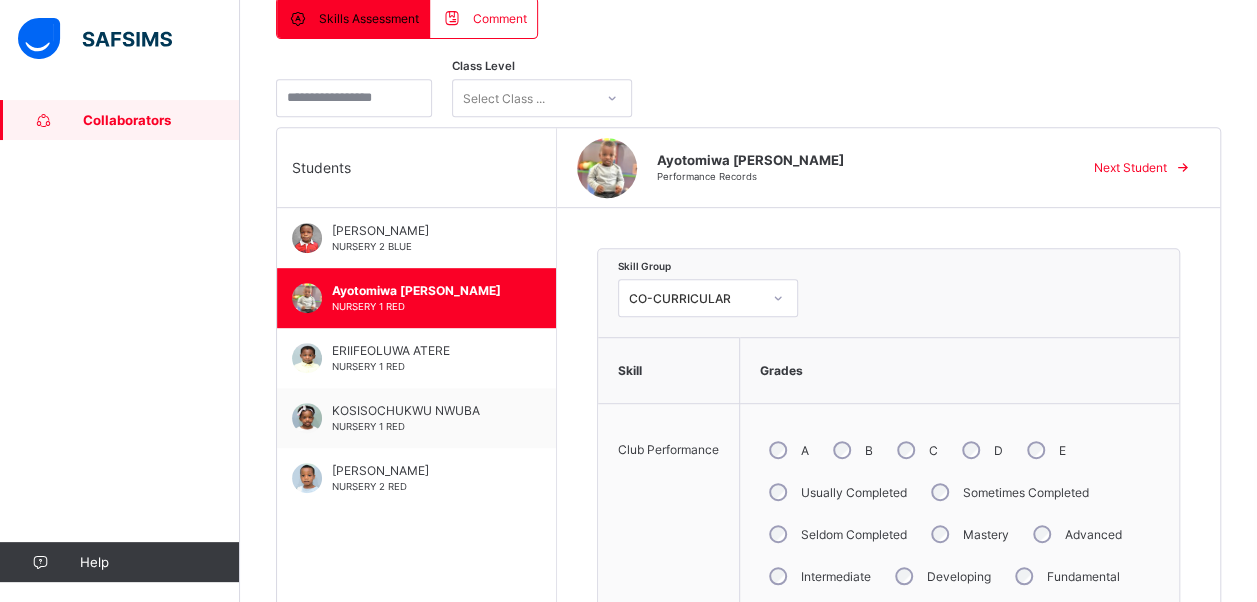 scroll, scrollTop: 420, scrollLeft: 0, axis: vertical 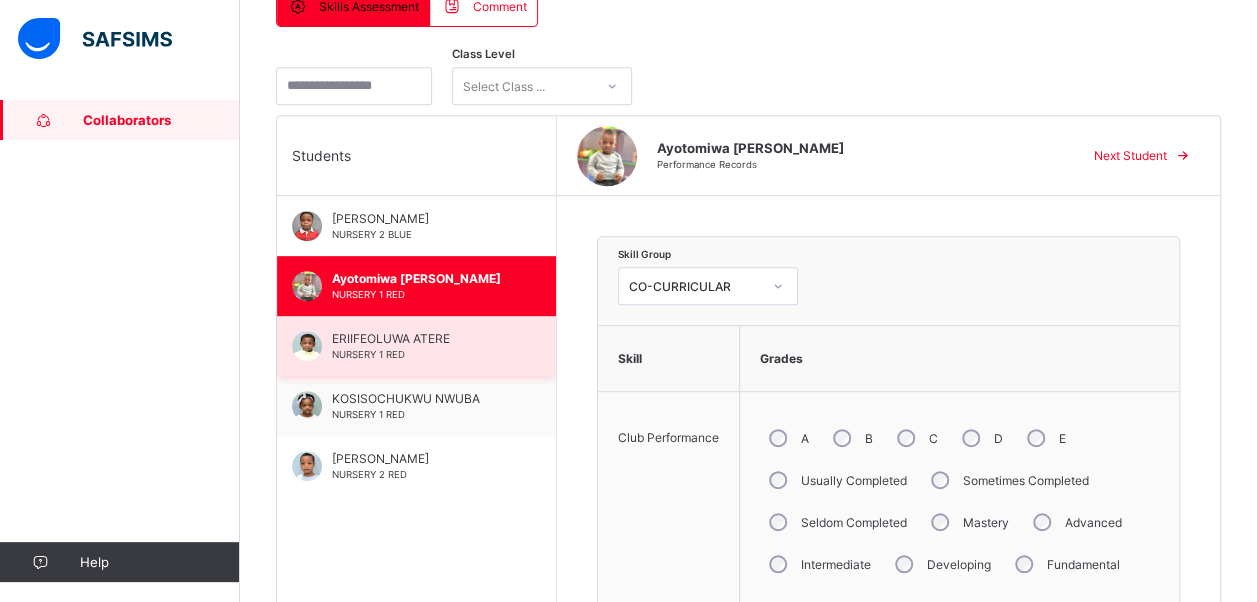 click on "ERIIFEOLUWA  ATERE  NURSERY 1 RED" at bounding box center [421, 346] 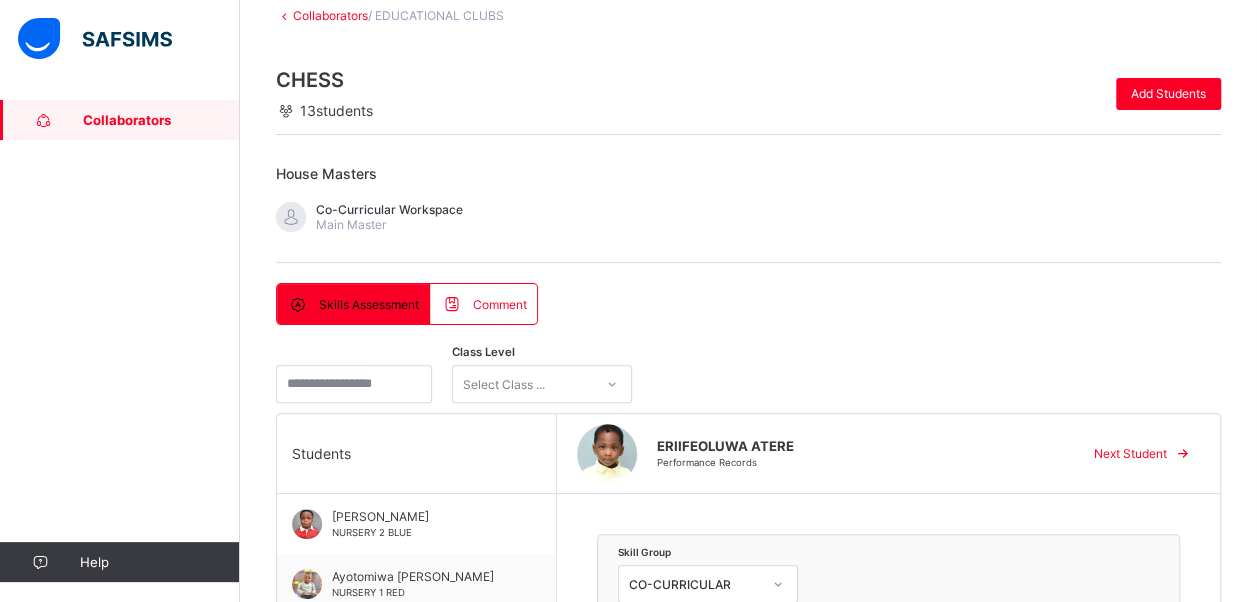 scroll, scrollTop: 121, scrollLeft: 0, axis: vertical 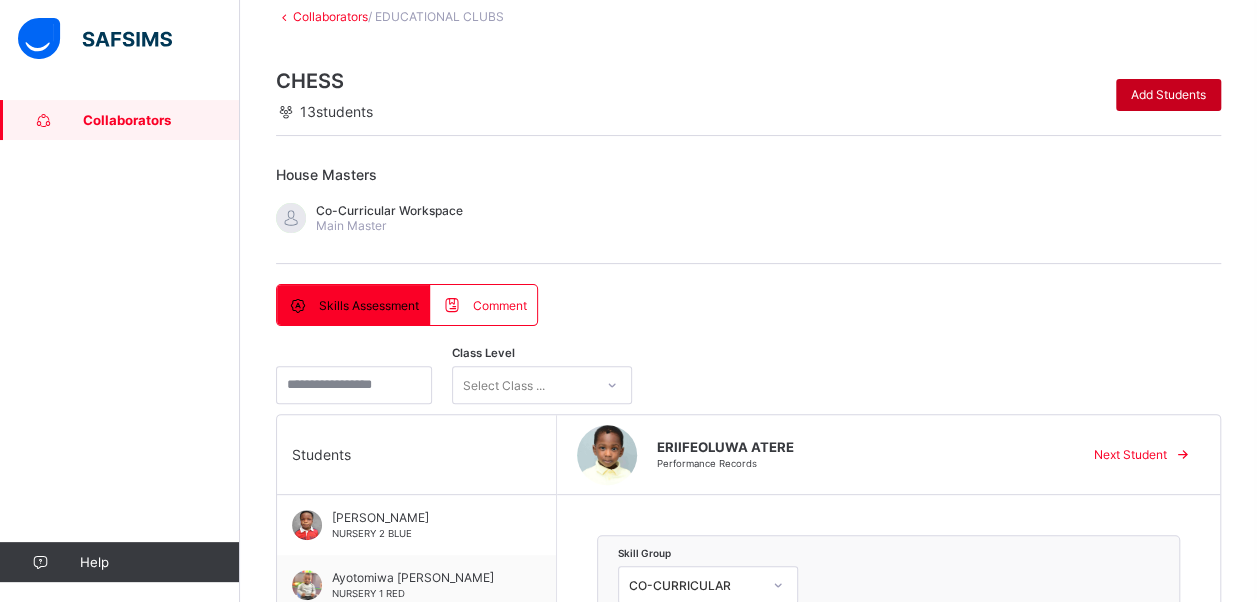click on "Add Students" at bounding box center [1168, 94] 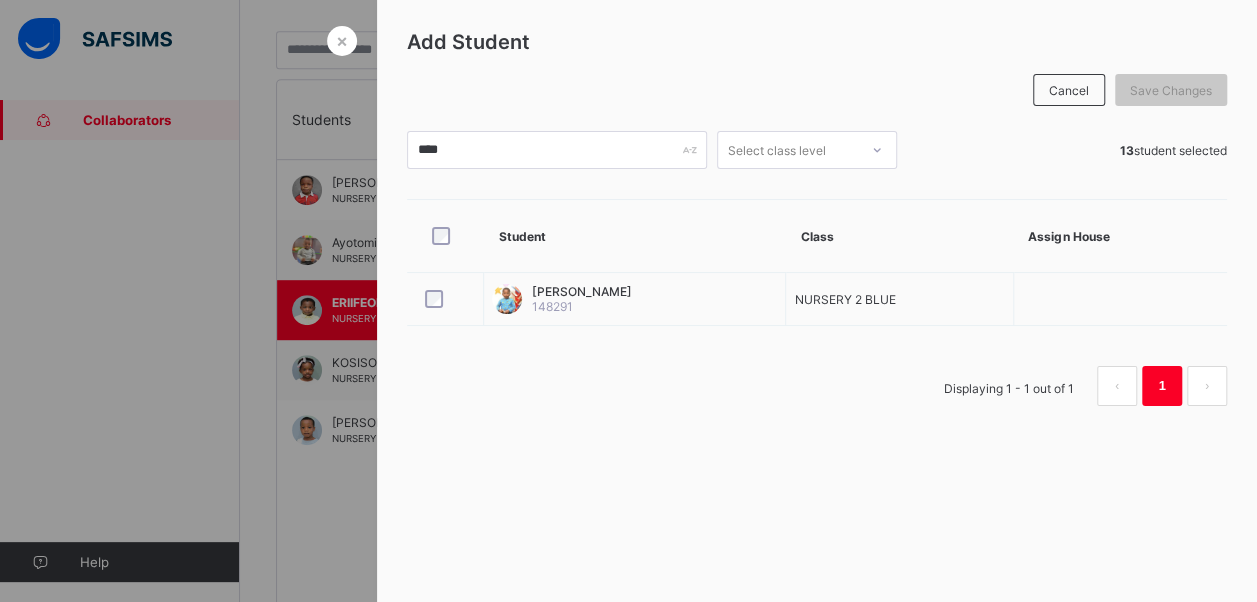 scroll, scrollTop: 465, scrollLeft: 0, axis: vertical 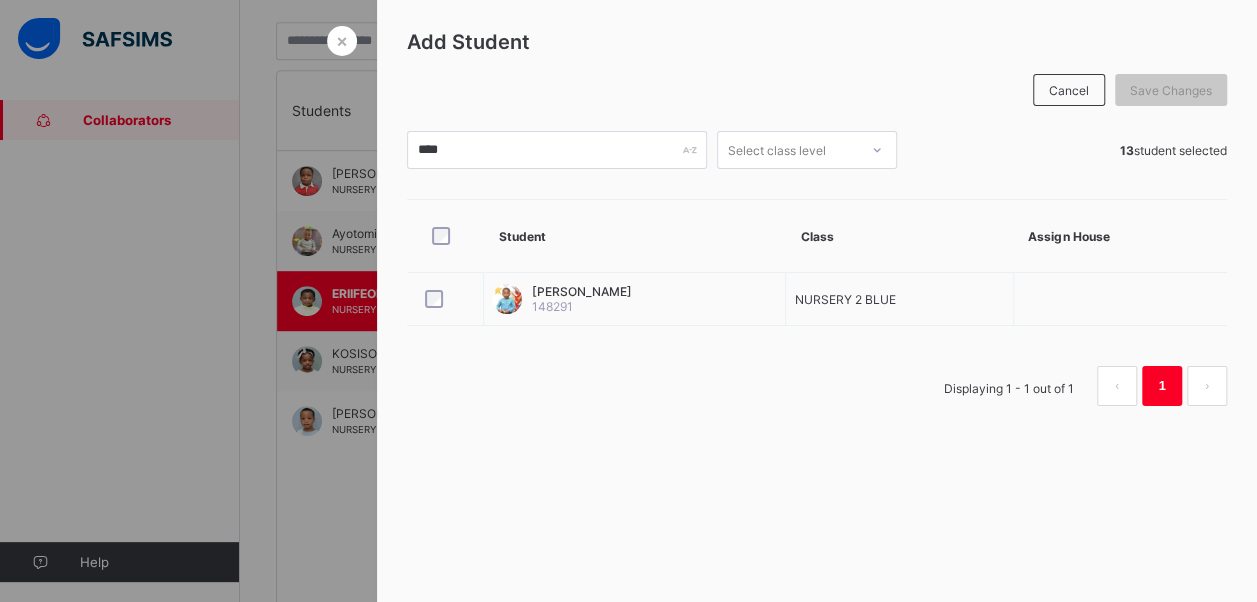 click at bounding box center (628, 301) 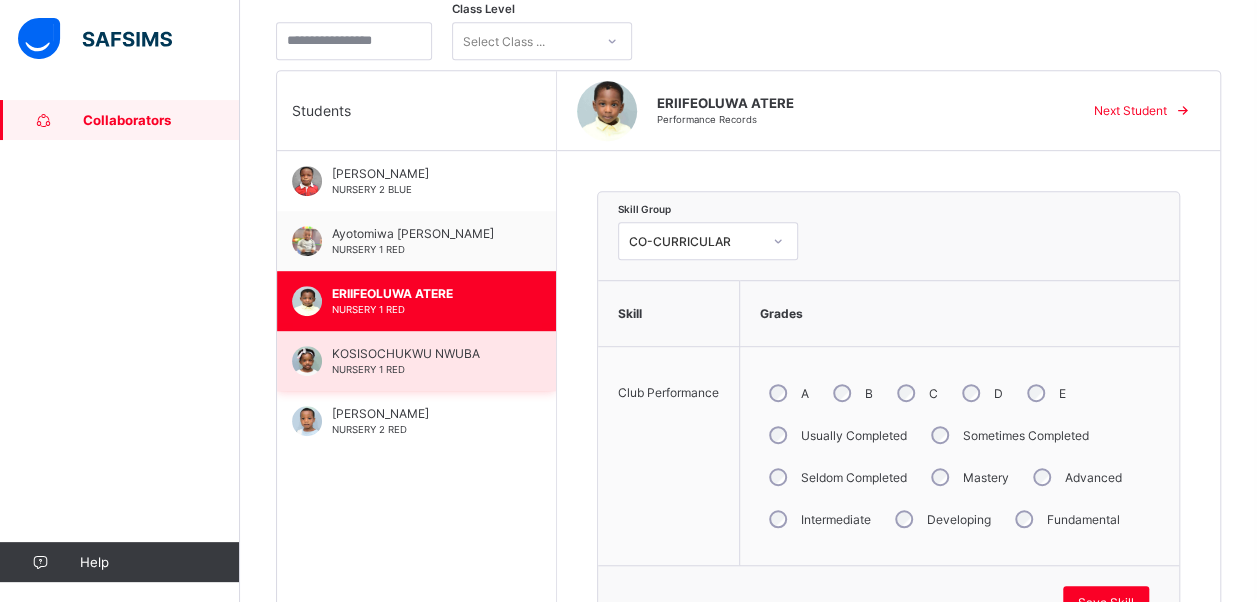 click on "KOSISOCHUKWU  NWUBA" at bounding box center [421, 353] 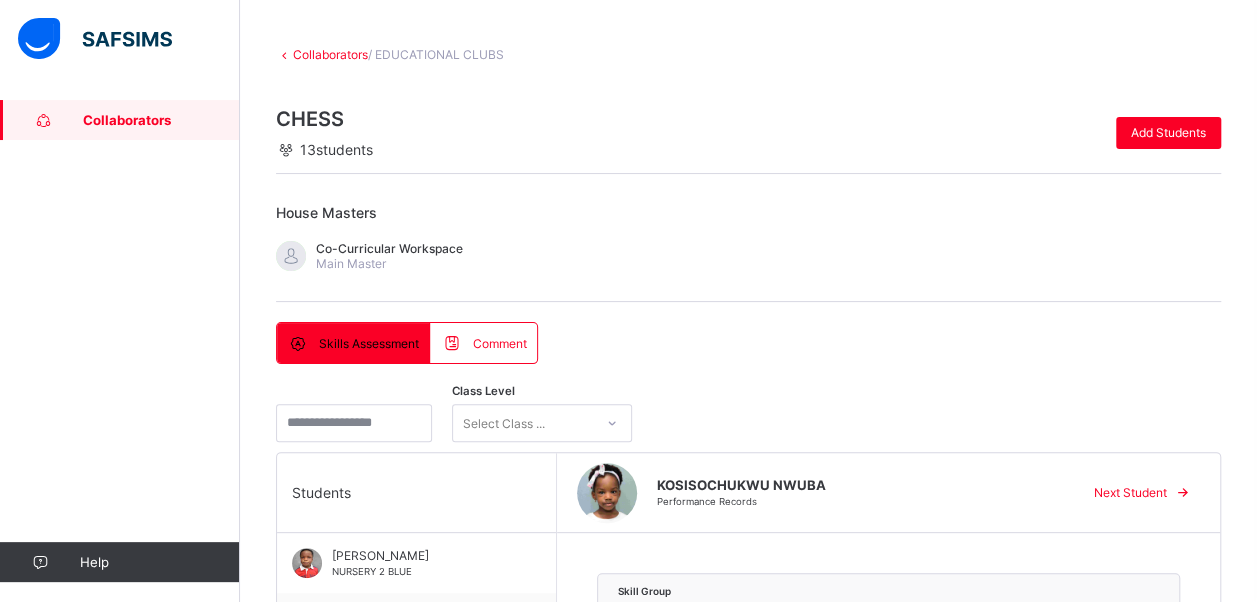 scroll, scrollTop: 67, scrollLeft: 0, axis: vertical 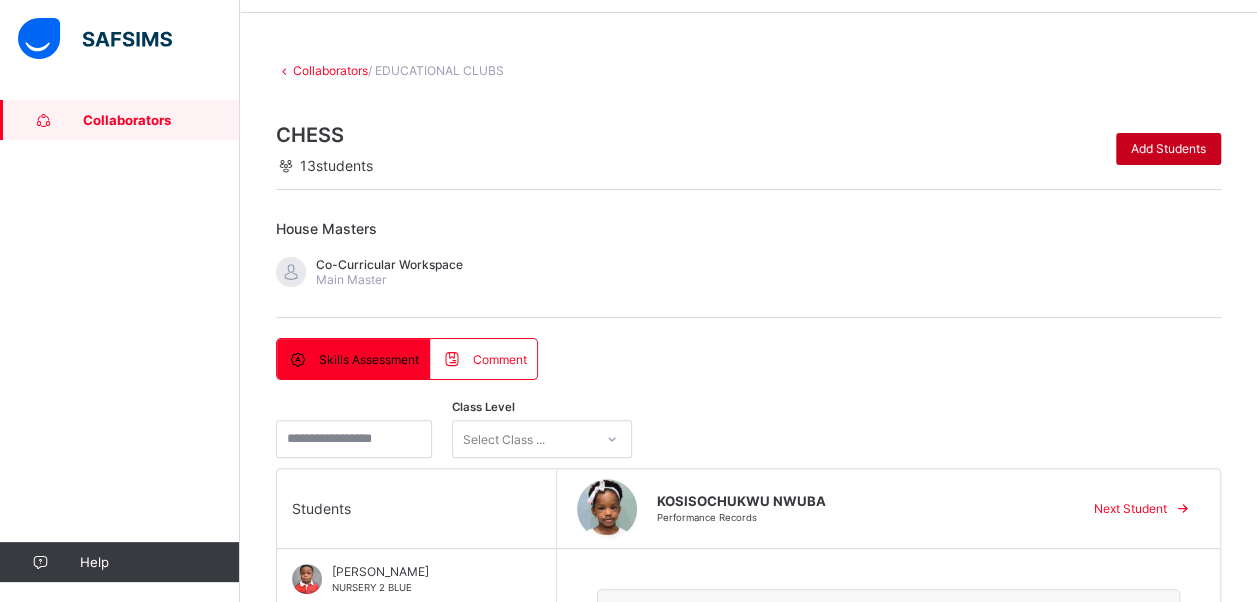 click on "Add Students" at bounding box center [1168, 148] 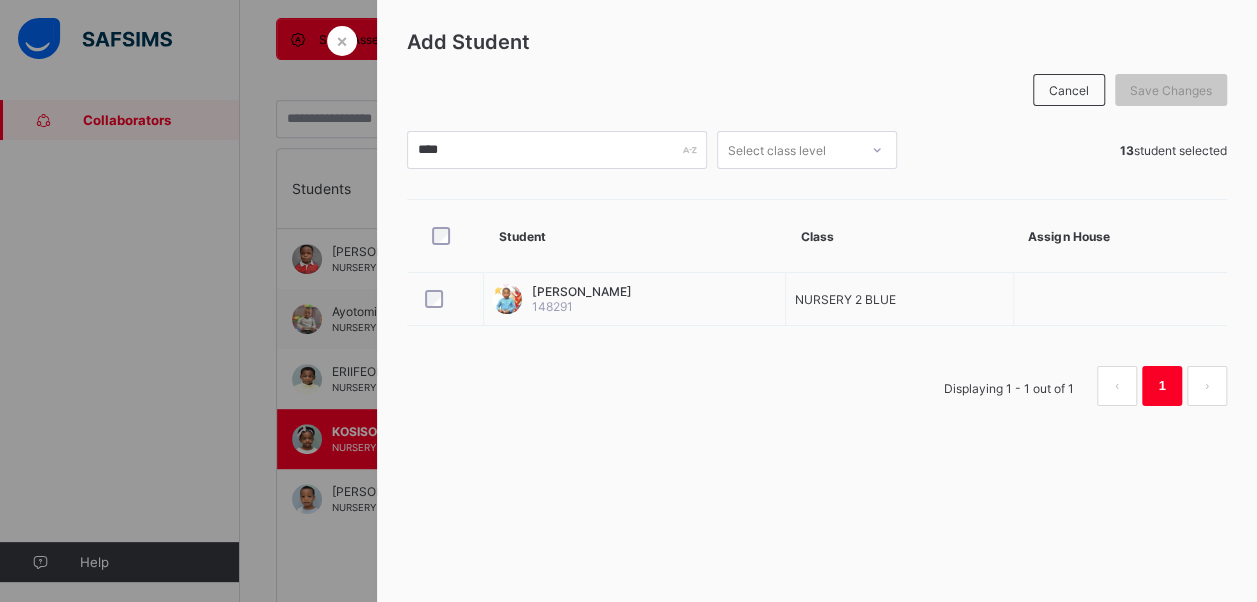 scroll, scrollTop: 411, scrollLeft: 0, axis: vertical 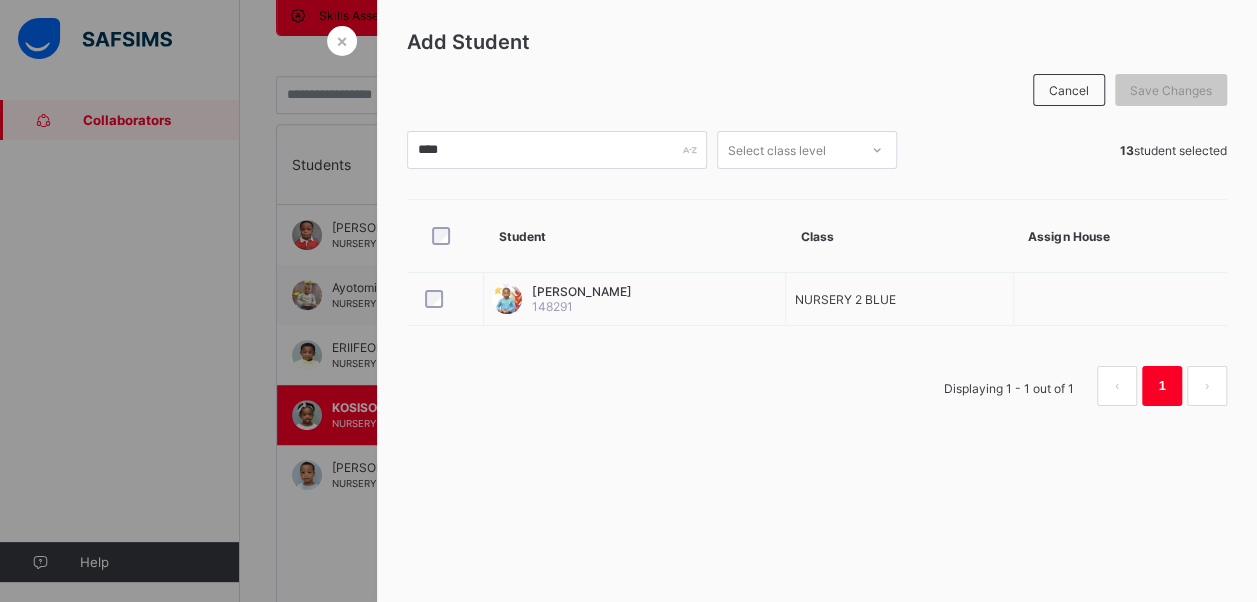 click at bounding box center (628, 301) 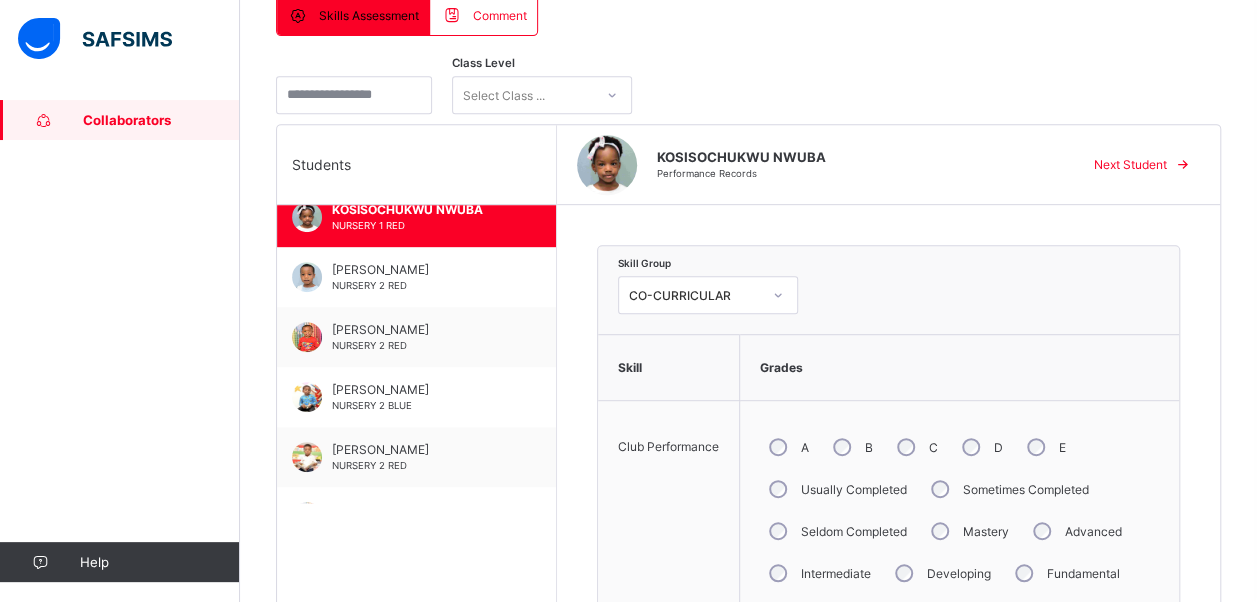 scroll, scrollTop: 180, scrollLeft: 0, axis: vertical 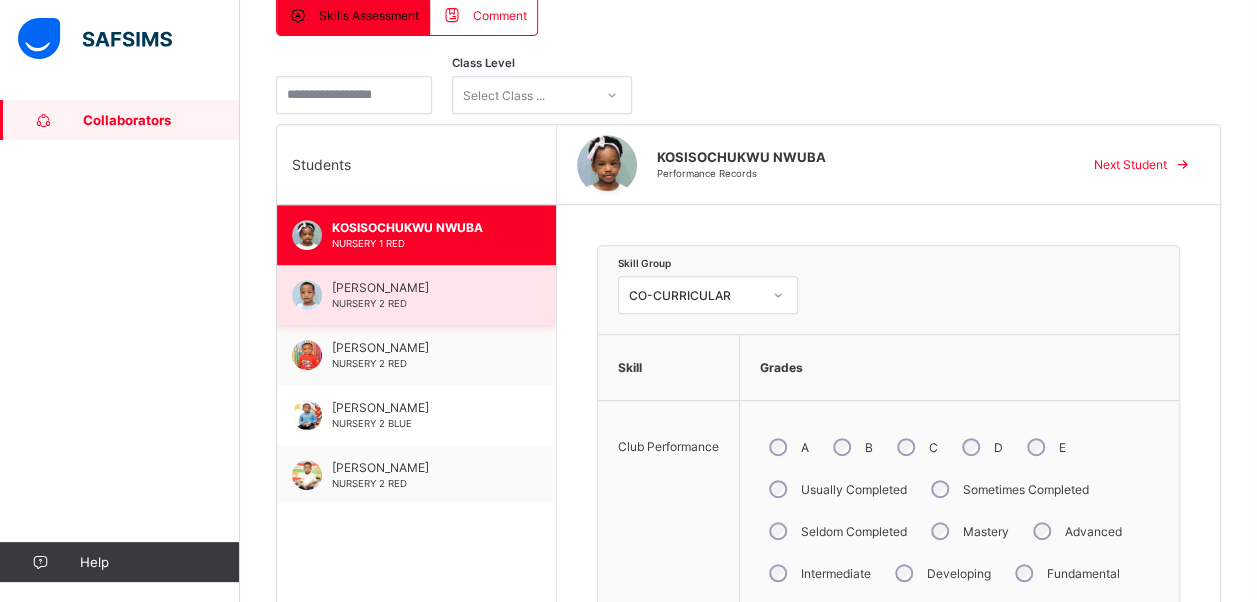 click on "[PERSON_NAME] NURSERY 2 RED" at bounding box center [421, 295] 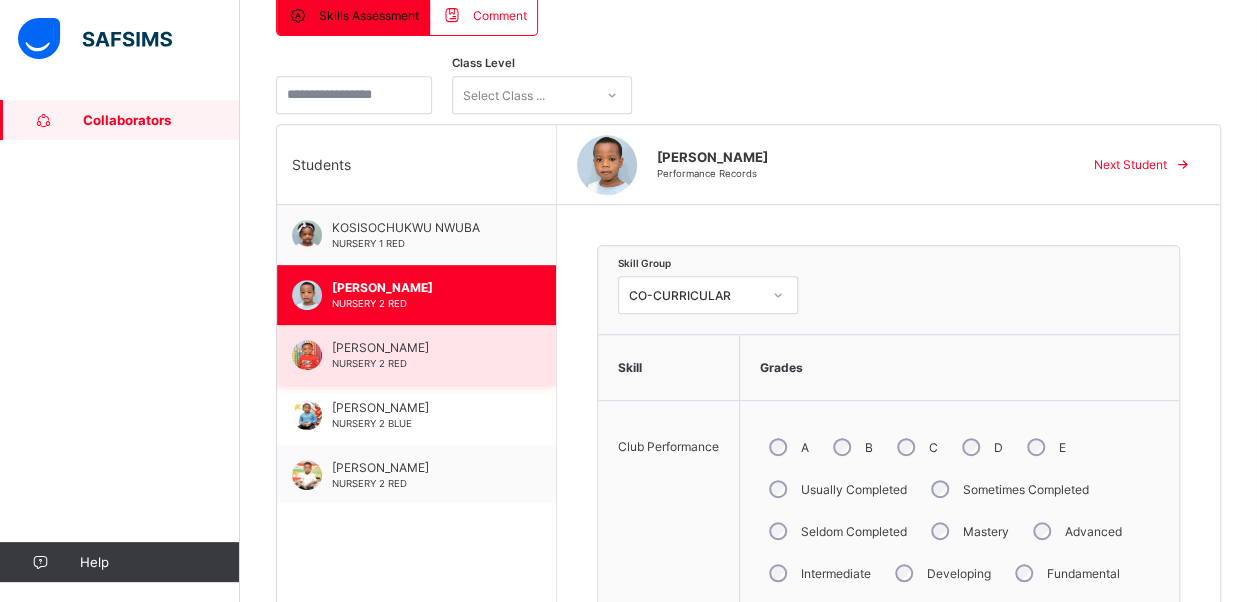 click on "[PERSON_NAME] NURSERY 2 RED" at bounding box center (421, 355) 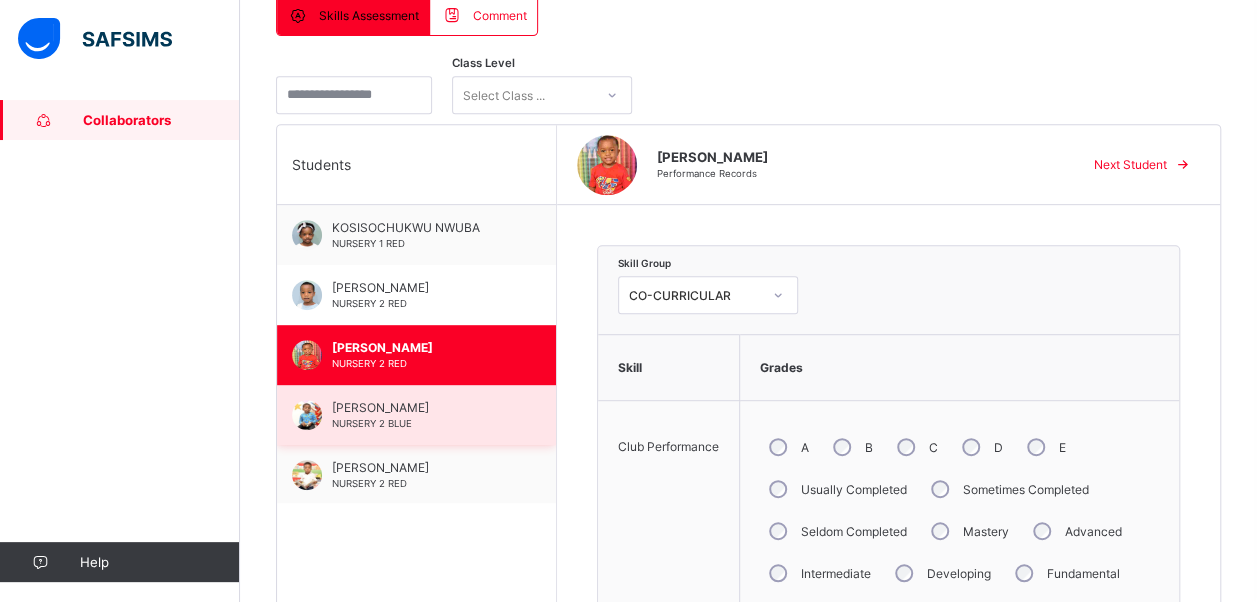 click on "[PERSON_NAME] NURSERY 2 BLUE" at bounding box center (416, 415) 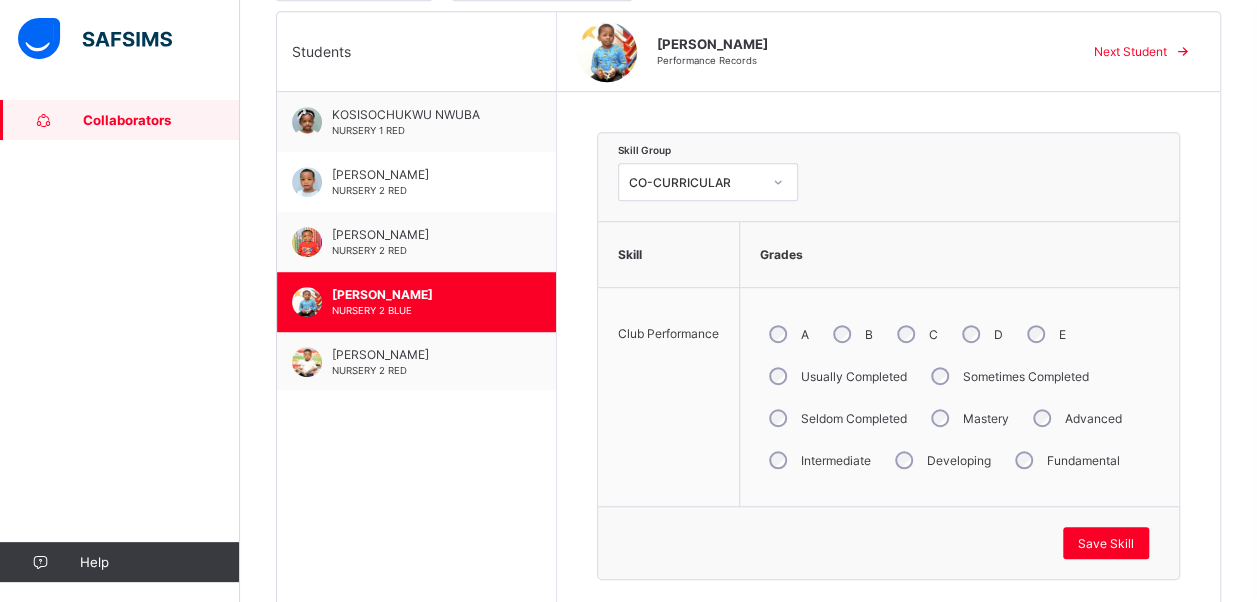 scroll, scrollTop: 545, scrollLeft: 0, axis: vertical 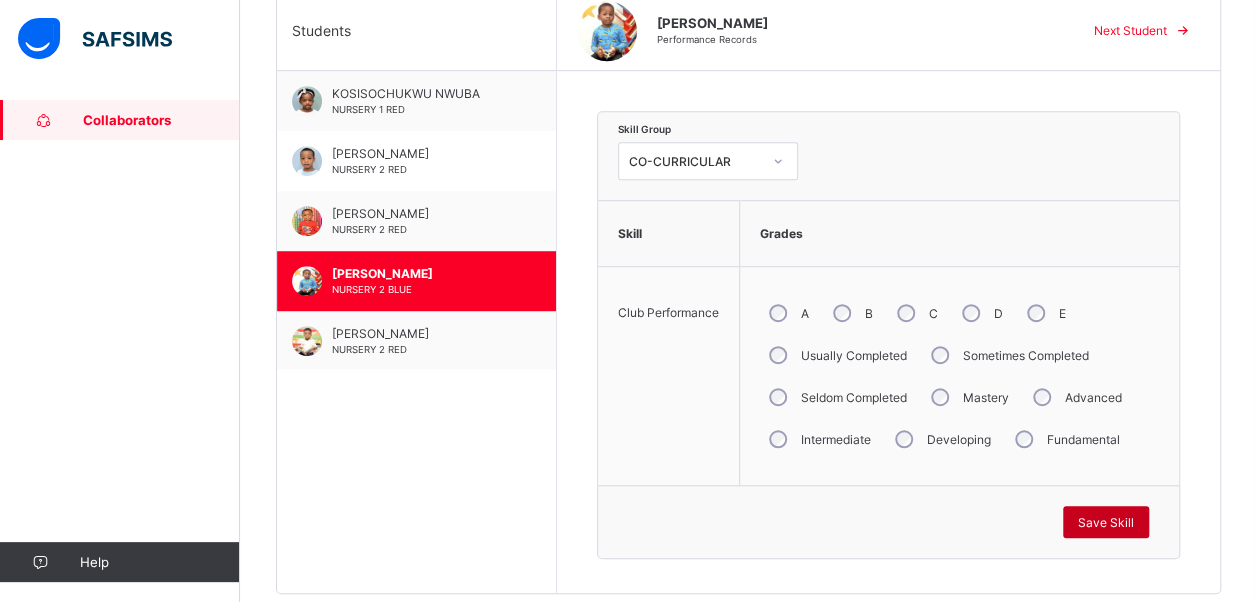 click on "Save Skill" at bounding box center (1106, 522) 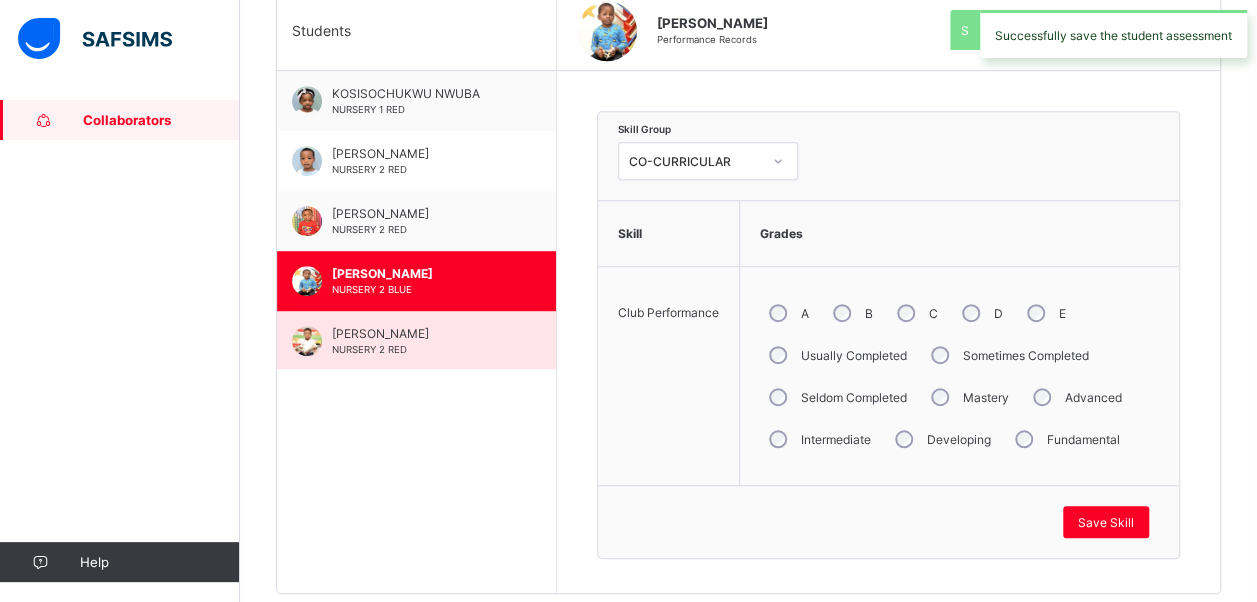 click on "[PERSON_NAME] NURSERY 2 RED" at bounding box center (421, 341) 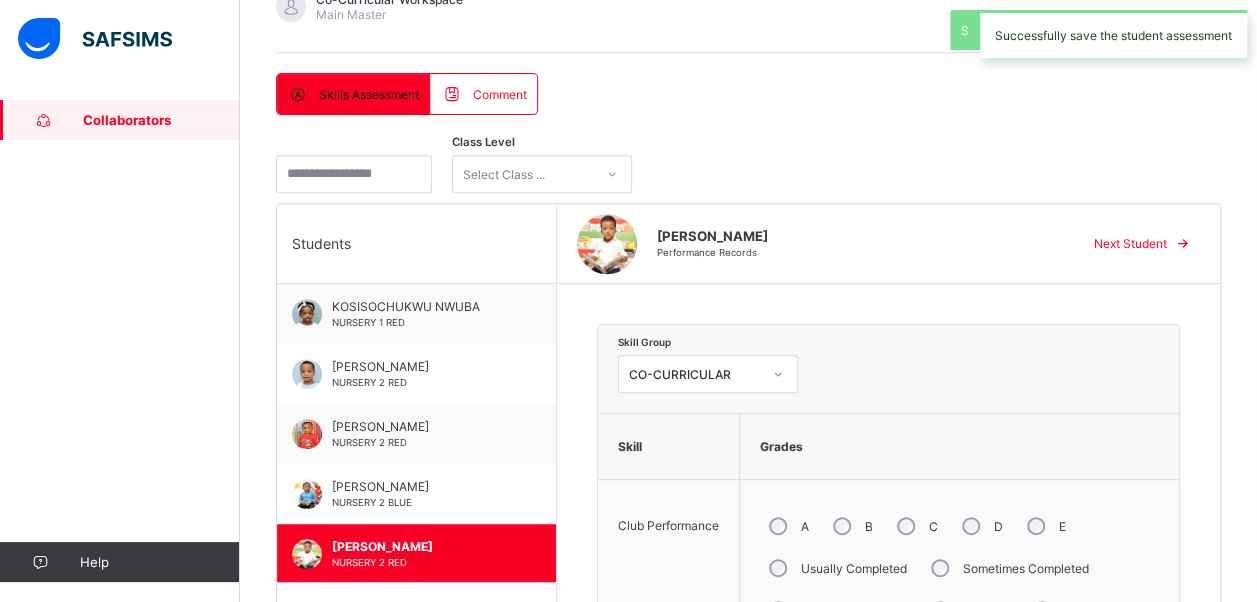 scroll, scrollTop: 331, scrollLeft: 0, axis: vertical 